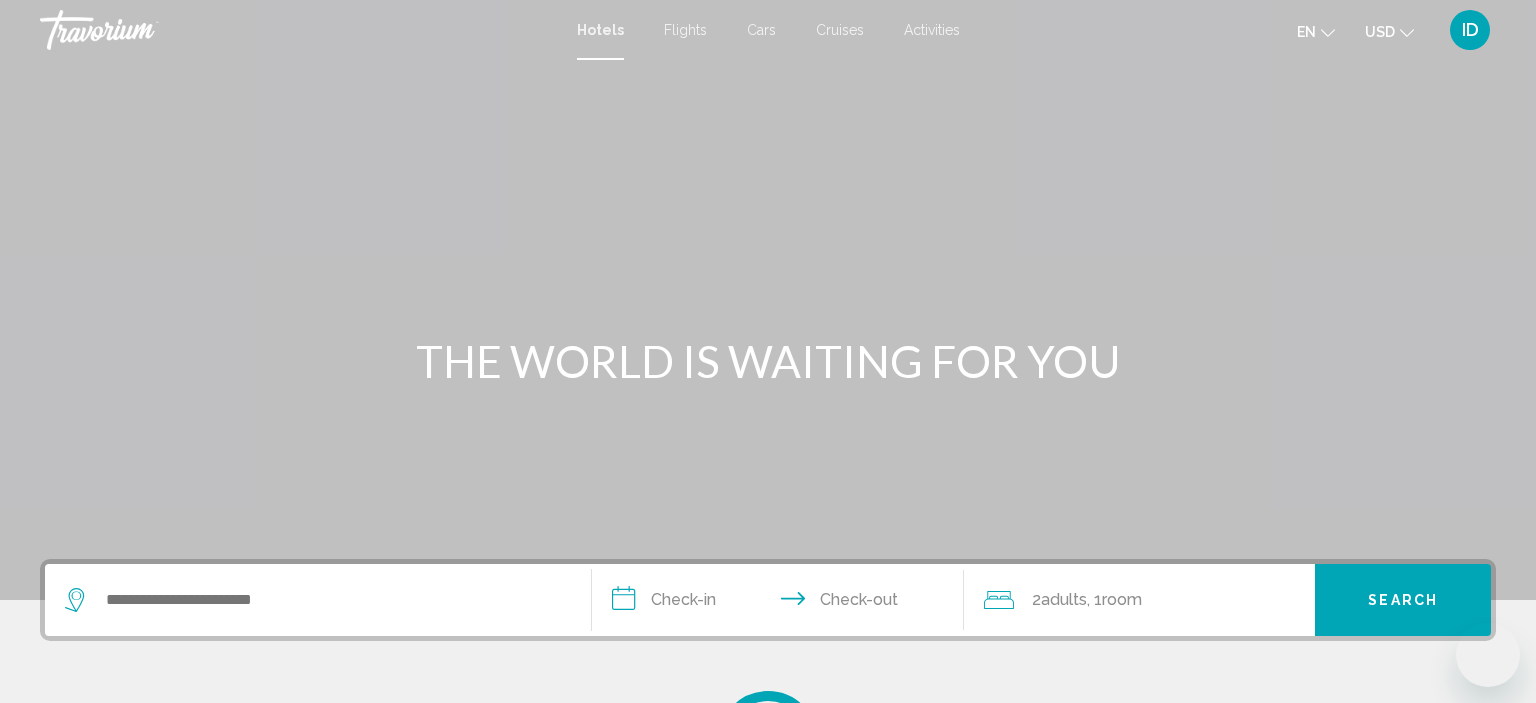 scroll, scrollTop: 0, scrollLeft: 0, axis: both 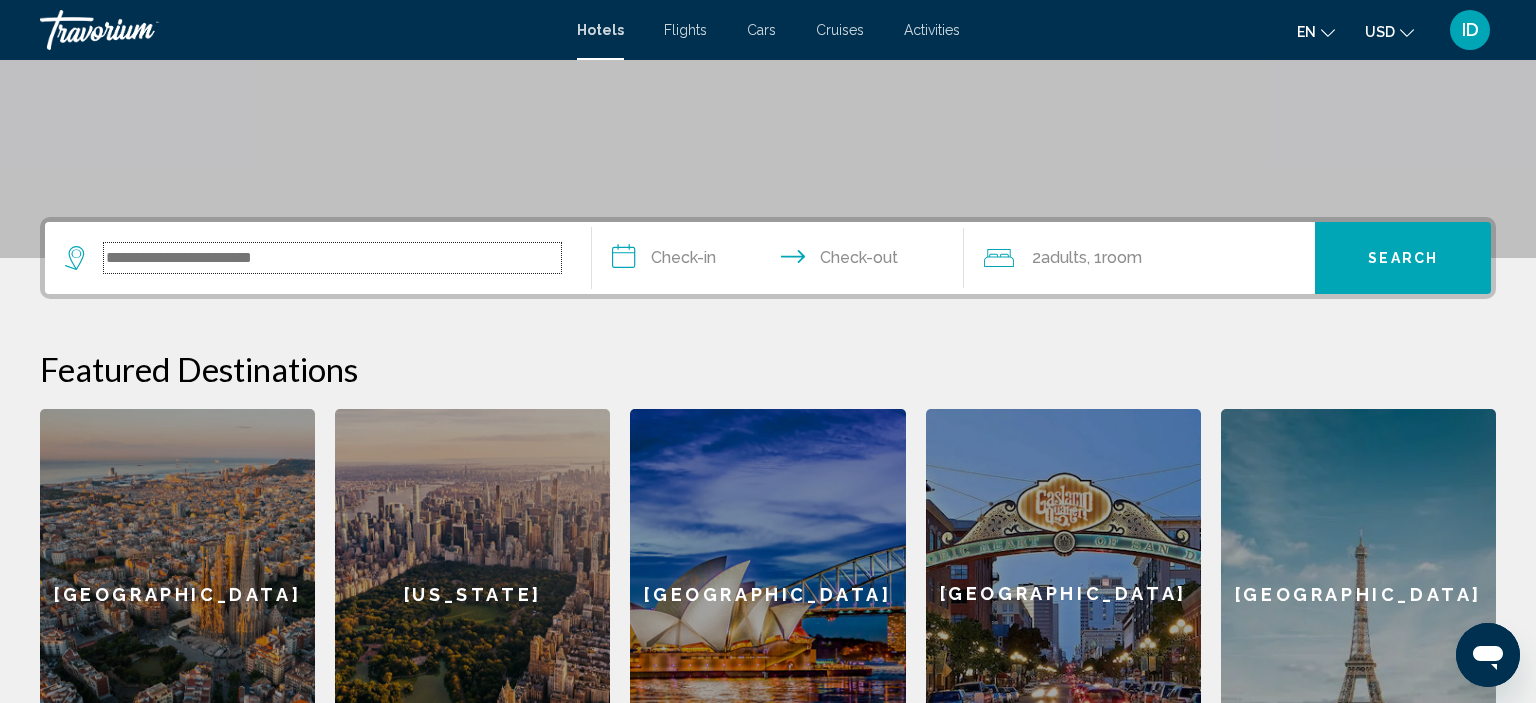 click at bounding box center (332, 258) 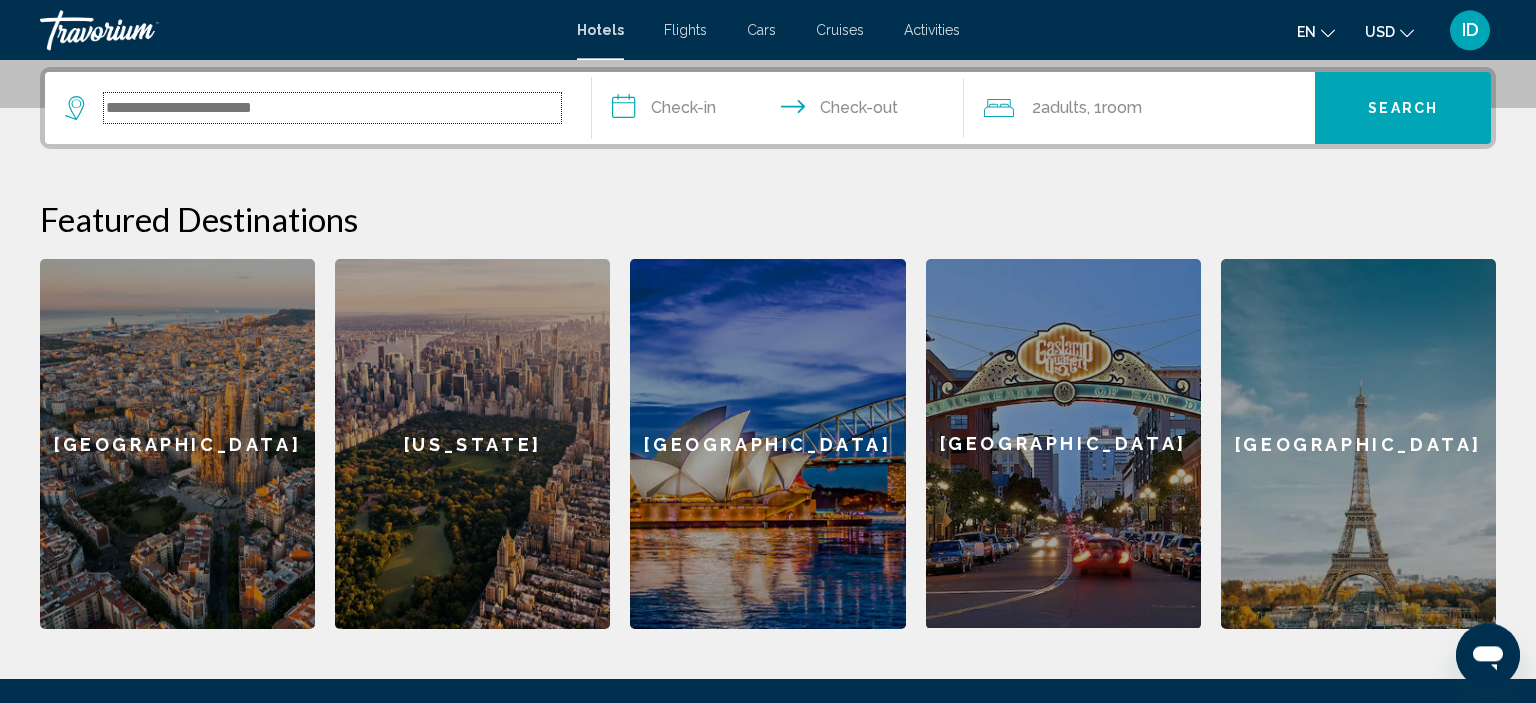 scroll, scrollTop: 493, scrollLeft: 0, axis: vertical 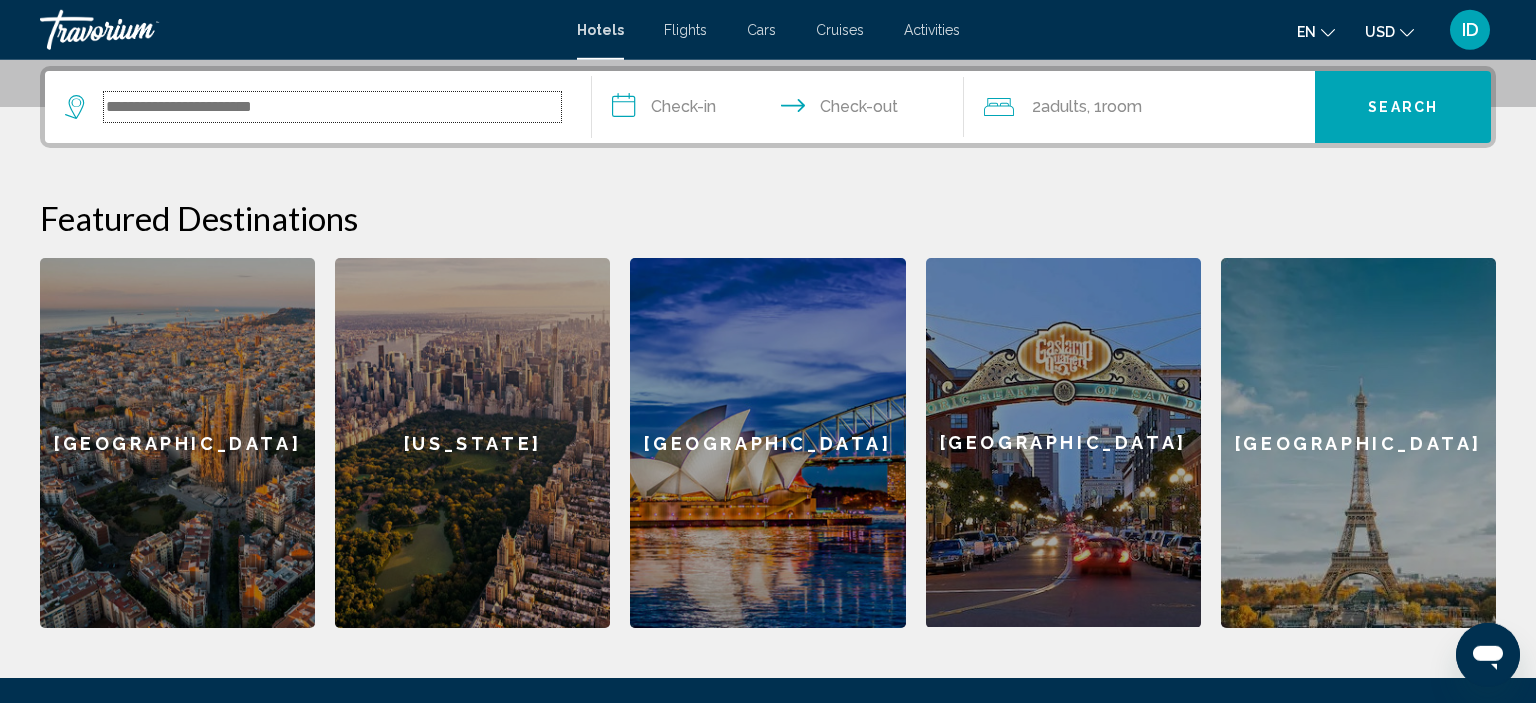 click at bounding box center (332, 107) 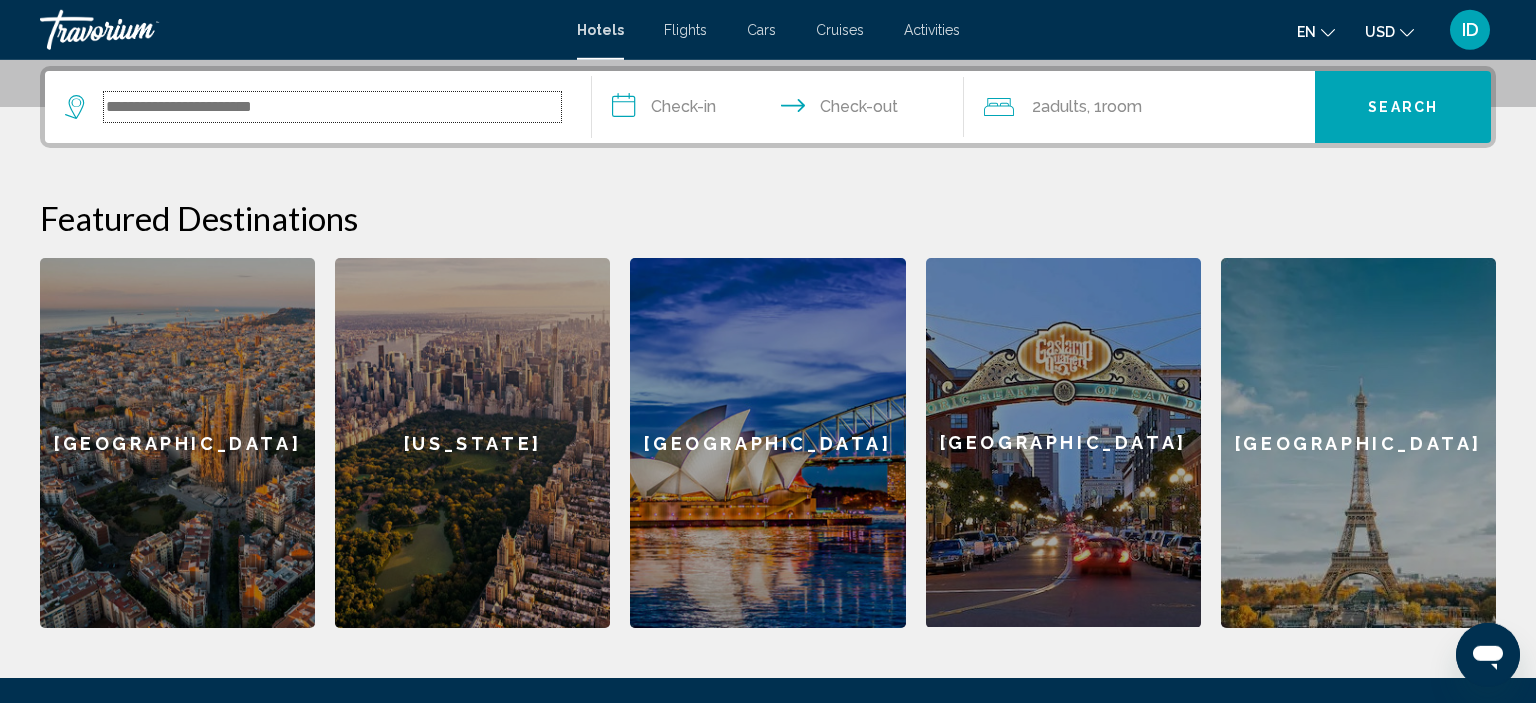 click at bounding box center [332, 107] 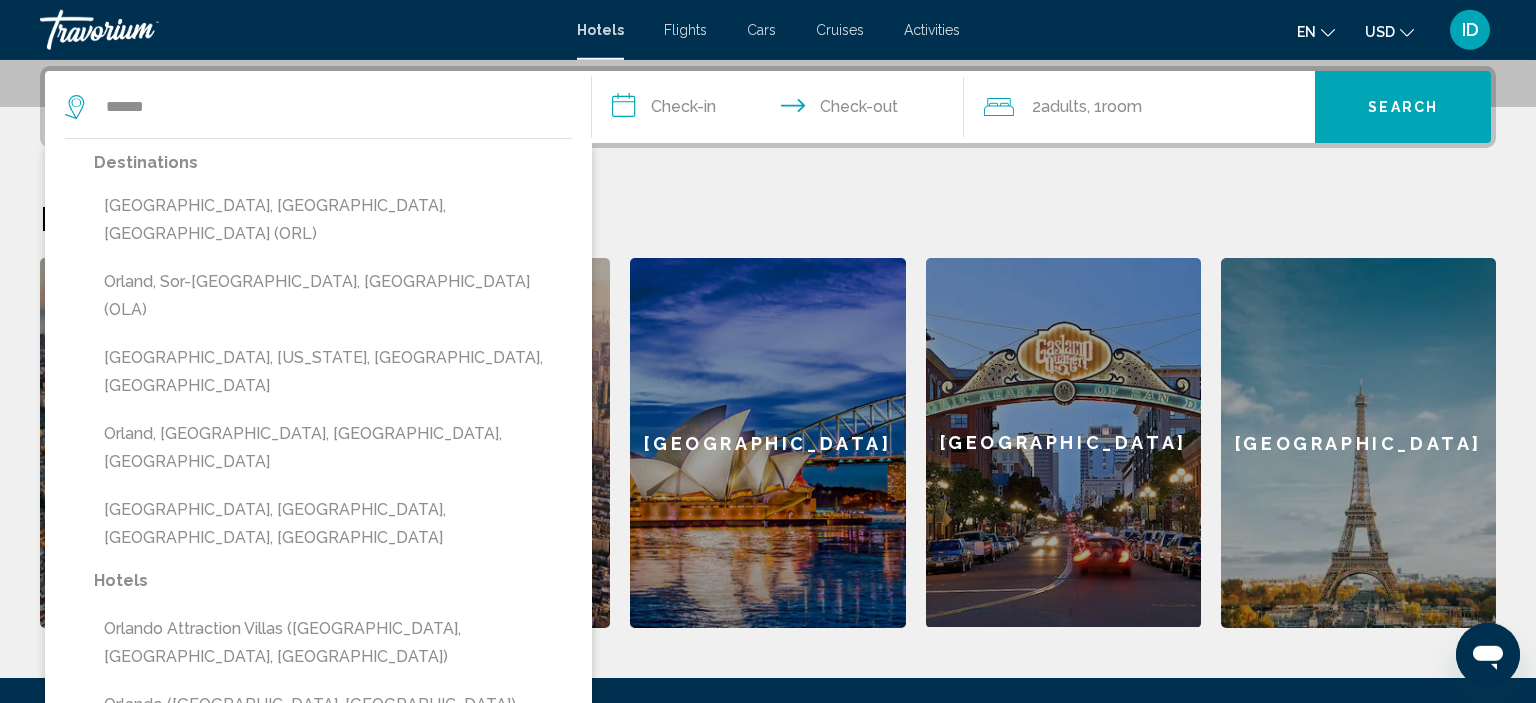click on "Orlando International Airport, Florida, FL, United States" at bounding box center [333, 372] 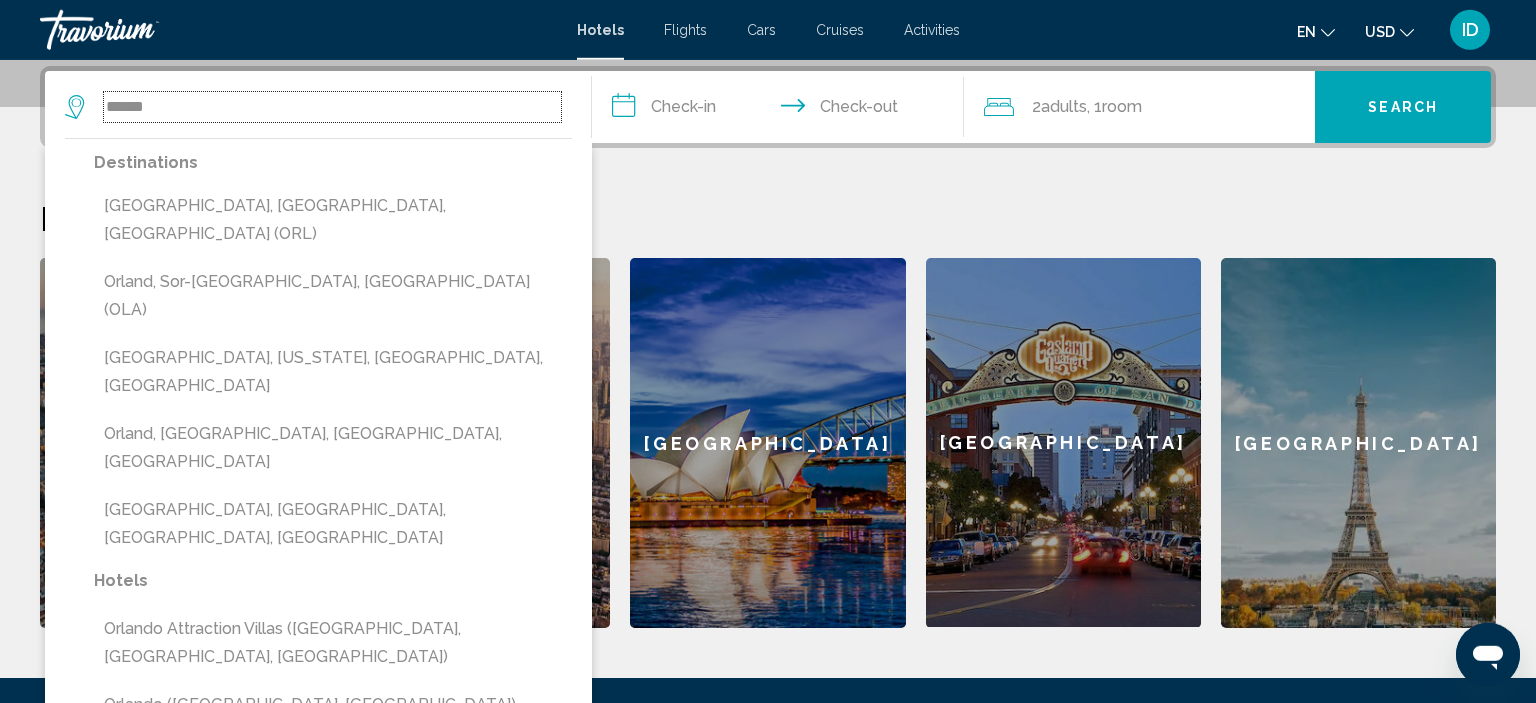 type on "**********" 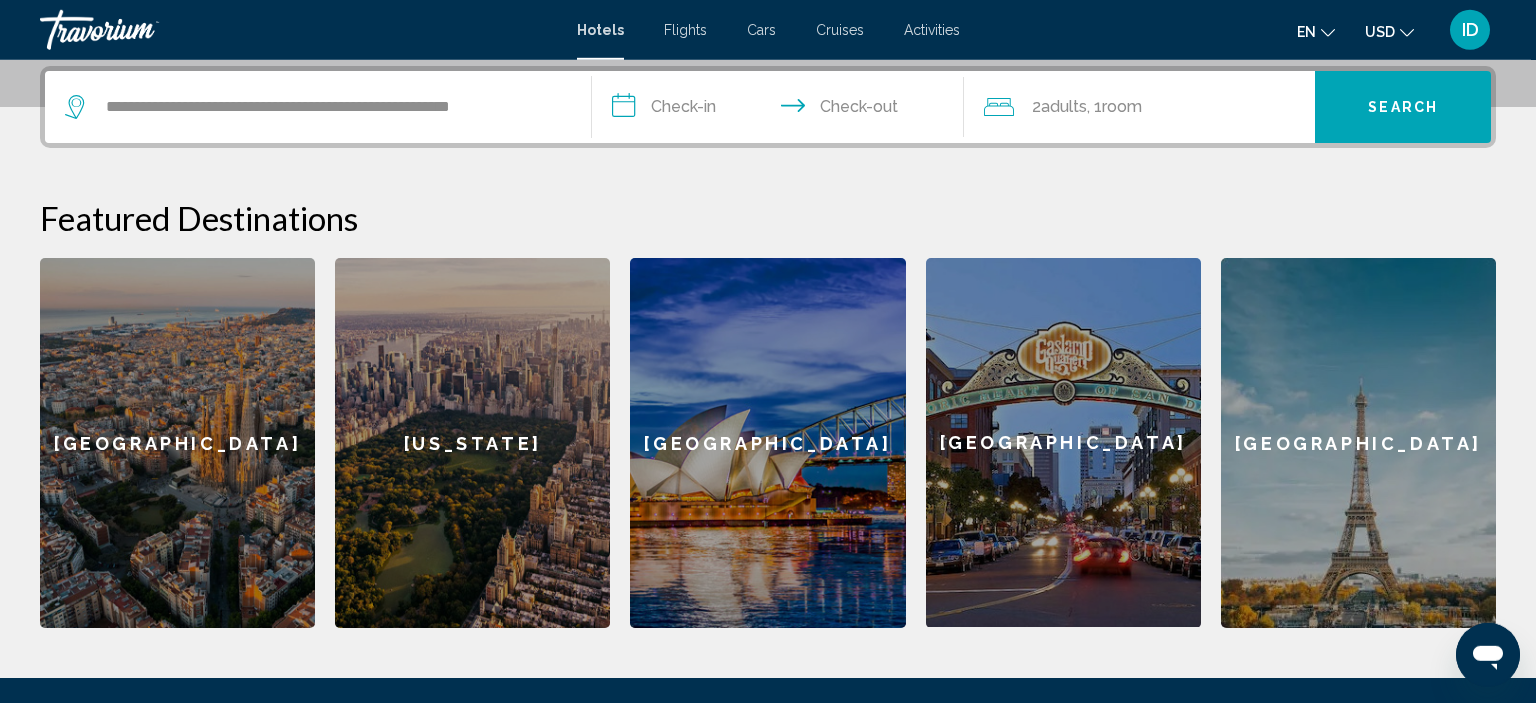 click on "**********" at bounding box center (782, 110) 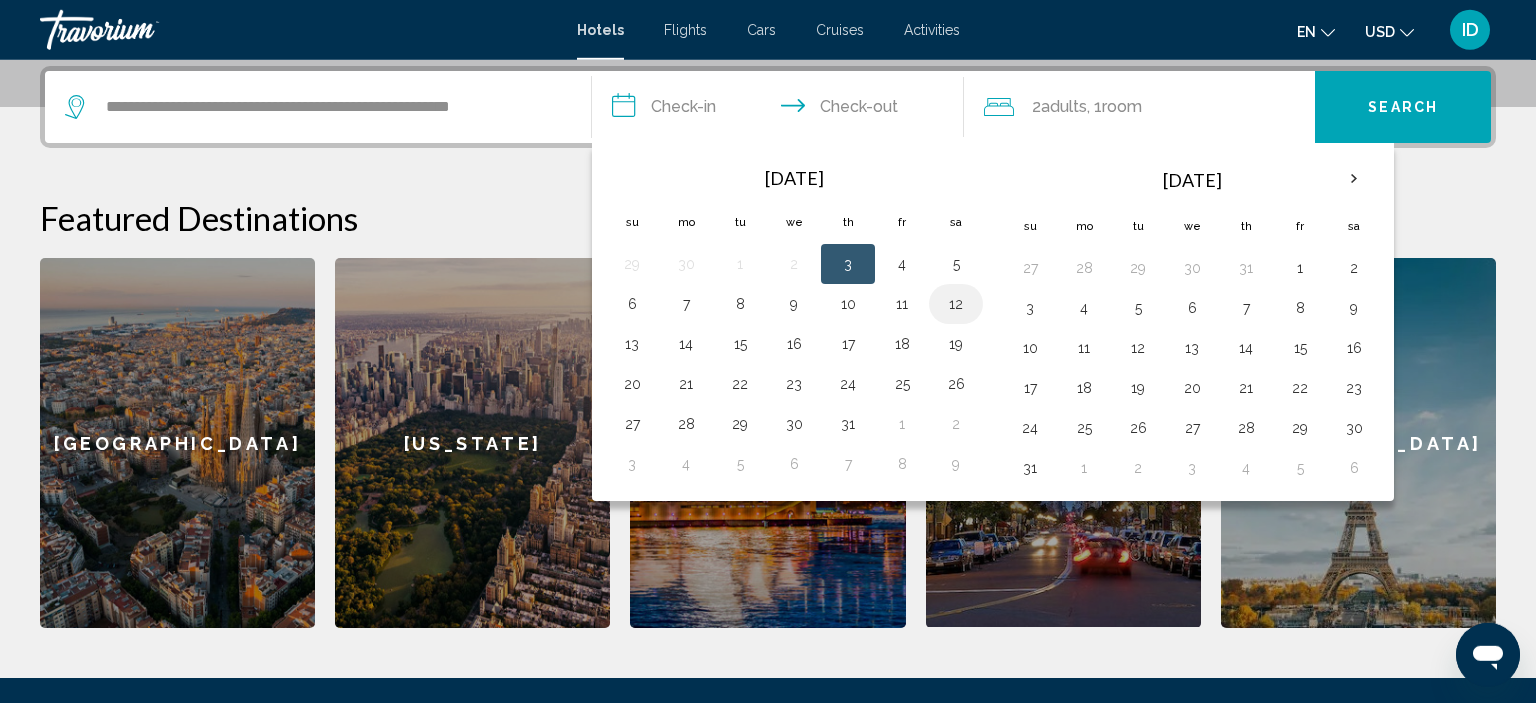 drag, startPoint x: 968, startPoint y: 334, endPoint x: 958, endPoint y: 308, distance: 27.856777 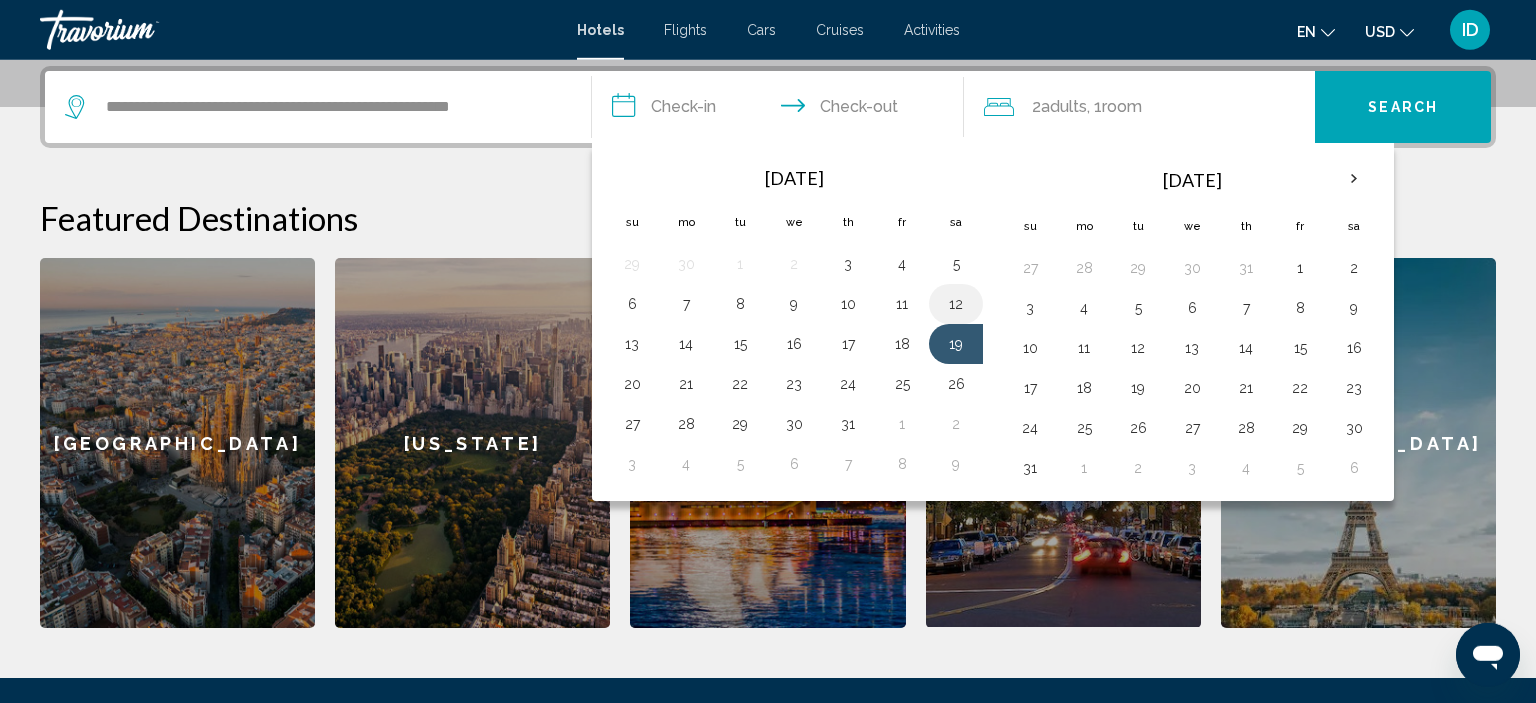 click on "12" at bounding box center (956, 304) 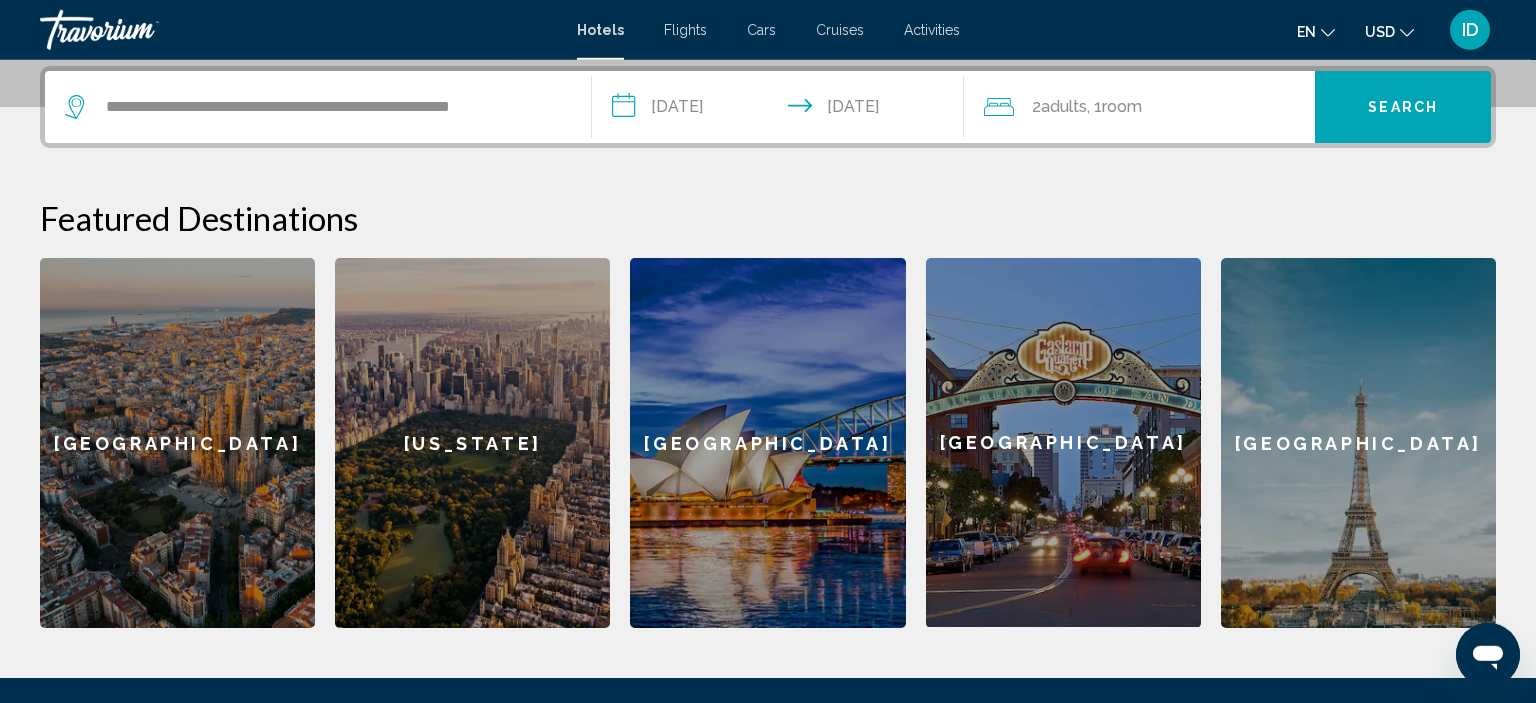 click on "Adults" 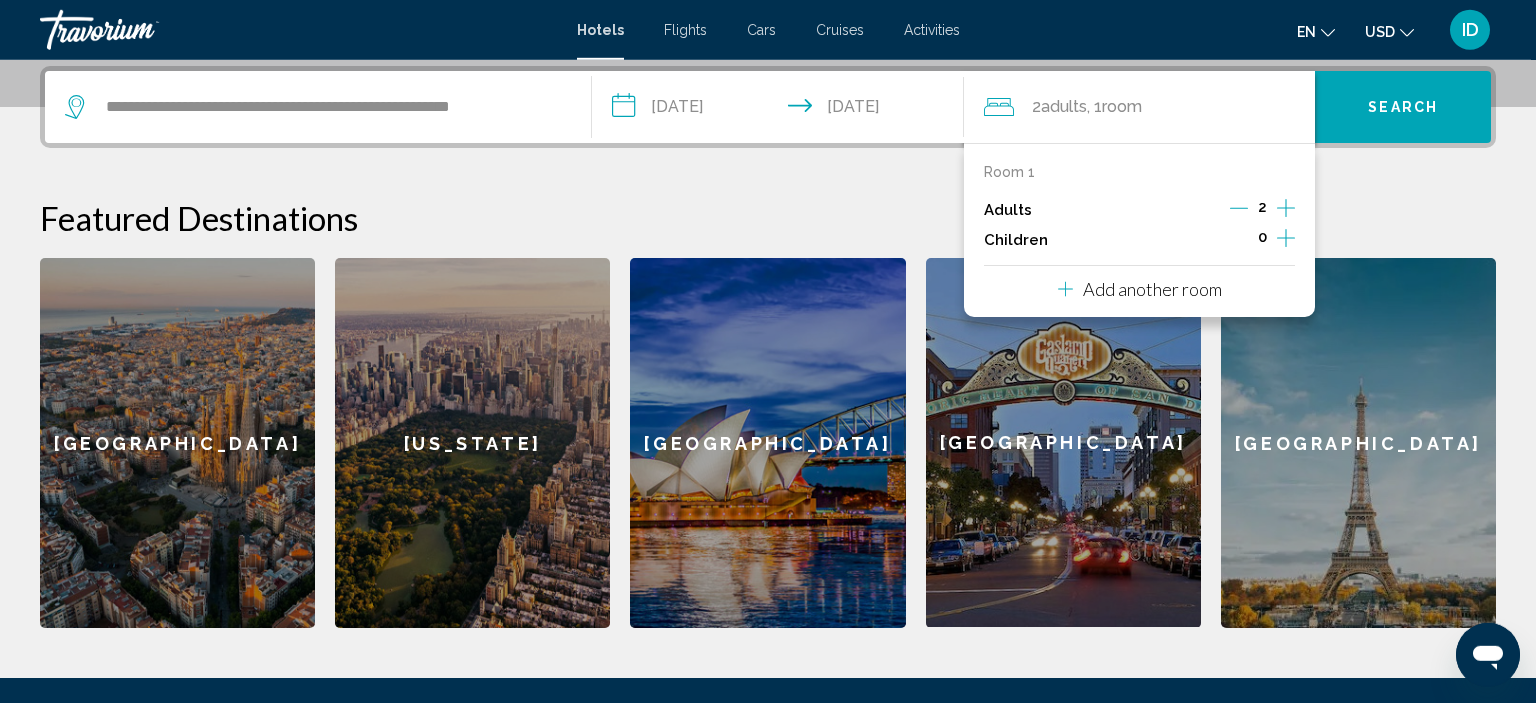 click 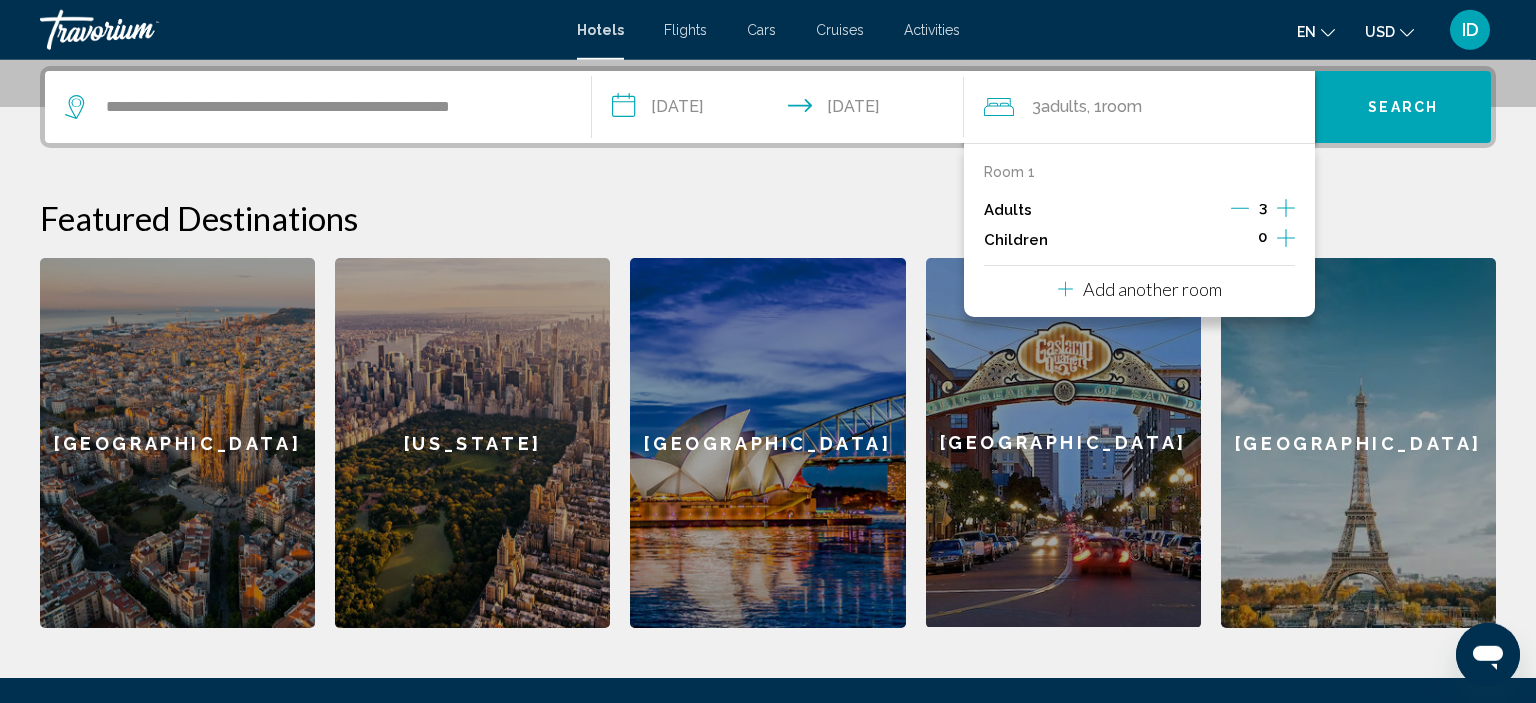 click 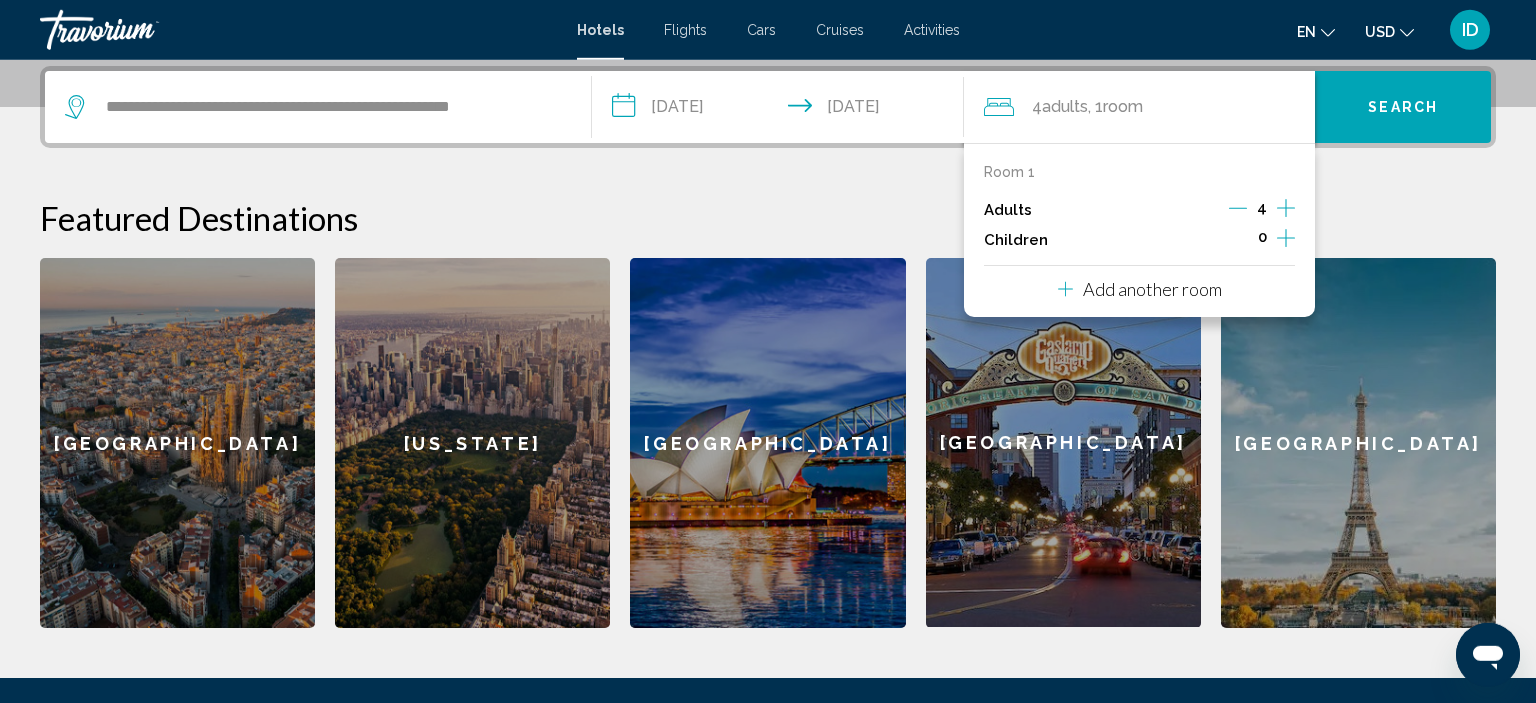 click 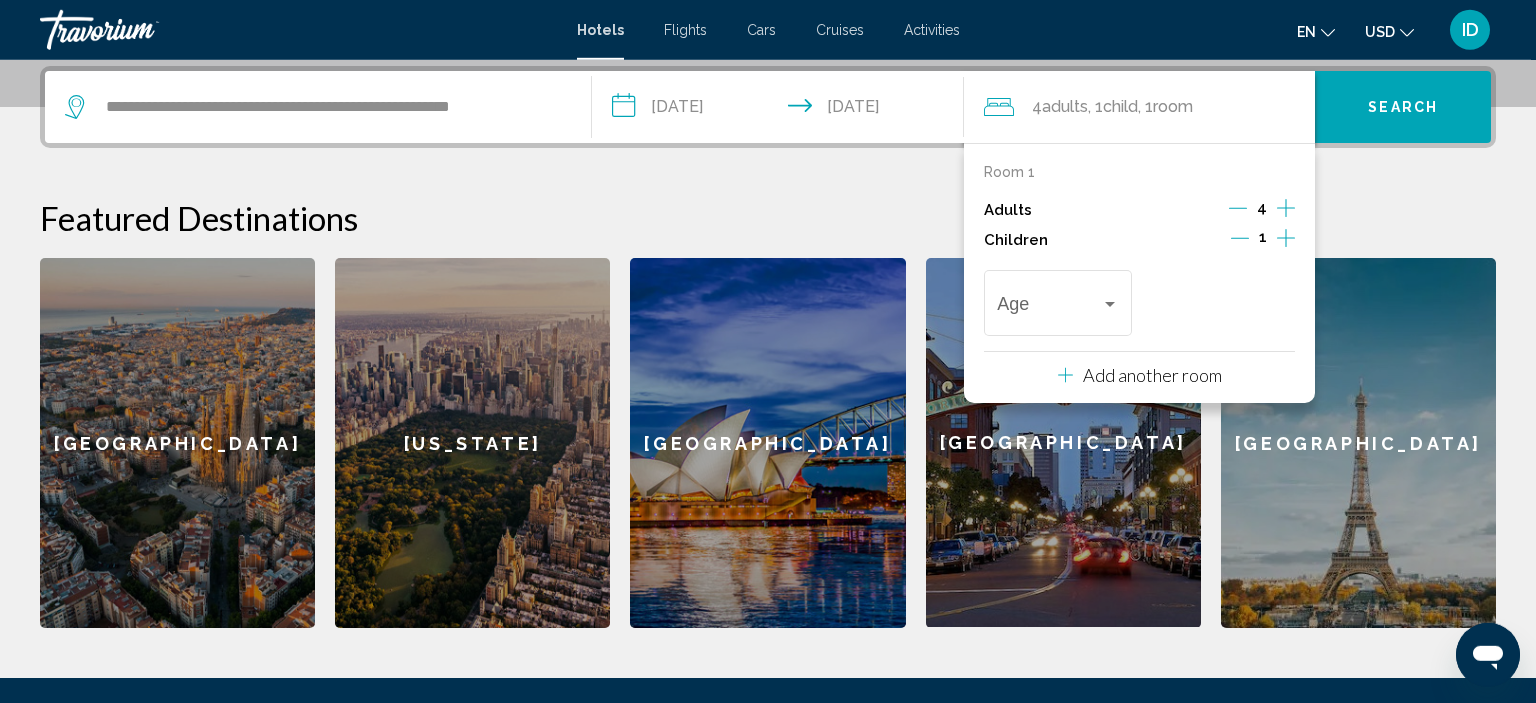 click 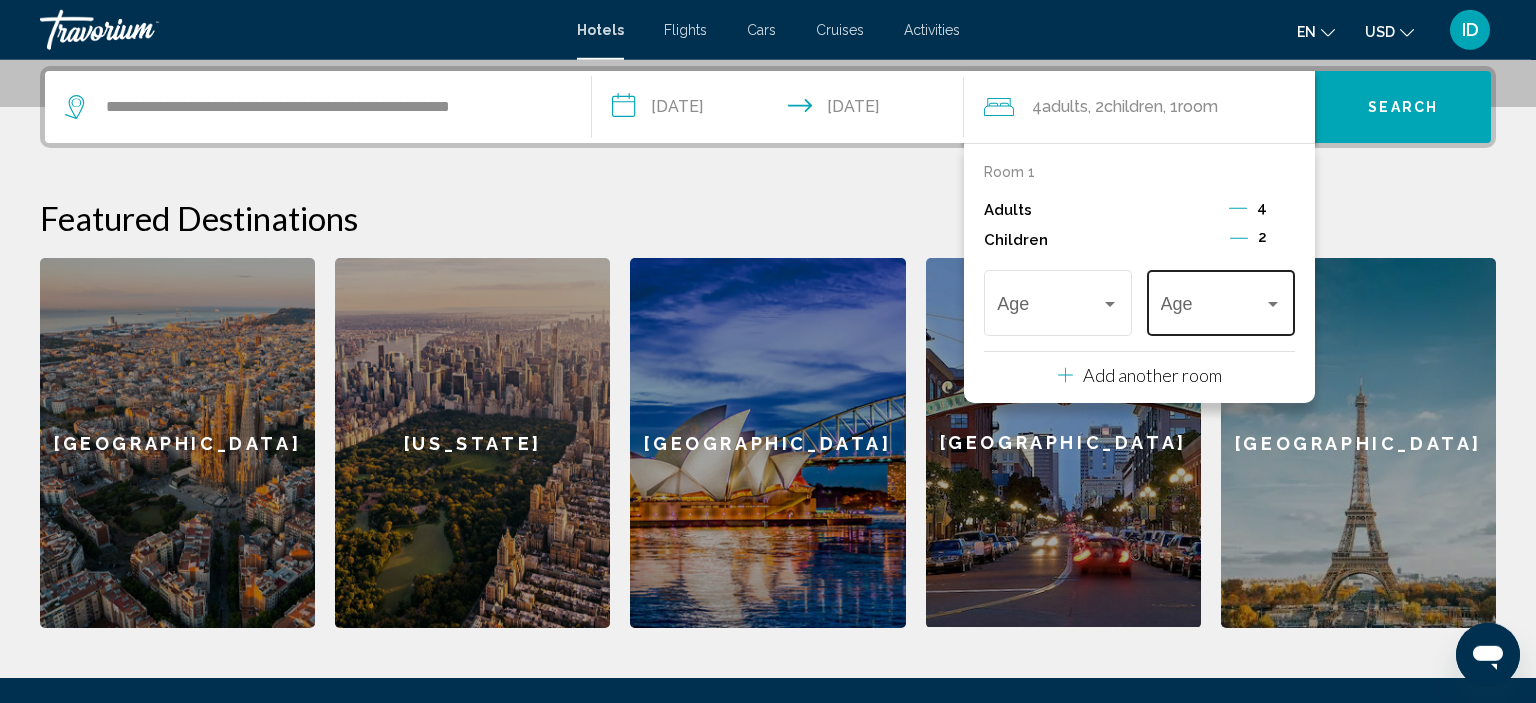 click on "Age" at bounding box center (1221, 300) 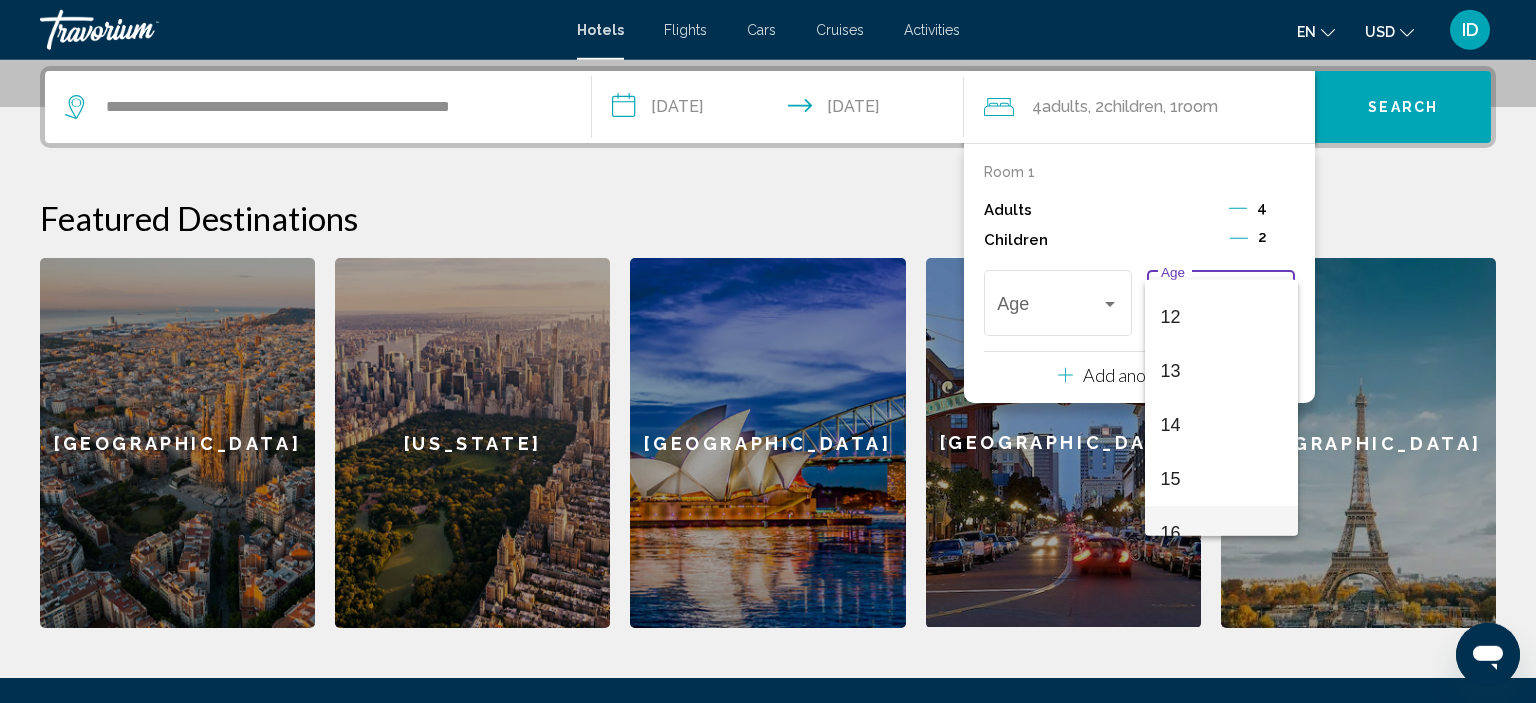 scroll, scrollTop: 716, scrollLeft: 0, axis: vertical 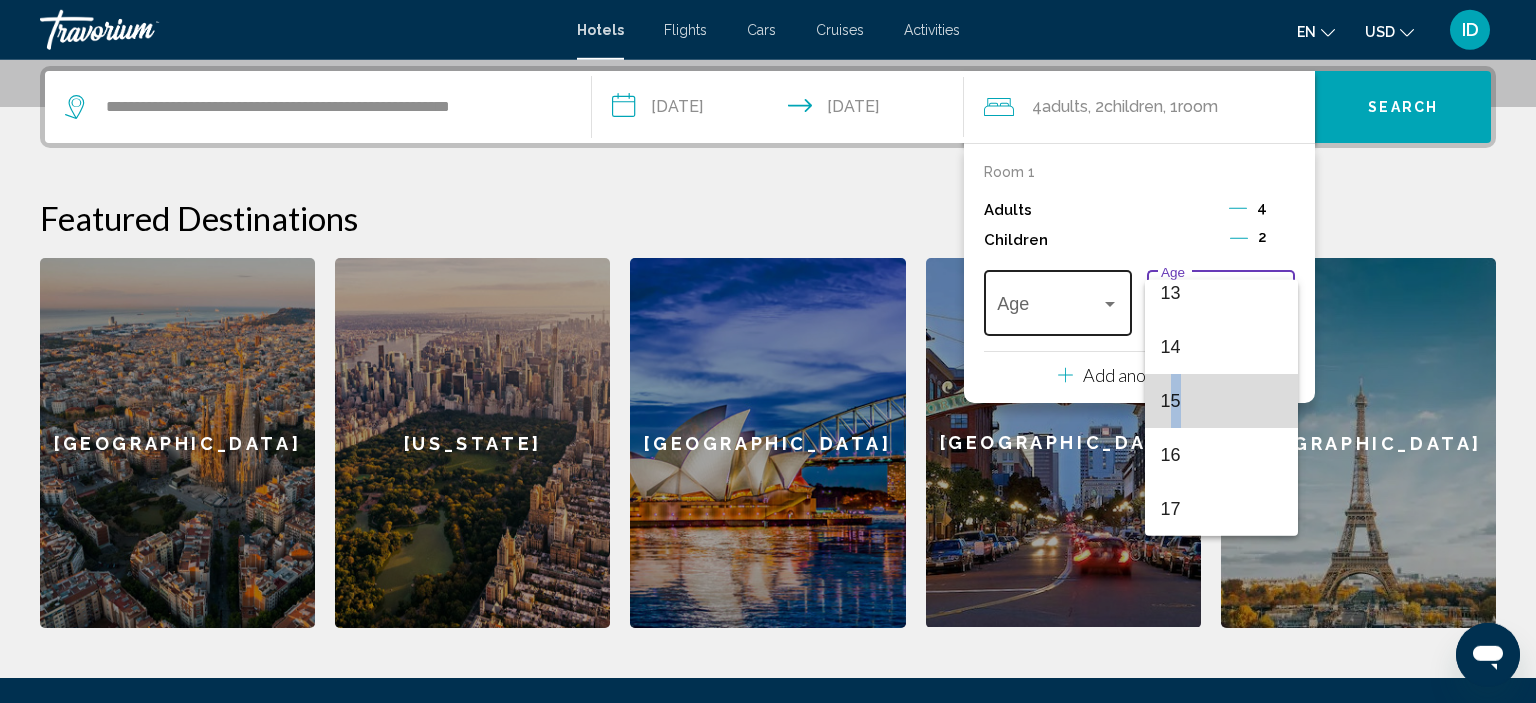 drag, startPoint x: 1178, startPoint y: 404, endPoint x: 1118, endPoint y: 323, distance: 100.80179 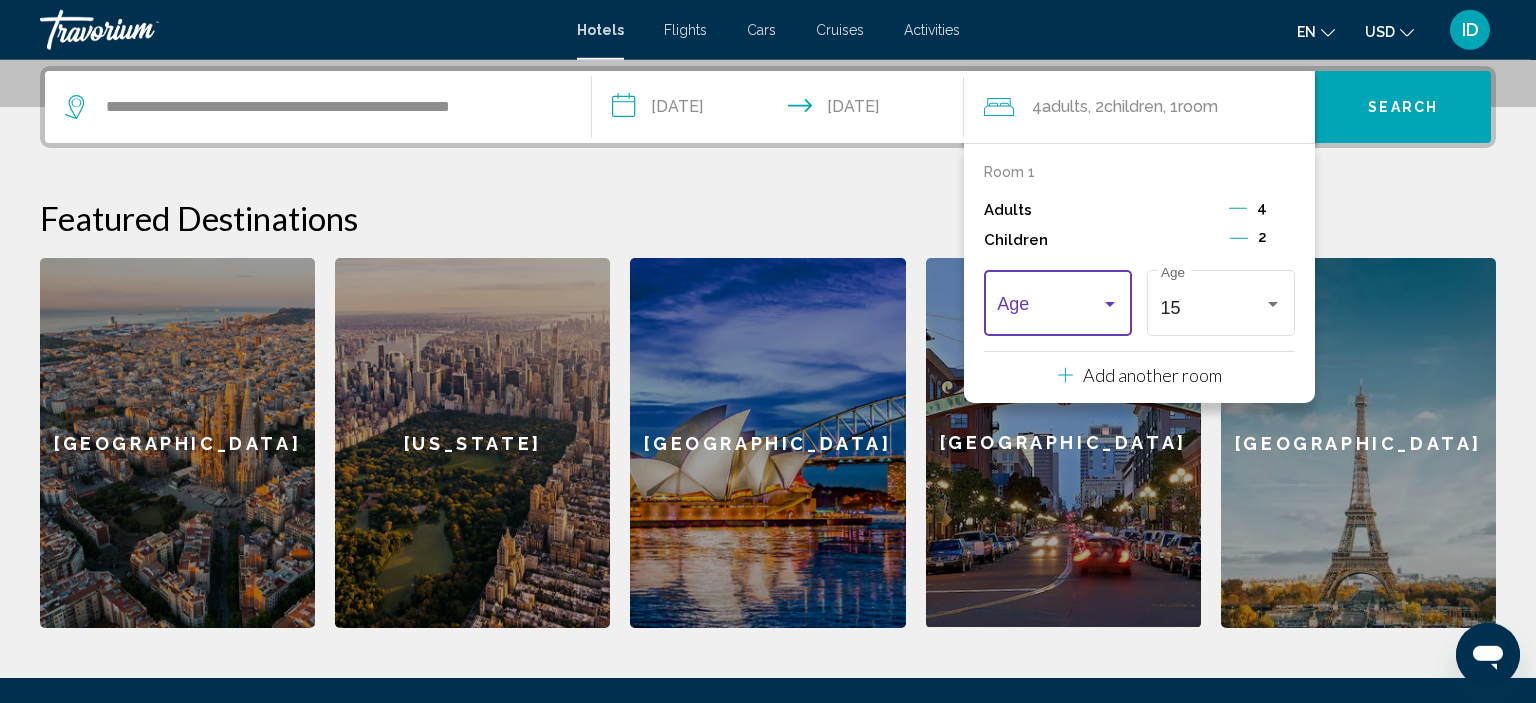 click at bounding box center (1048, 308) 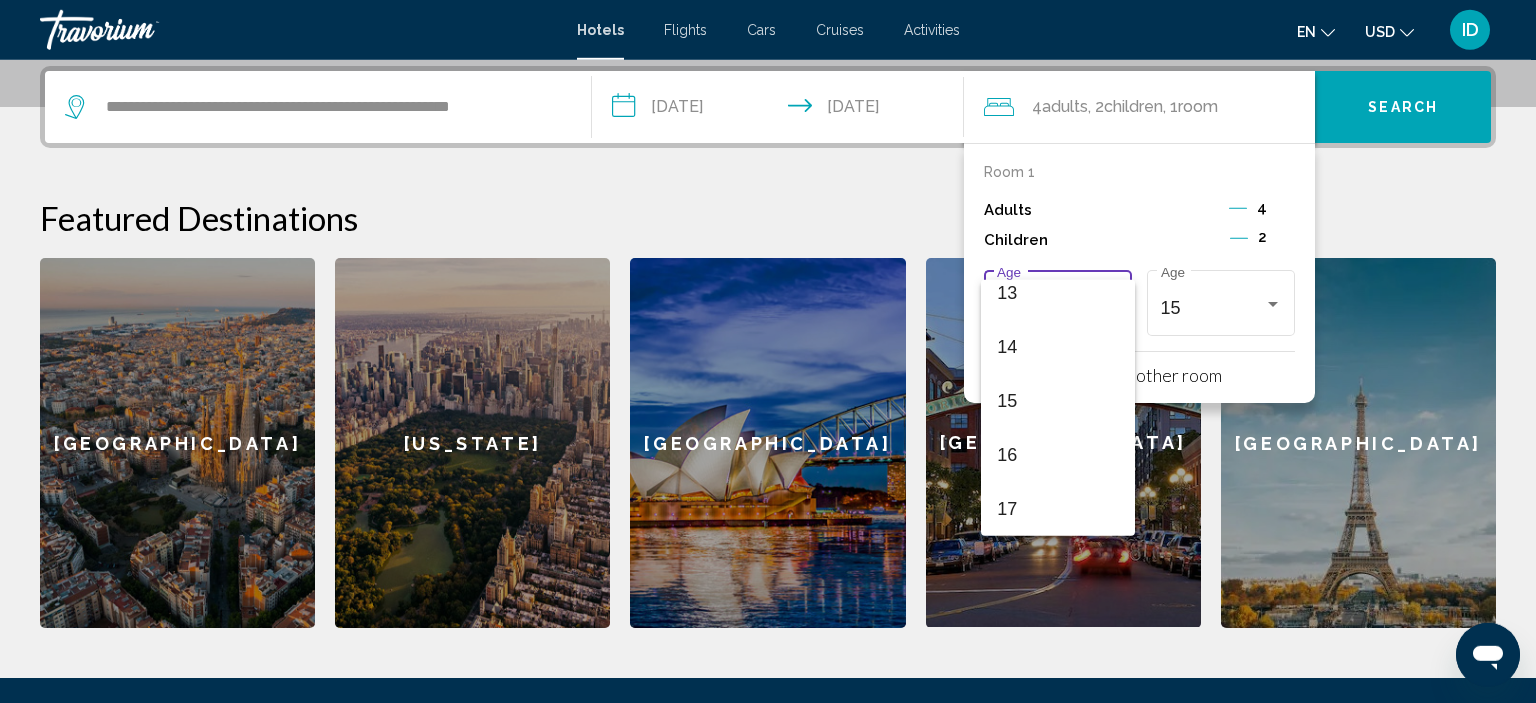 scroll, scrollTop: 198, scrollLeft: 0, axis: vertical 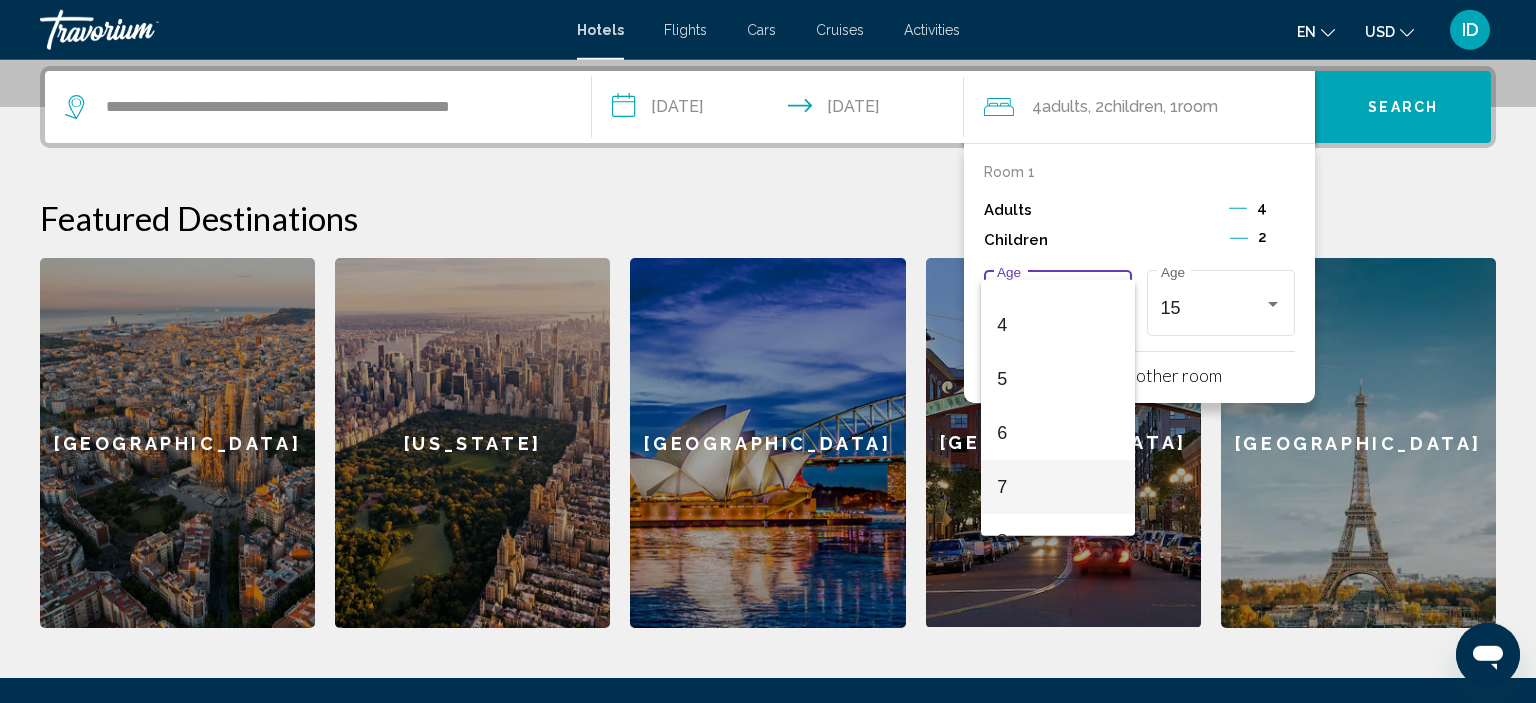 click on "7" at bounding box center (1057, 487) 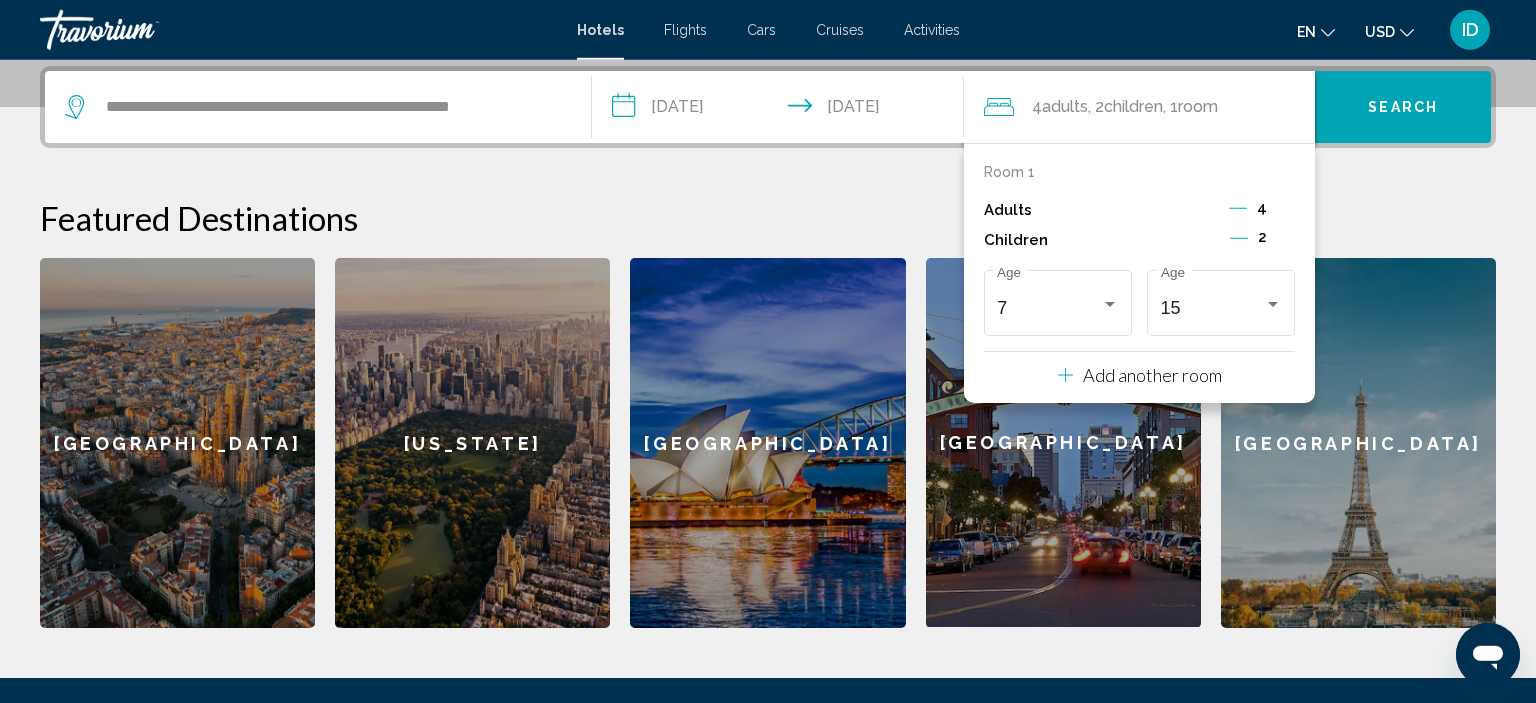 drag, startPoint x: 1222, startPoint y: 158, endPoint x: 1218, endPoint y: 171, distance: 13.601471 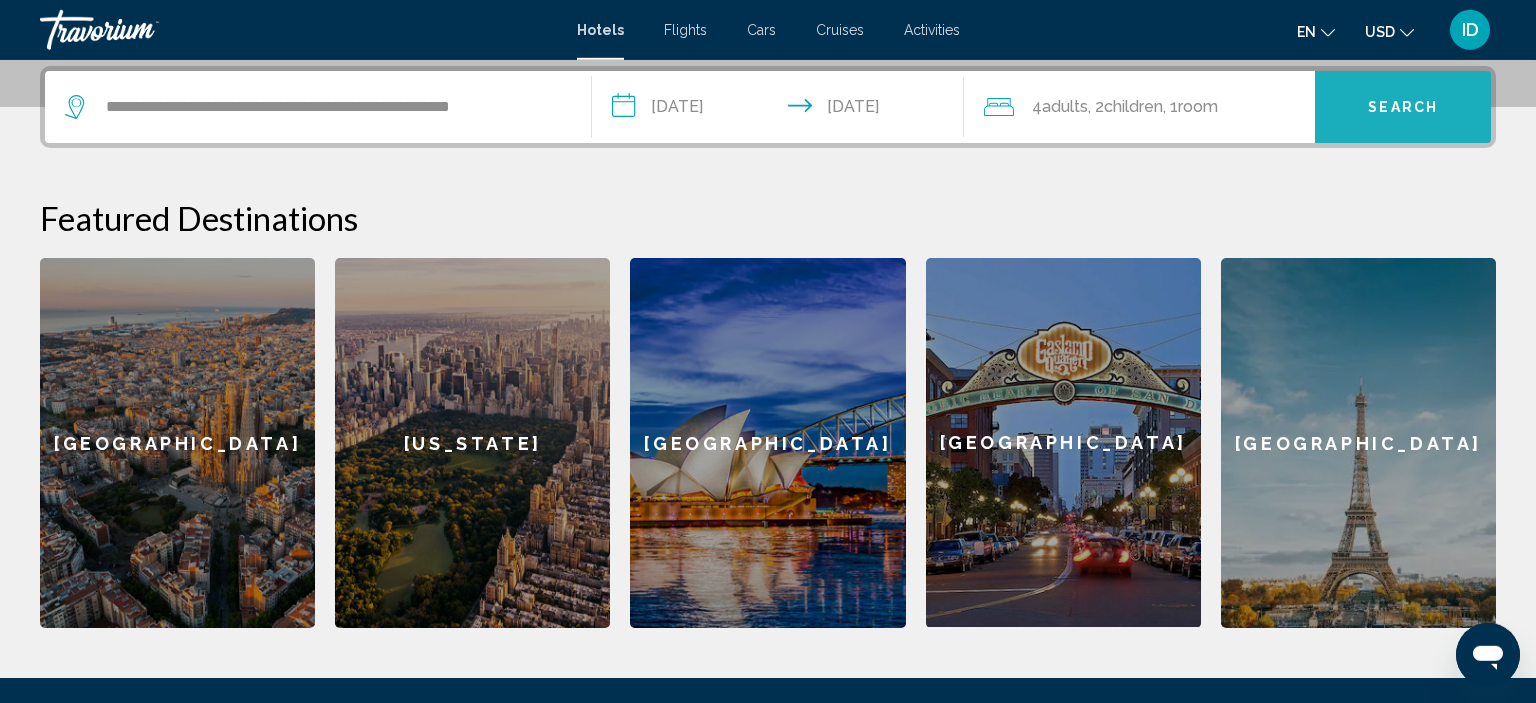 drag, startPoint x: 1424, startPoint y: 111, endPoint x: 1408, endPoint y: 109, distance: 16.124516 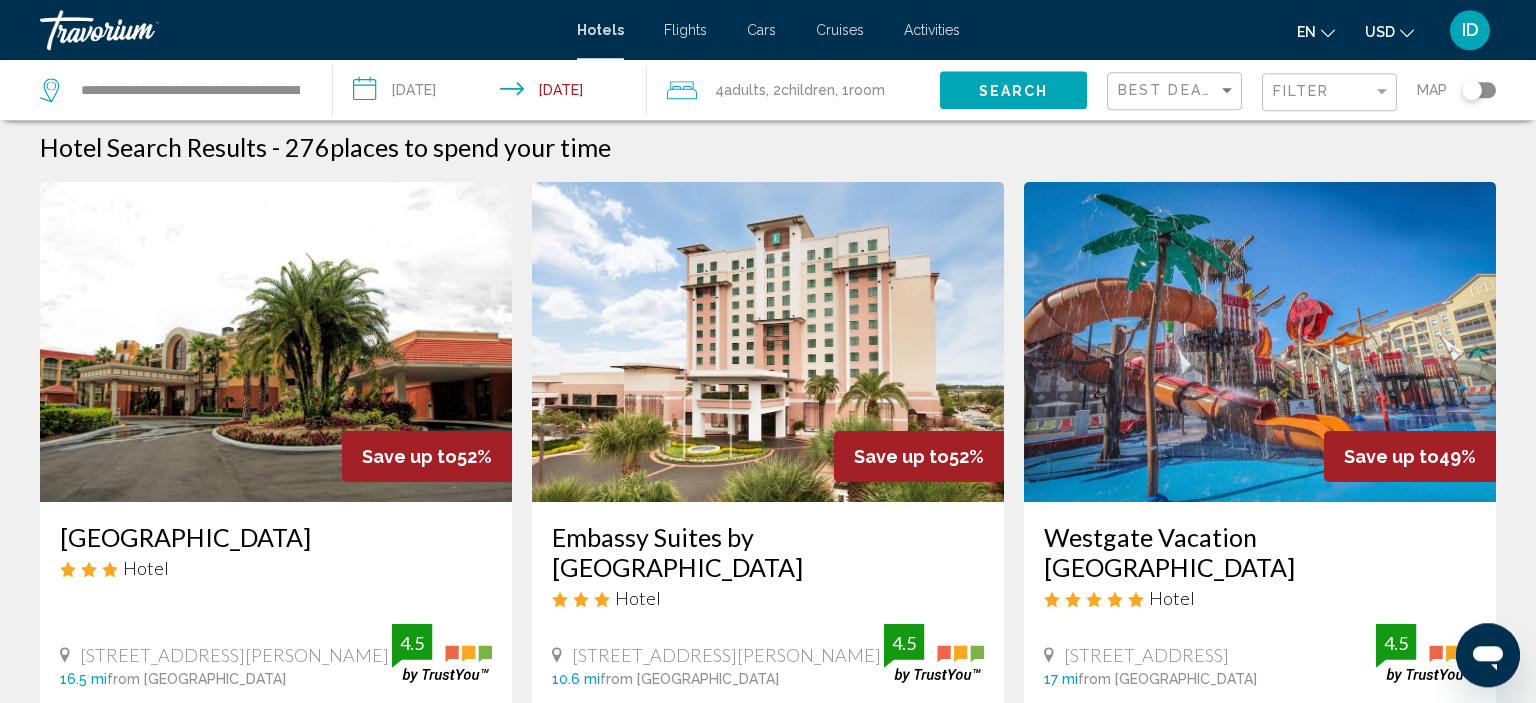 scroll, scrollTop: 0, scrollLeft: 0, axis: both 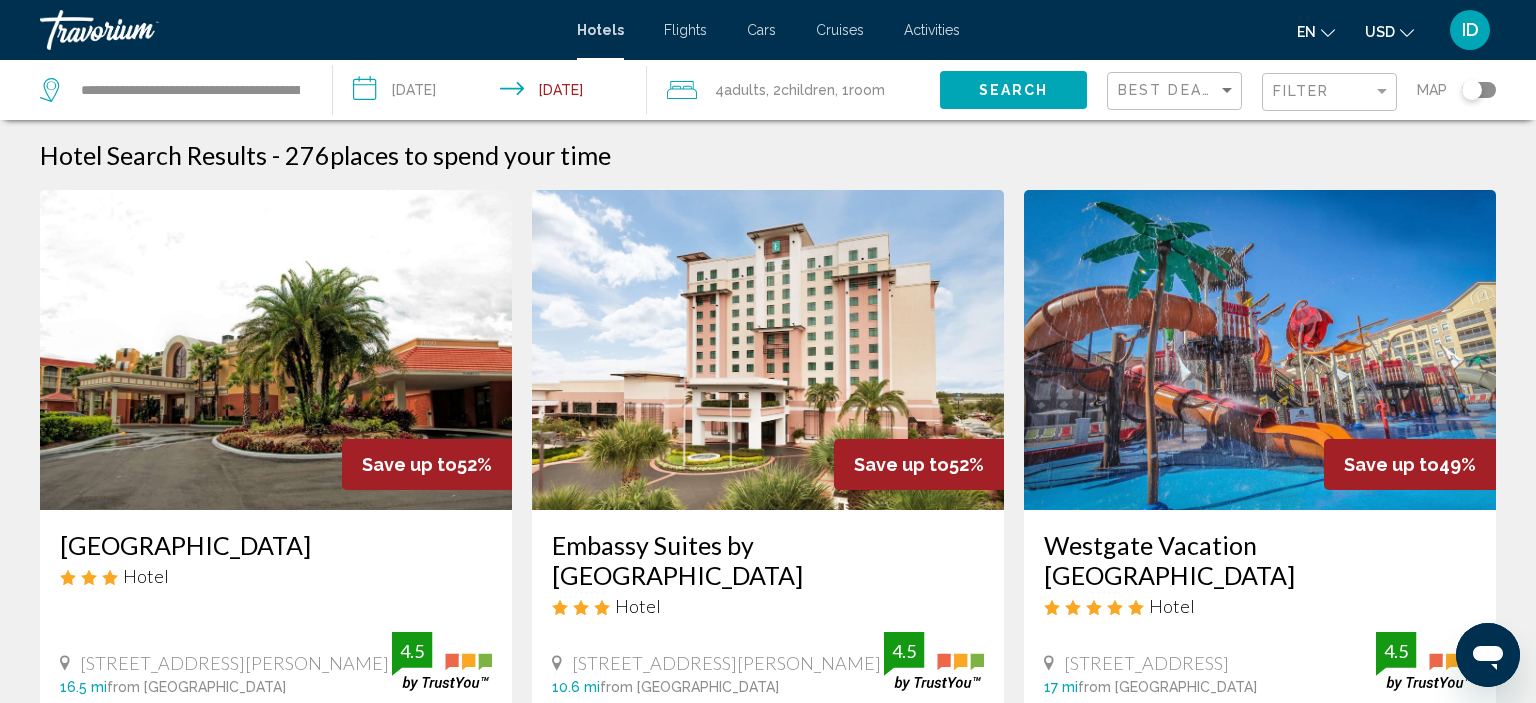click on "Cars" at bounding box center [761, 30] 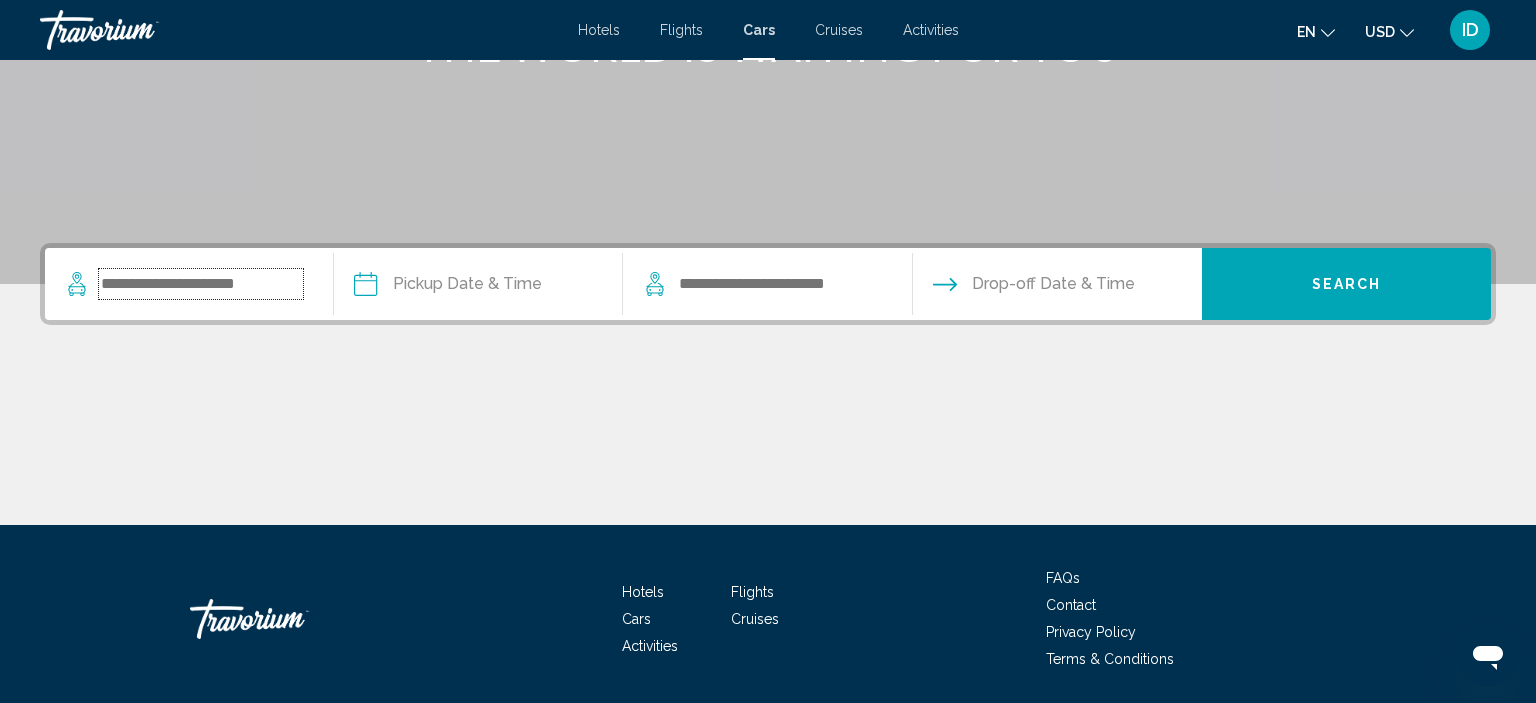 click at bounding box center (201, 284) 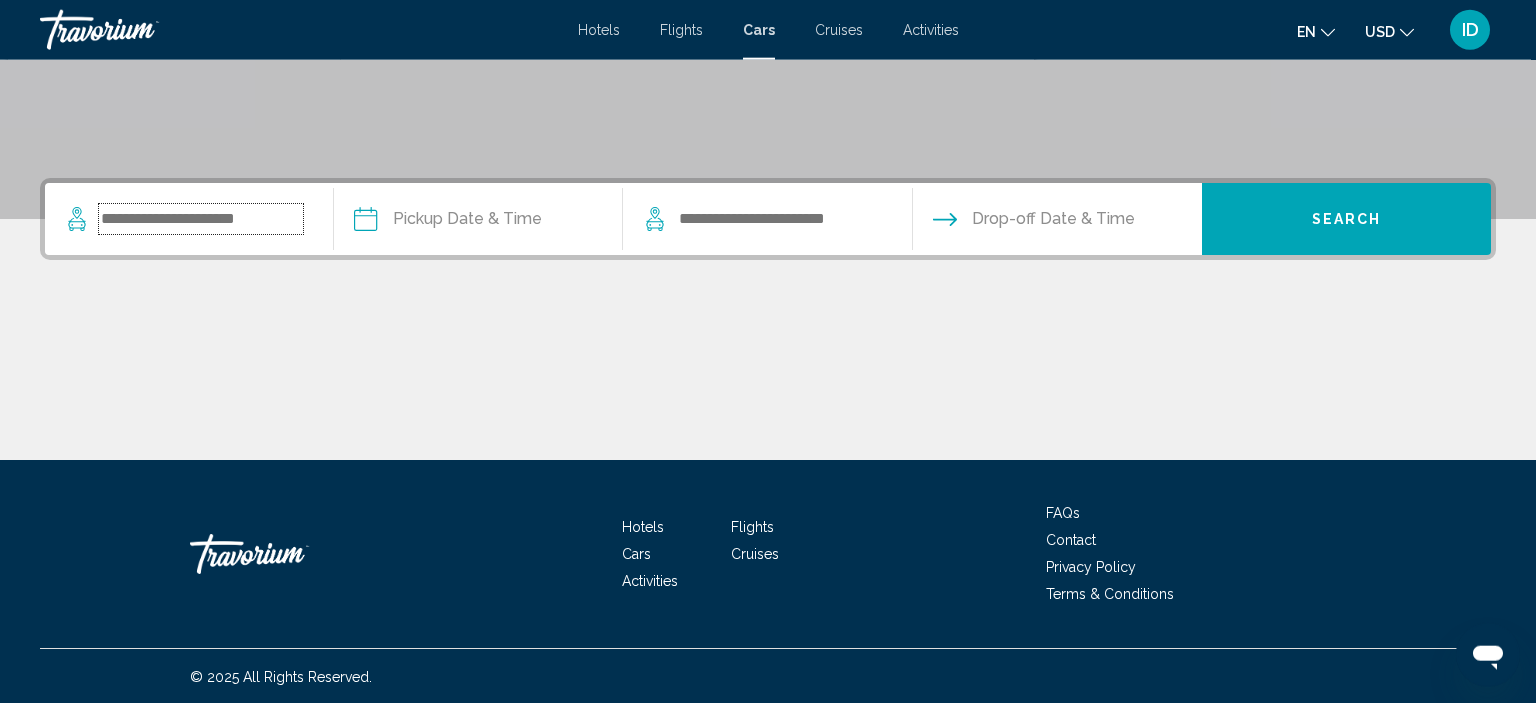scroll, scrollTop: 382, scrollLeft: 0, axis: vertical 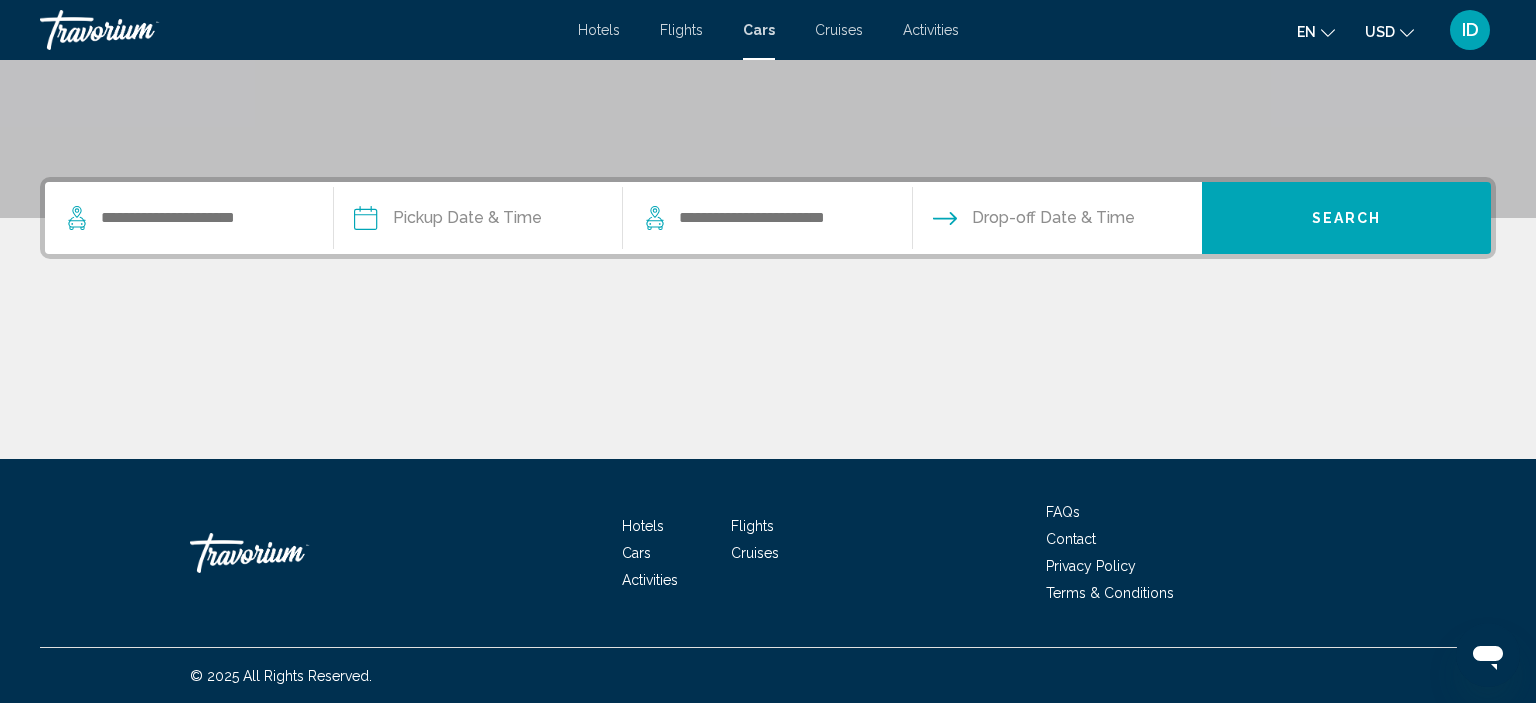 click on "Activities" at bounding box center (931, 30) 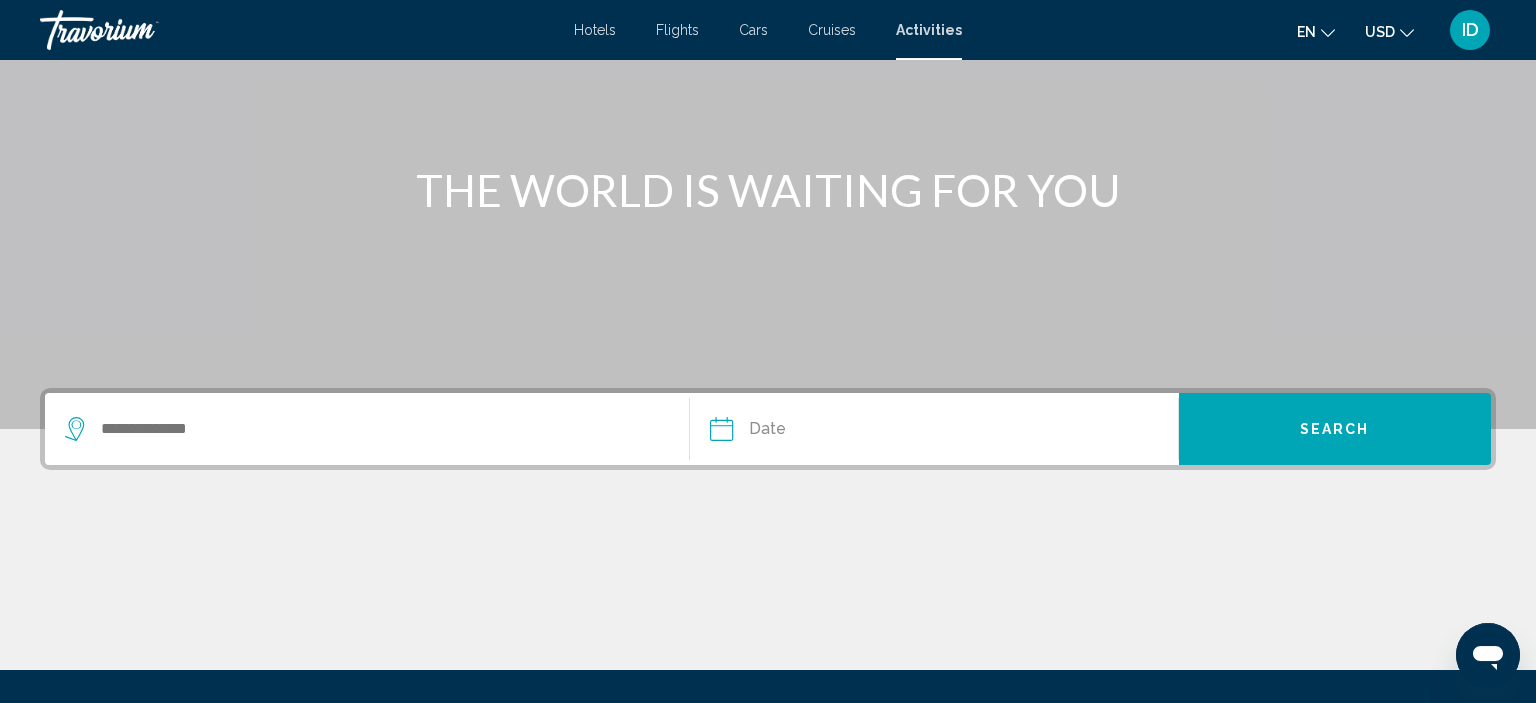 scroll, scrollTop: 382, scrollLeft: 0, axis: vertical 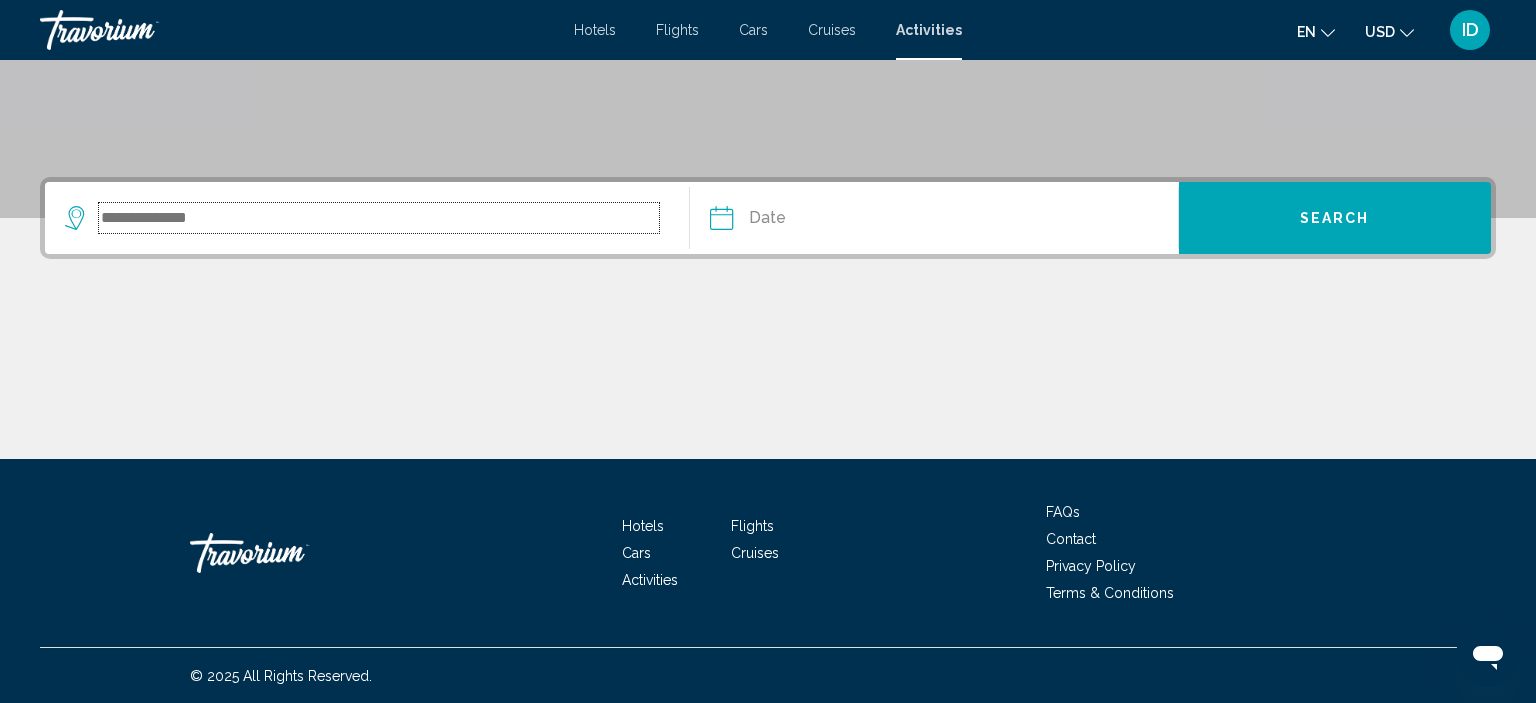 click at bounding box center [379, 218] 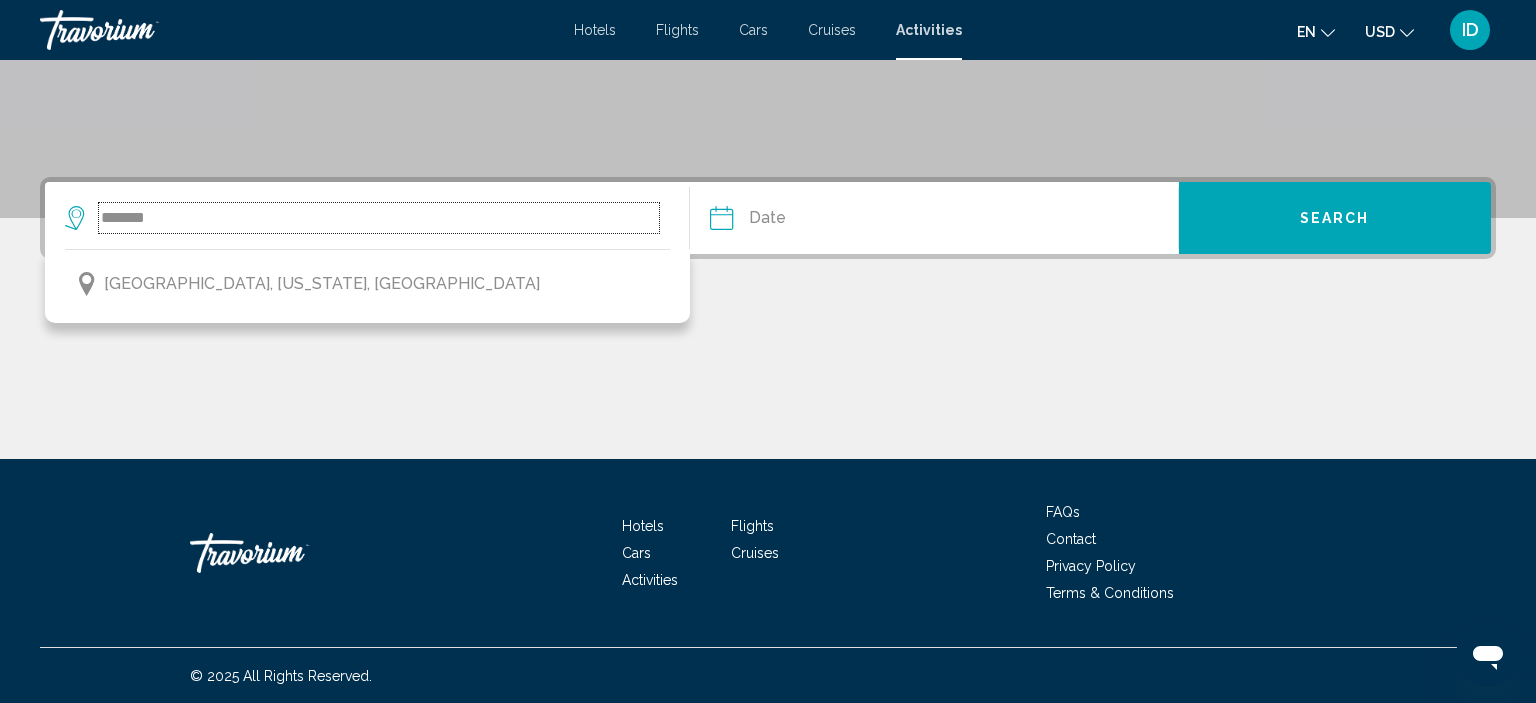 type on "*******" 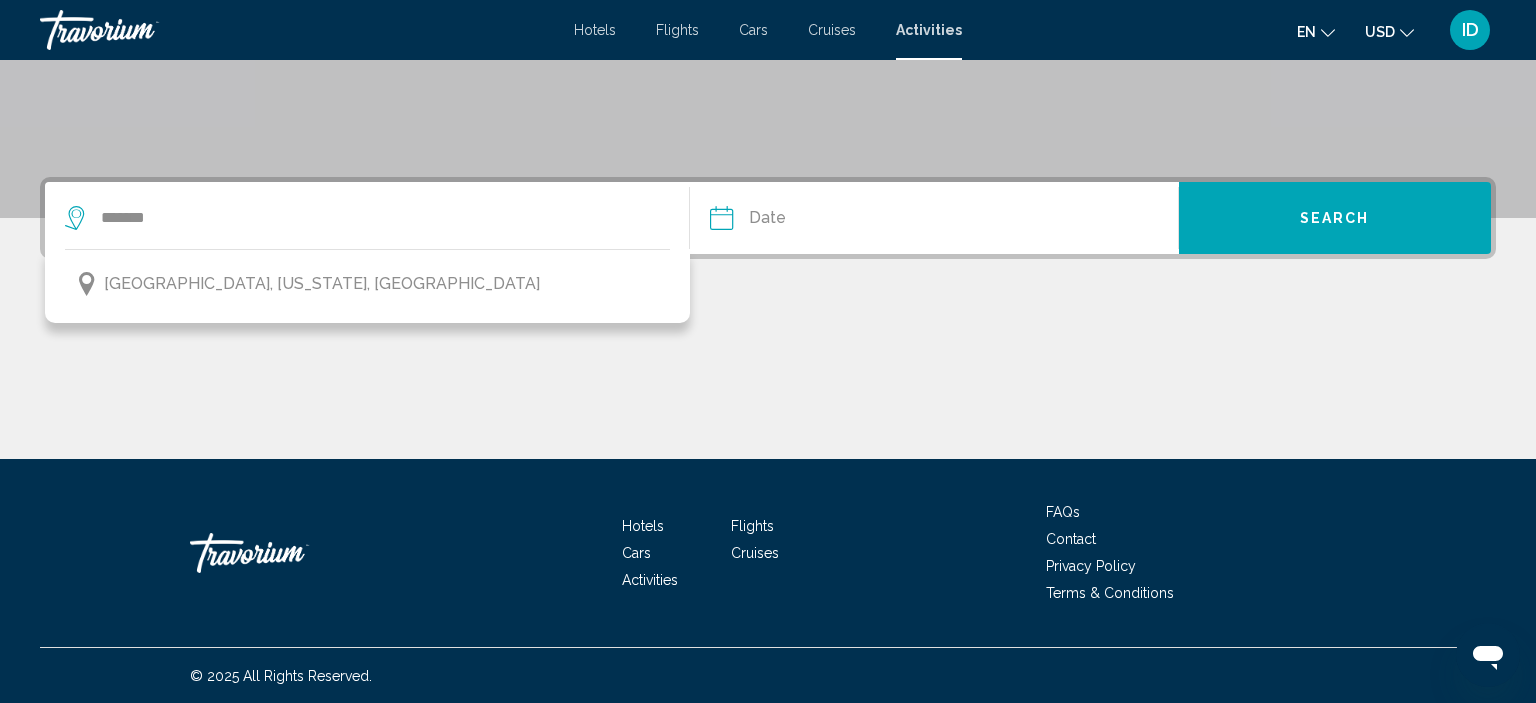 click at bounding box center (826, 221) 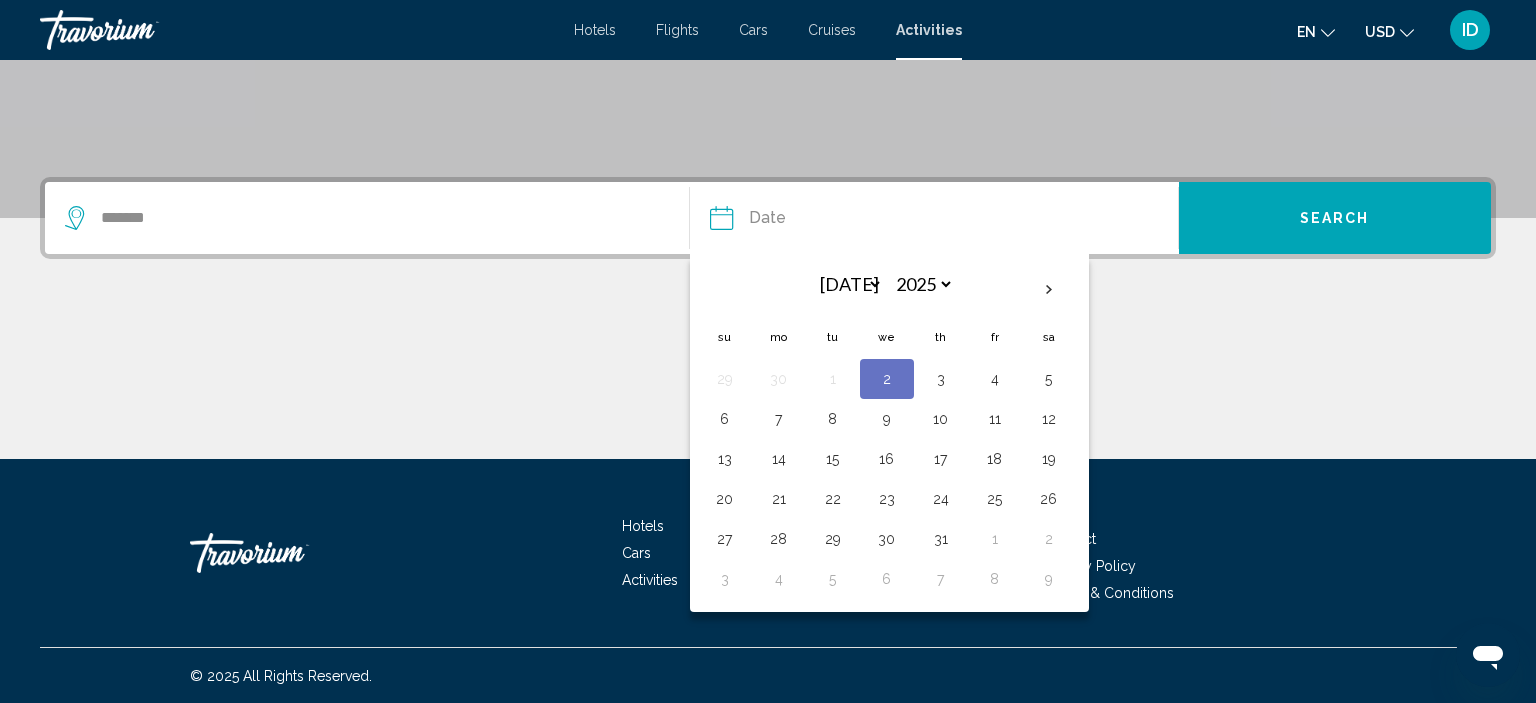click on "12" at bounding box center (1049, 419) 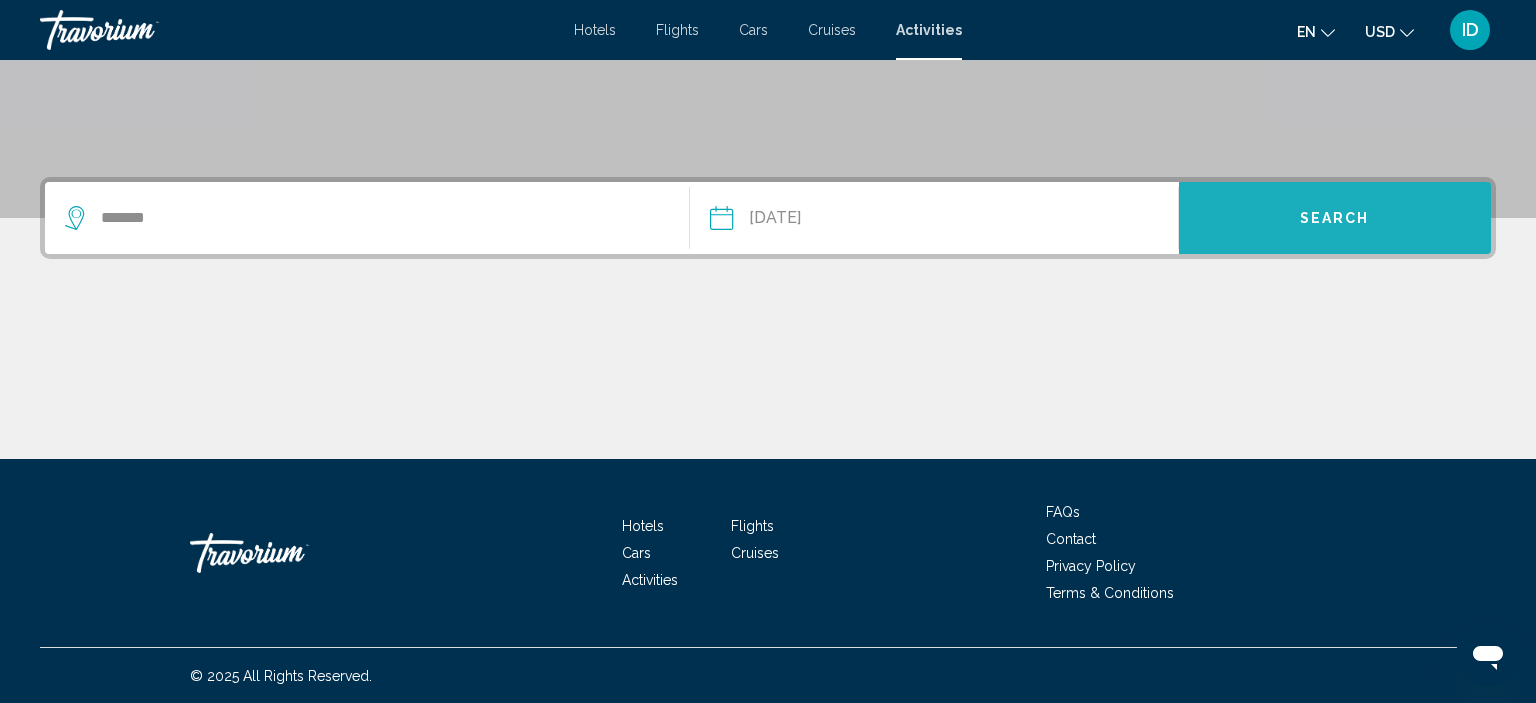 drag, startPoint x: 1446, startPoint y: 237, endPoint x: 1413, endPoint y: 231, distance: 33.54102 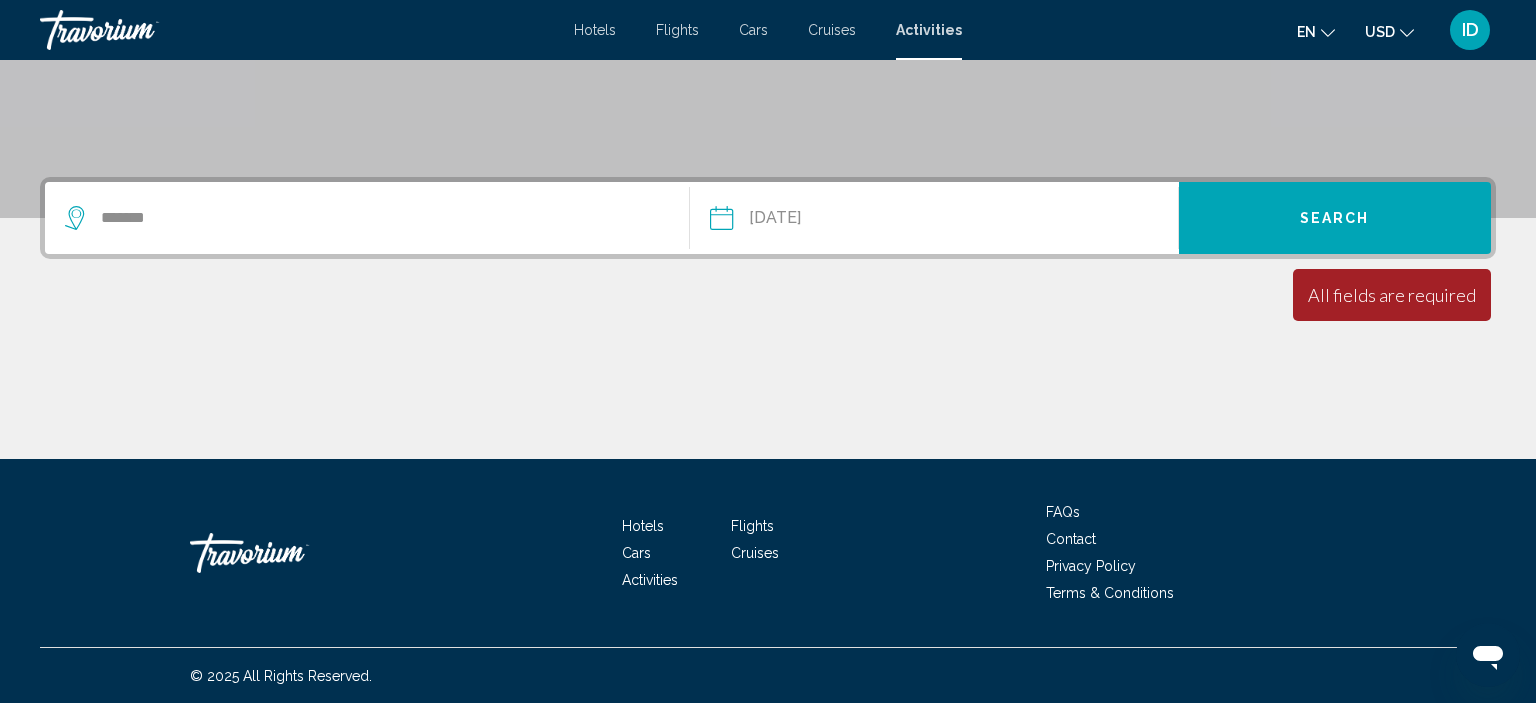 click on "Search" at bounding box center [1335, 218] 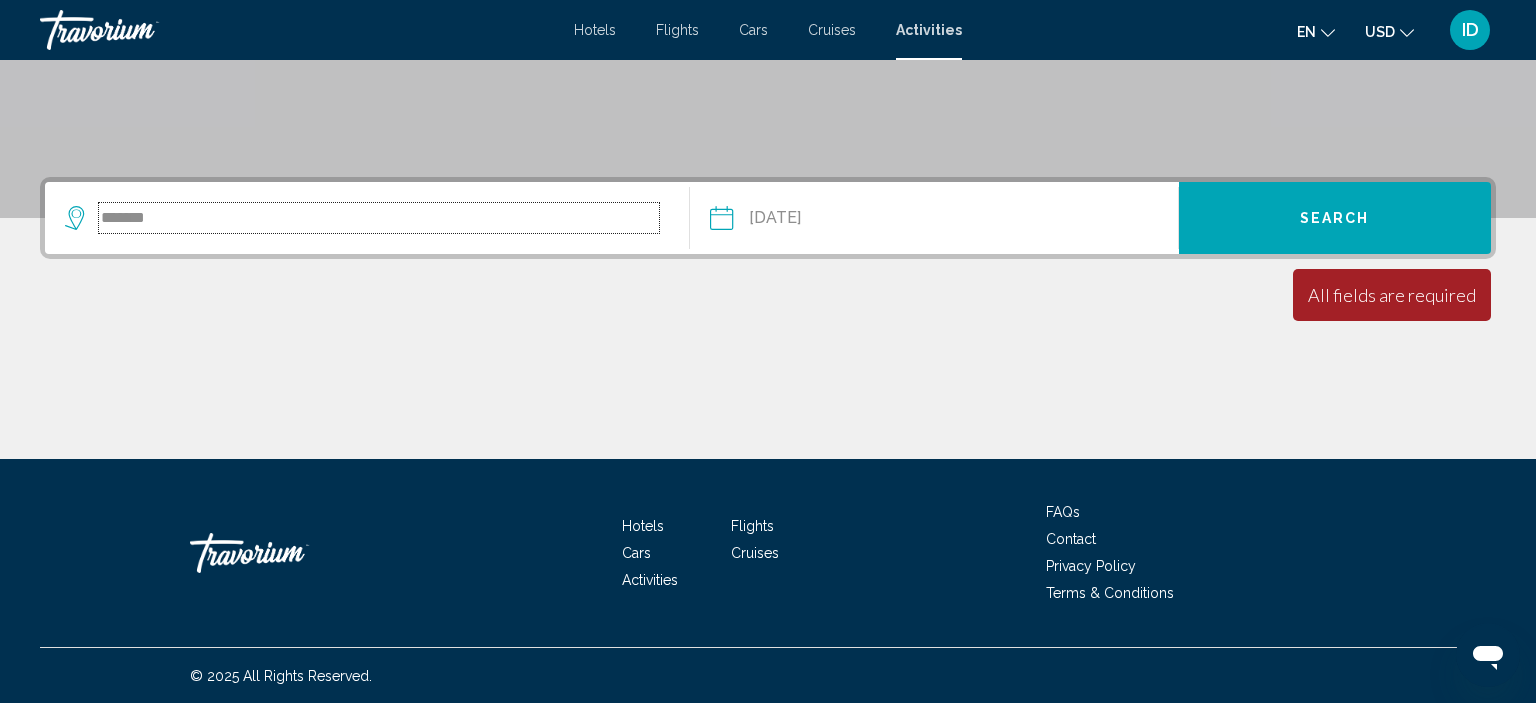 click on "*******" at bounding box center [379, 218] 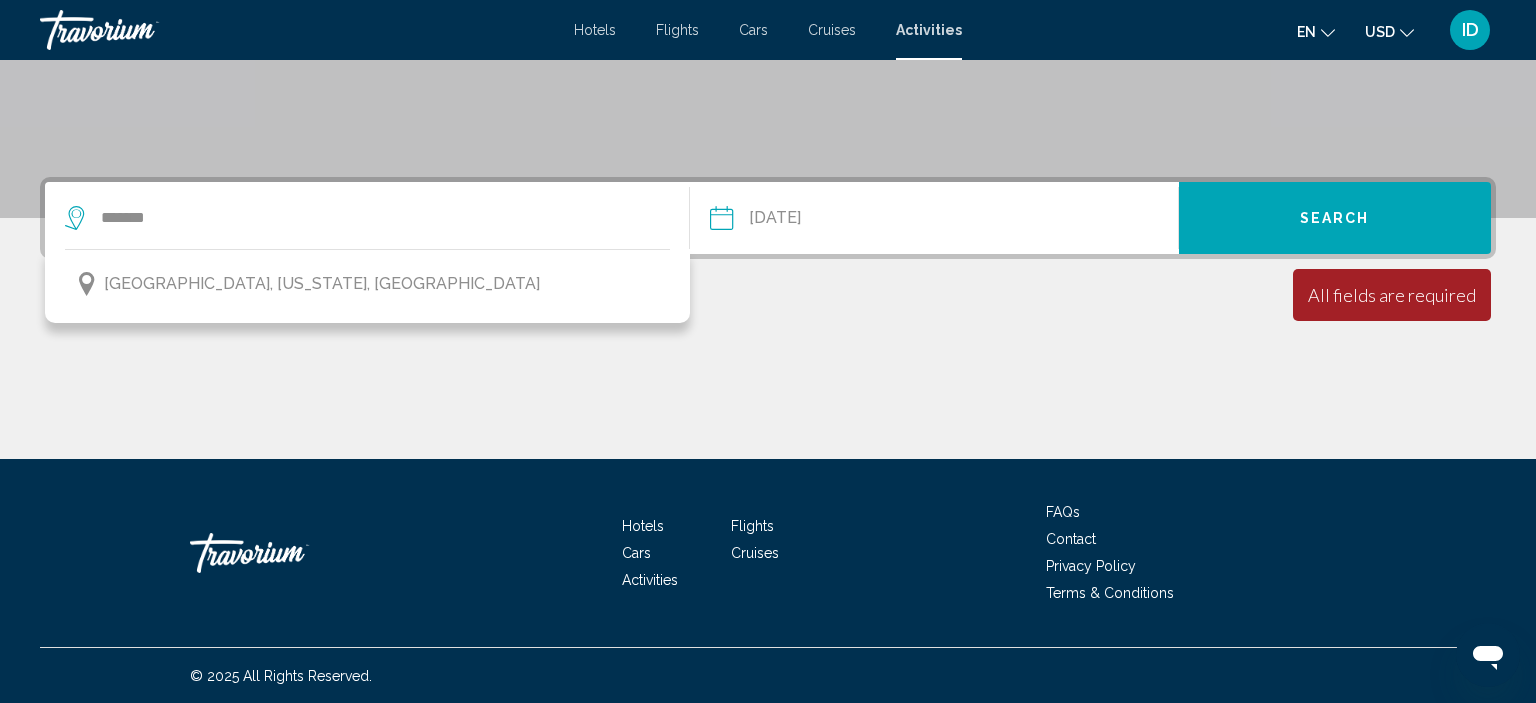drag, startPoint x: 230, startPoint y: 280, endPoint x: 299, endPoint y: 268, distance: 70.035706 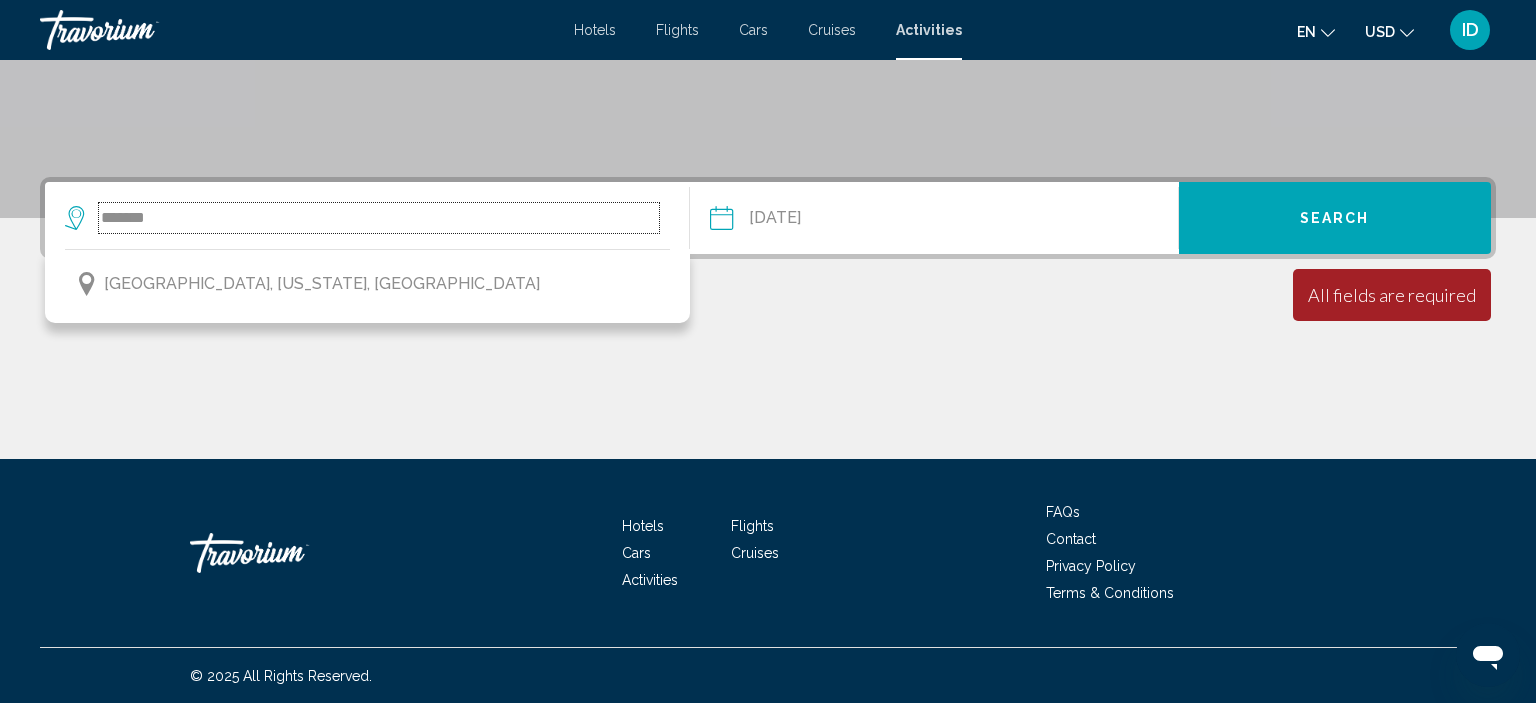 type on "**********" 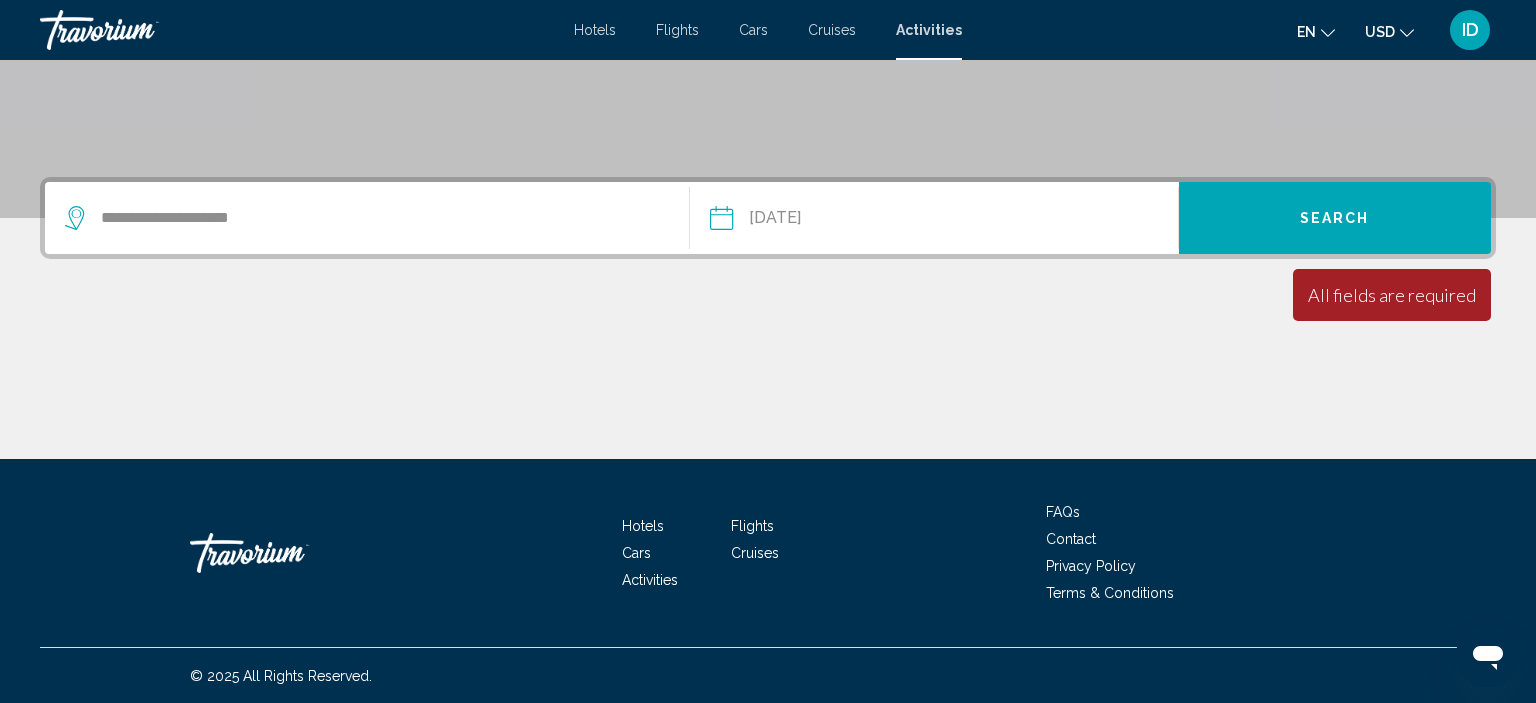 click on "Search" at bounding box center (1335, 218) 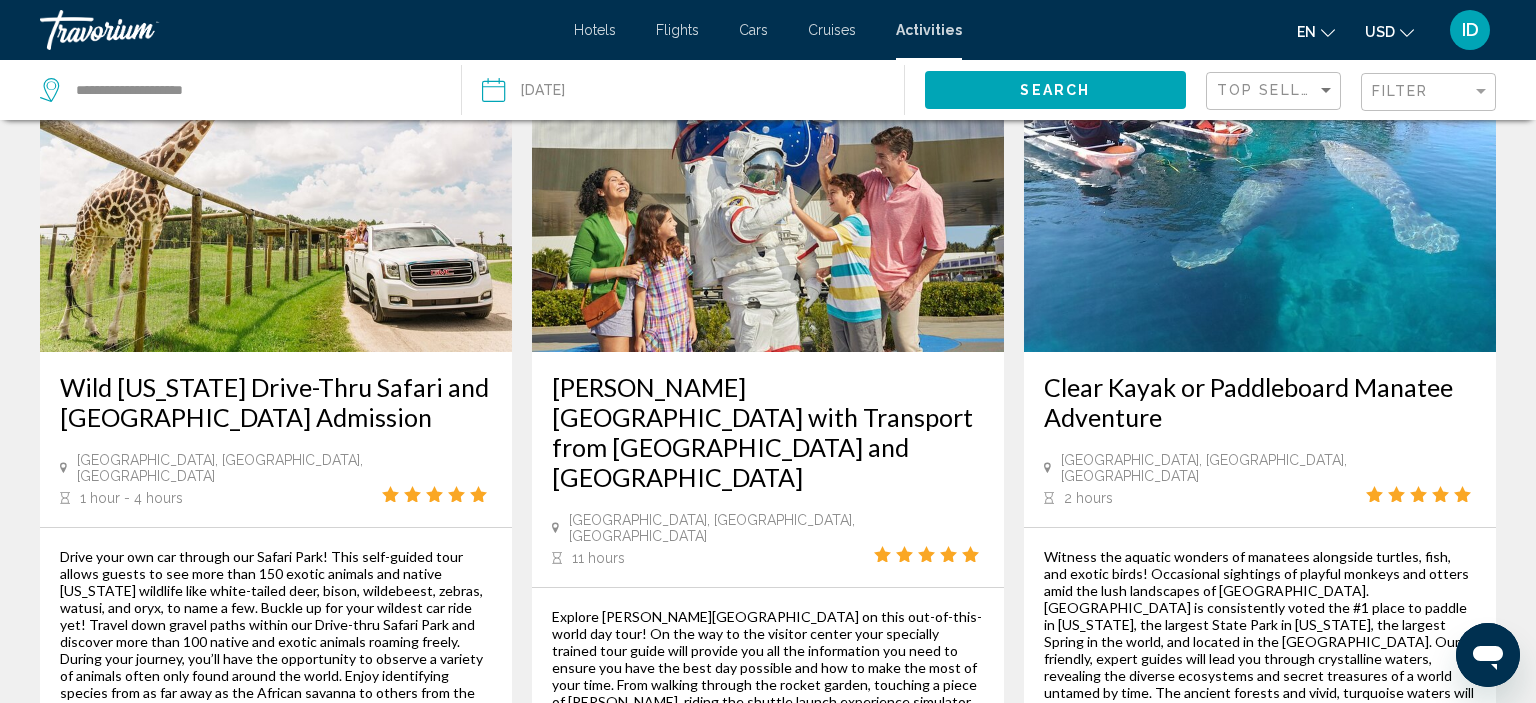 scroll, scrollTop: 1267, scrollLeft: 0, axis: vertical 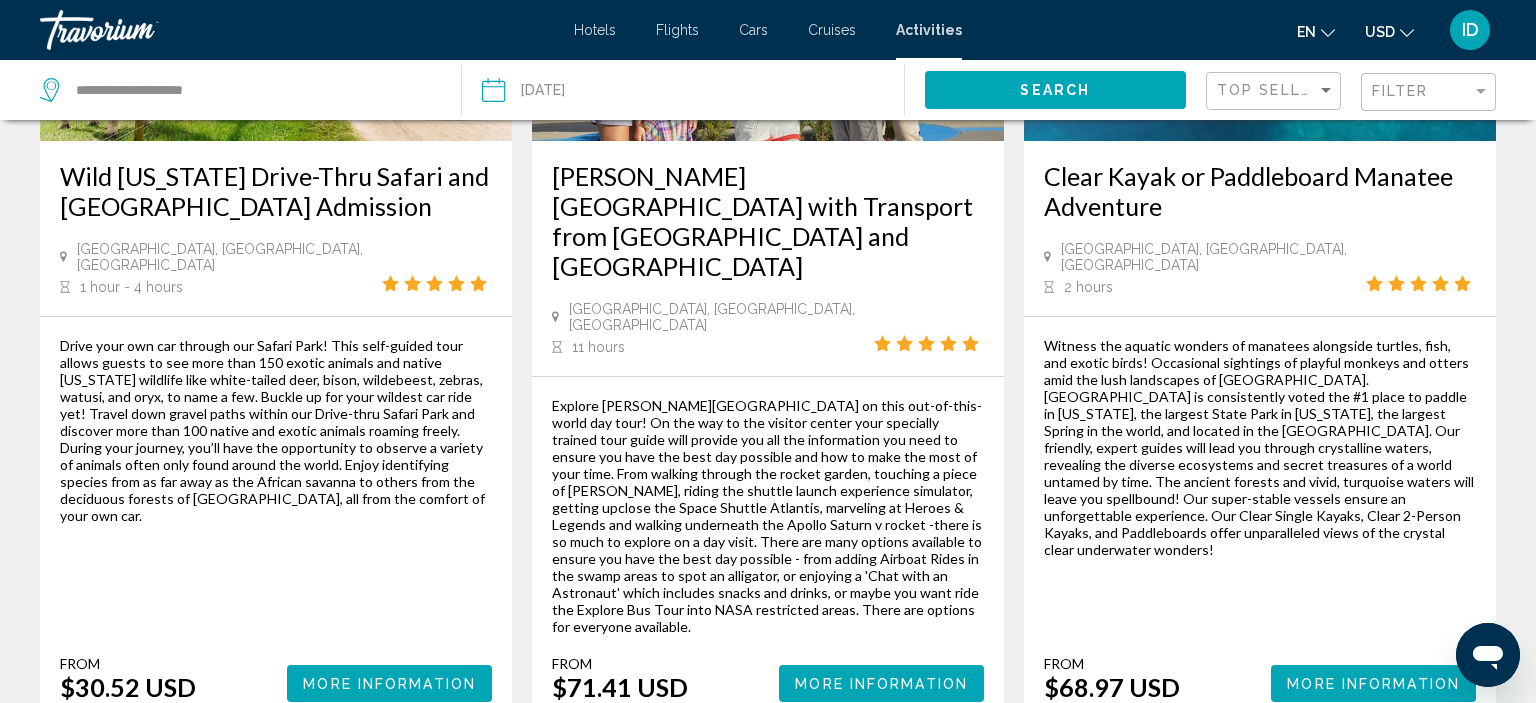 click on "More Information" at bounding box center (389, 684) 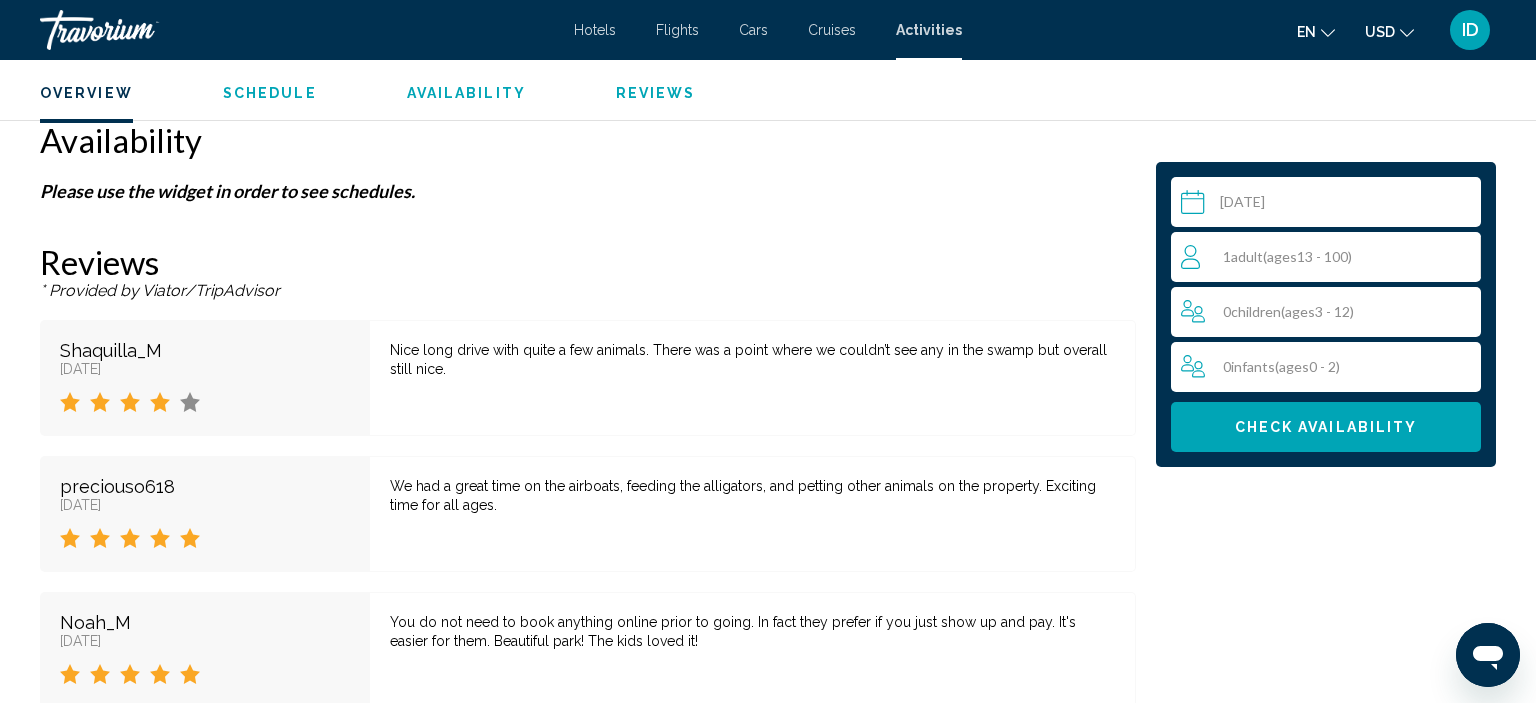 scroll, scrollTop: 3884, scrollLeft: 0, axis: vertical 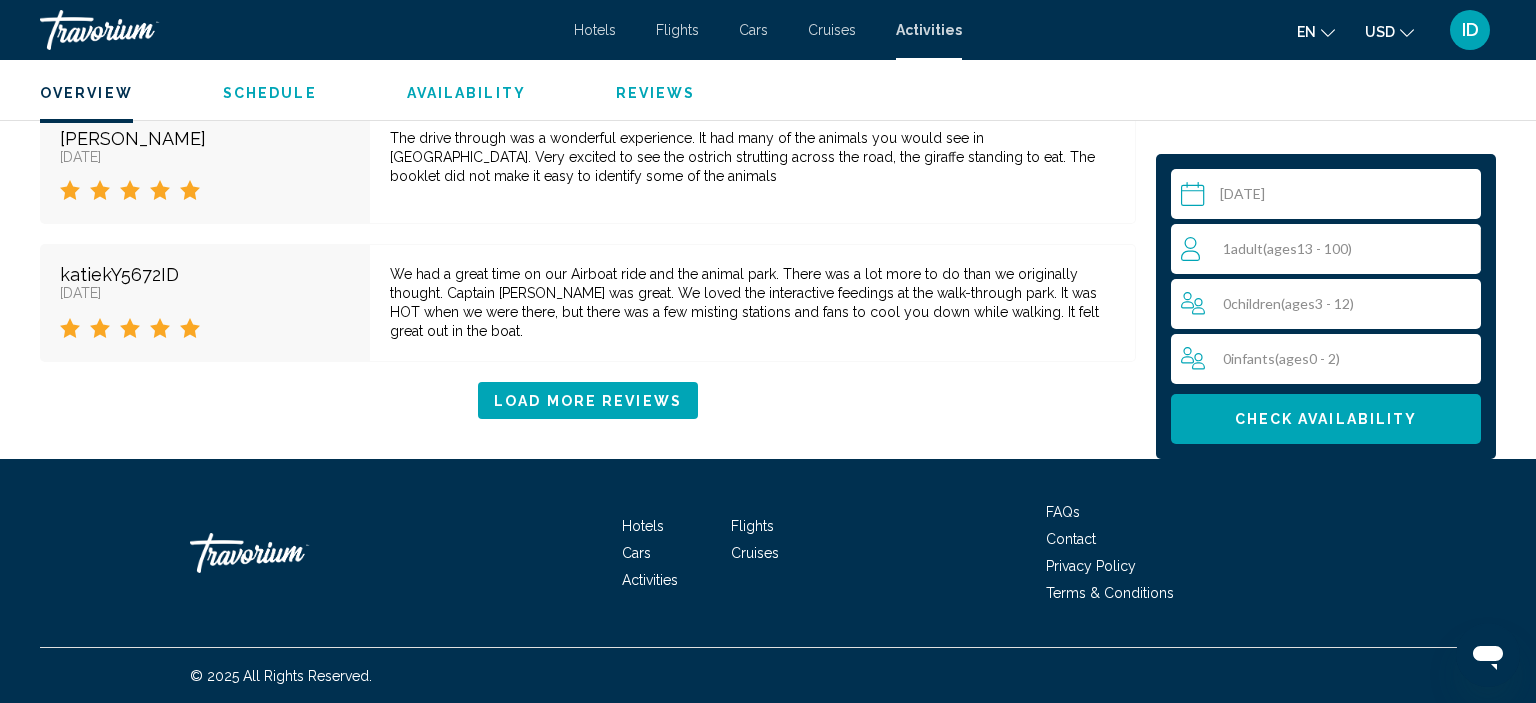 click on "( ages  3 - 12)" at bounding box center (1317, 303) 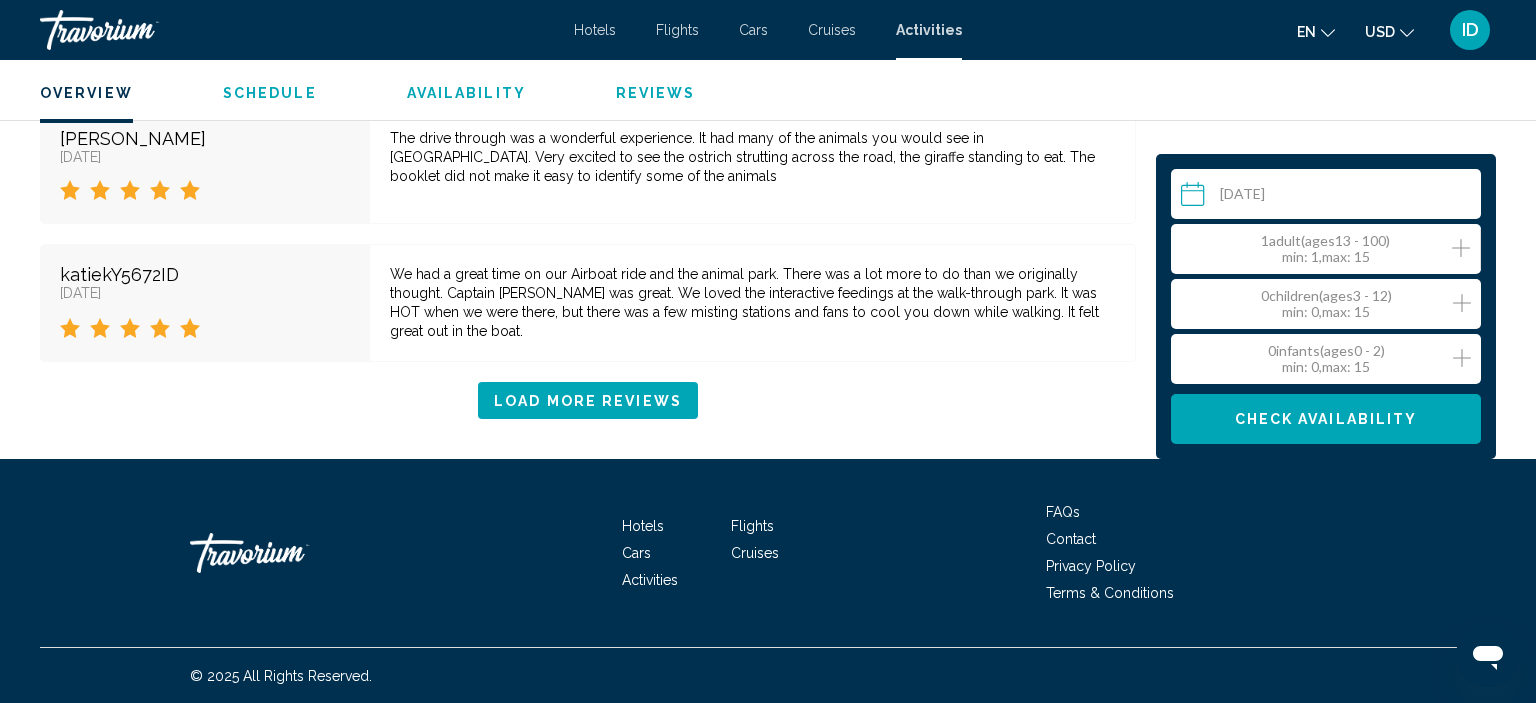 click on "1  Adult Adults  ( ages  13 - 100) min : 1,  max : 15" at bounding box center [1330, 249] 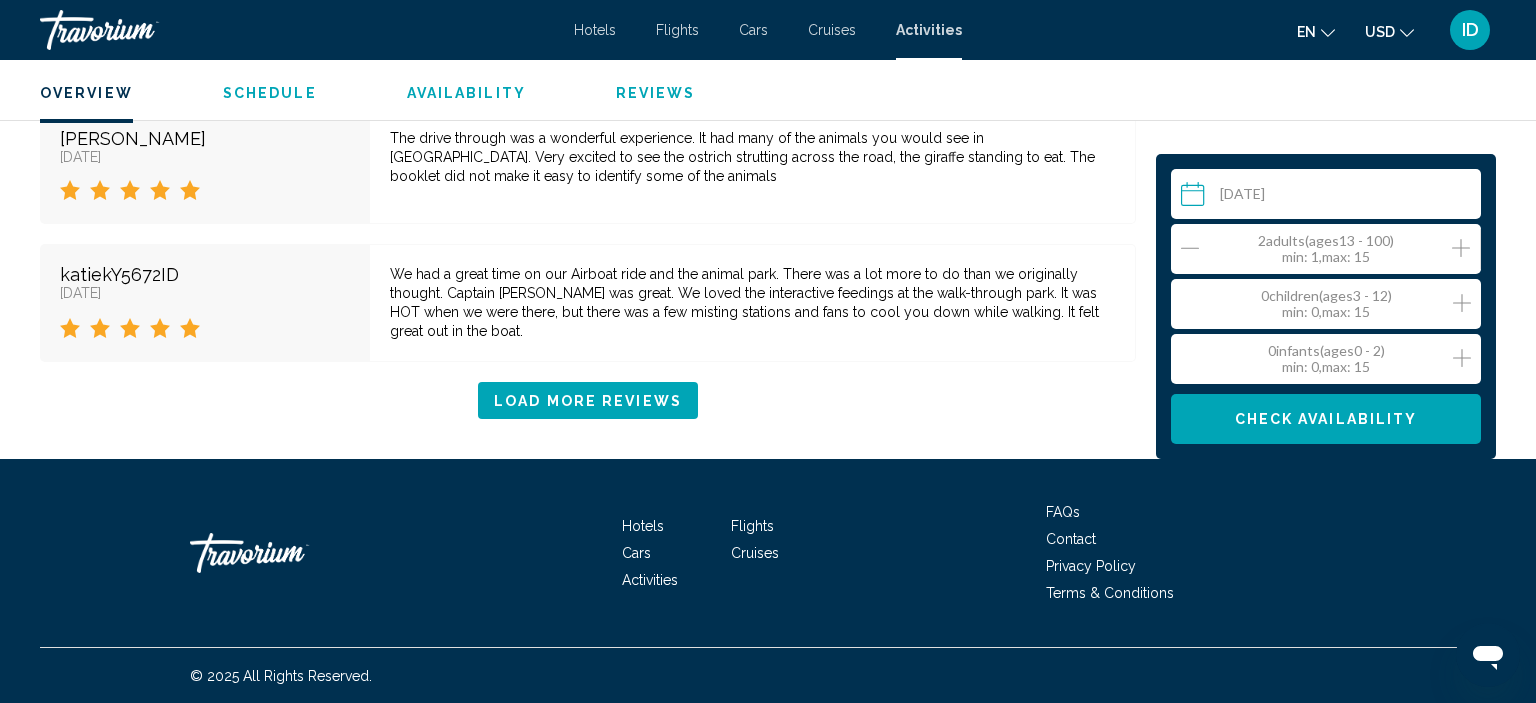 click 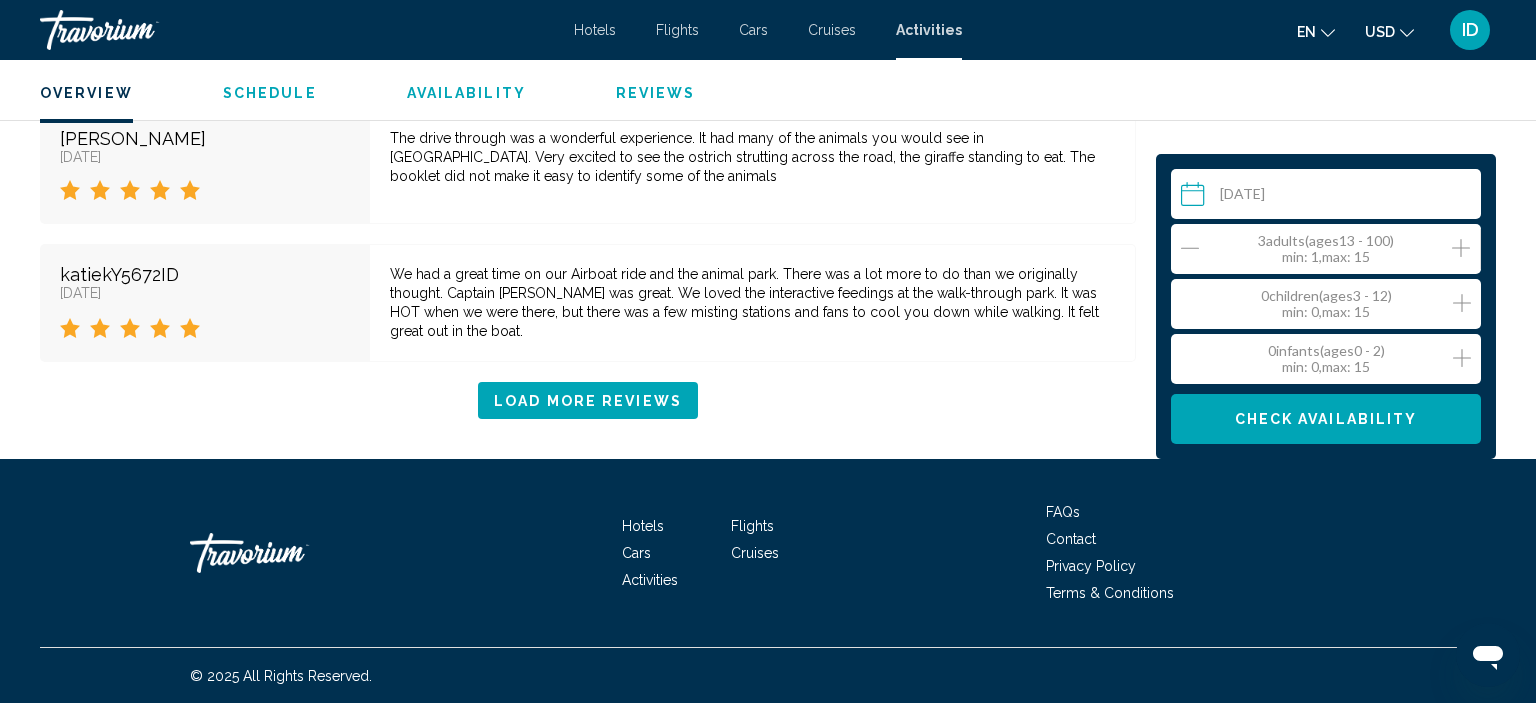 click 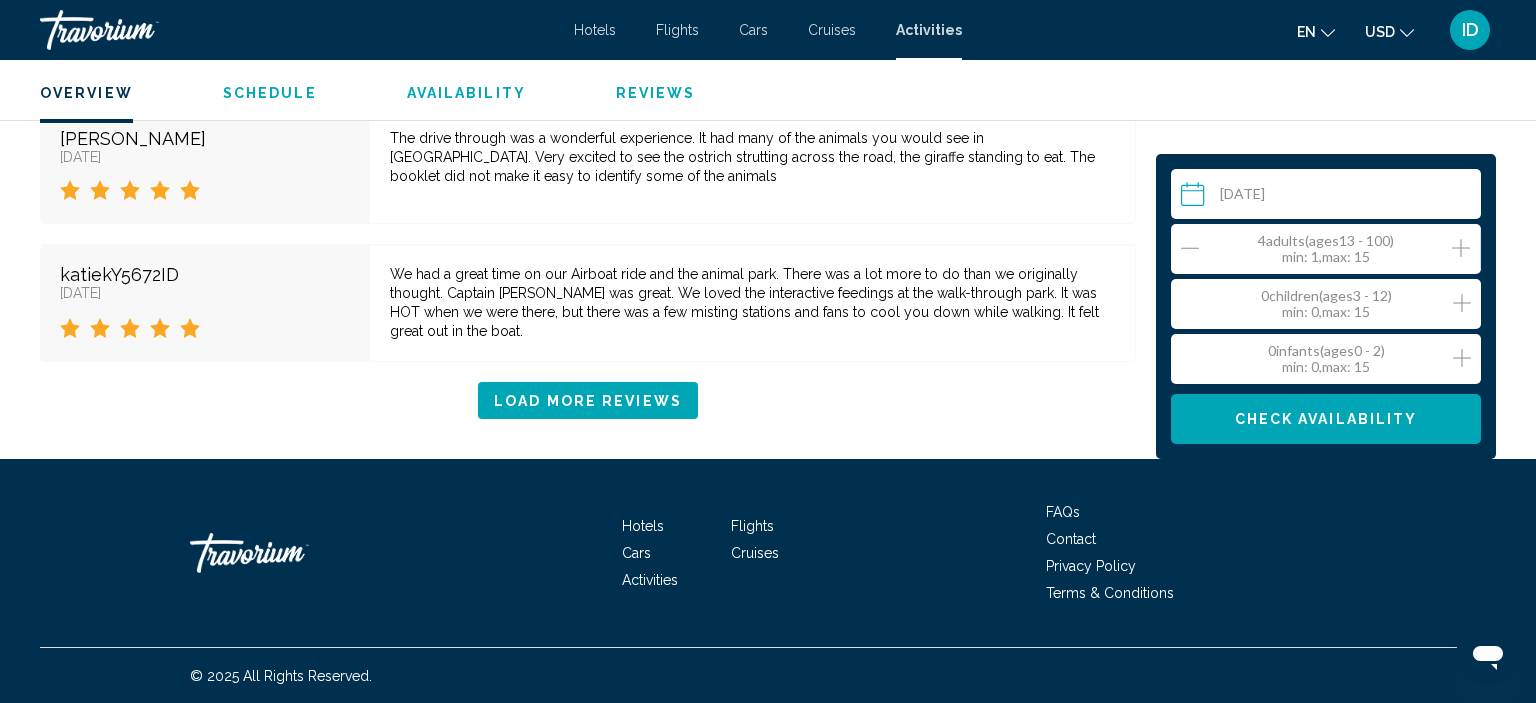 click on "0  Child Children  ( ages  3 - 12) min : 0,  max : 15" at bounding box center (1331, 304) 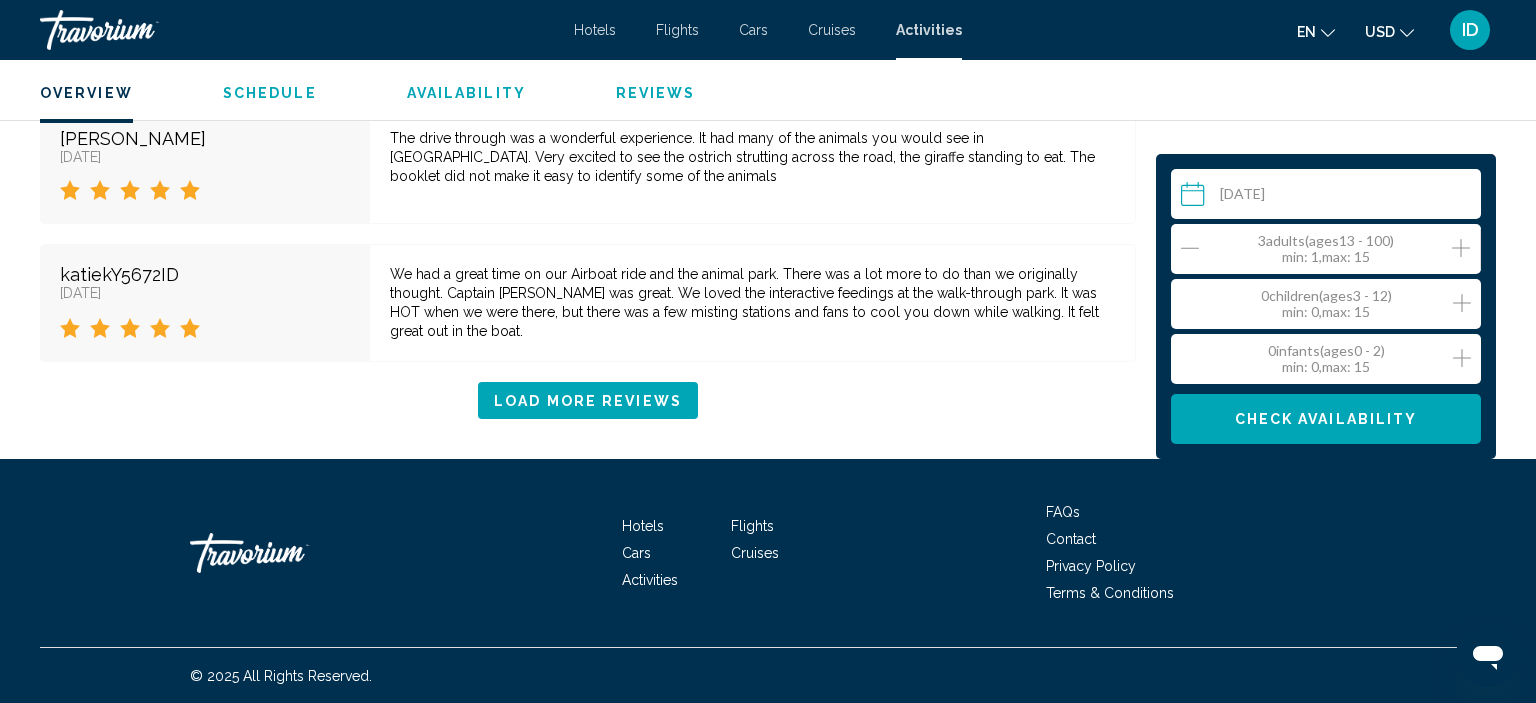 click on "0  Child Children  ( ages  3 - 12) min : 0,  max : 15" at bounding box center (1331, 304) 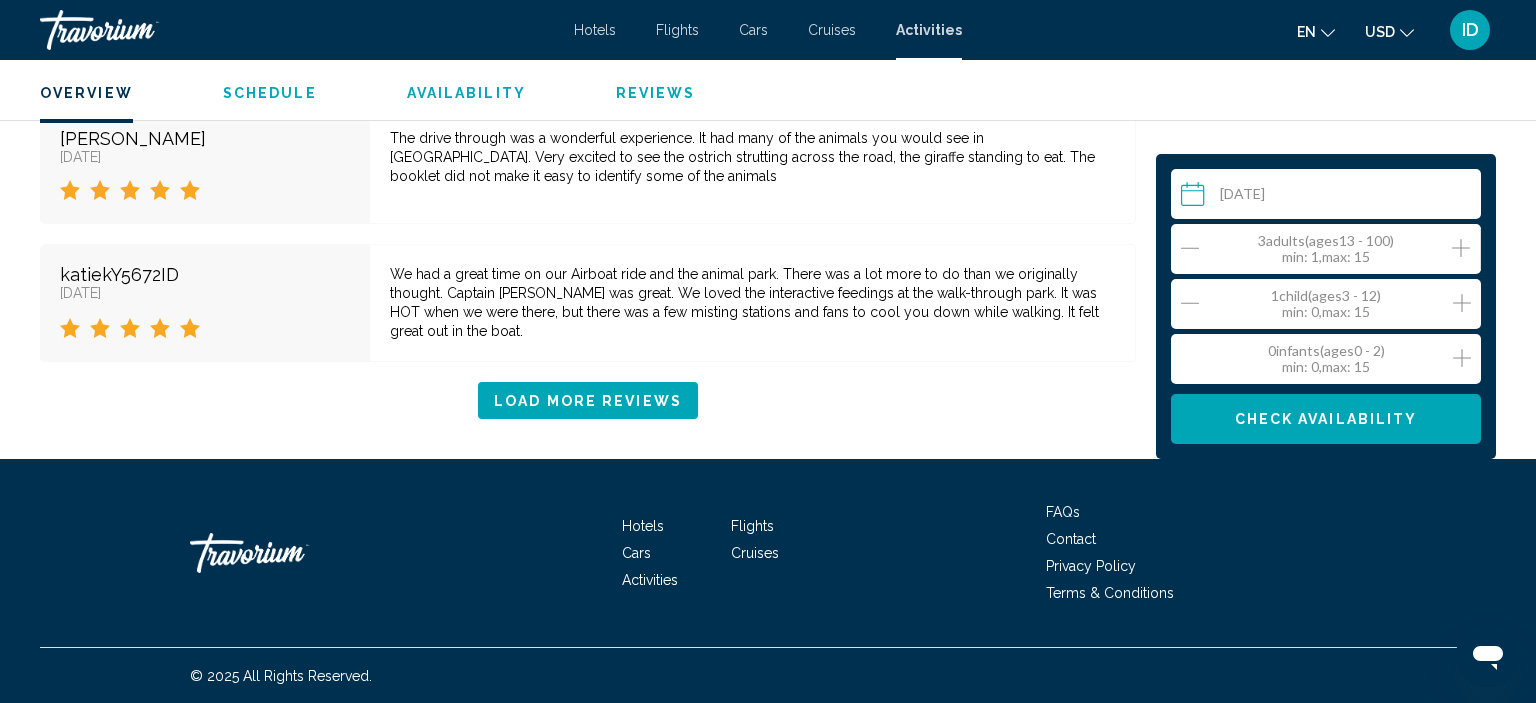 click at bounding box center [1462, 304] 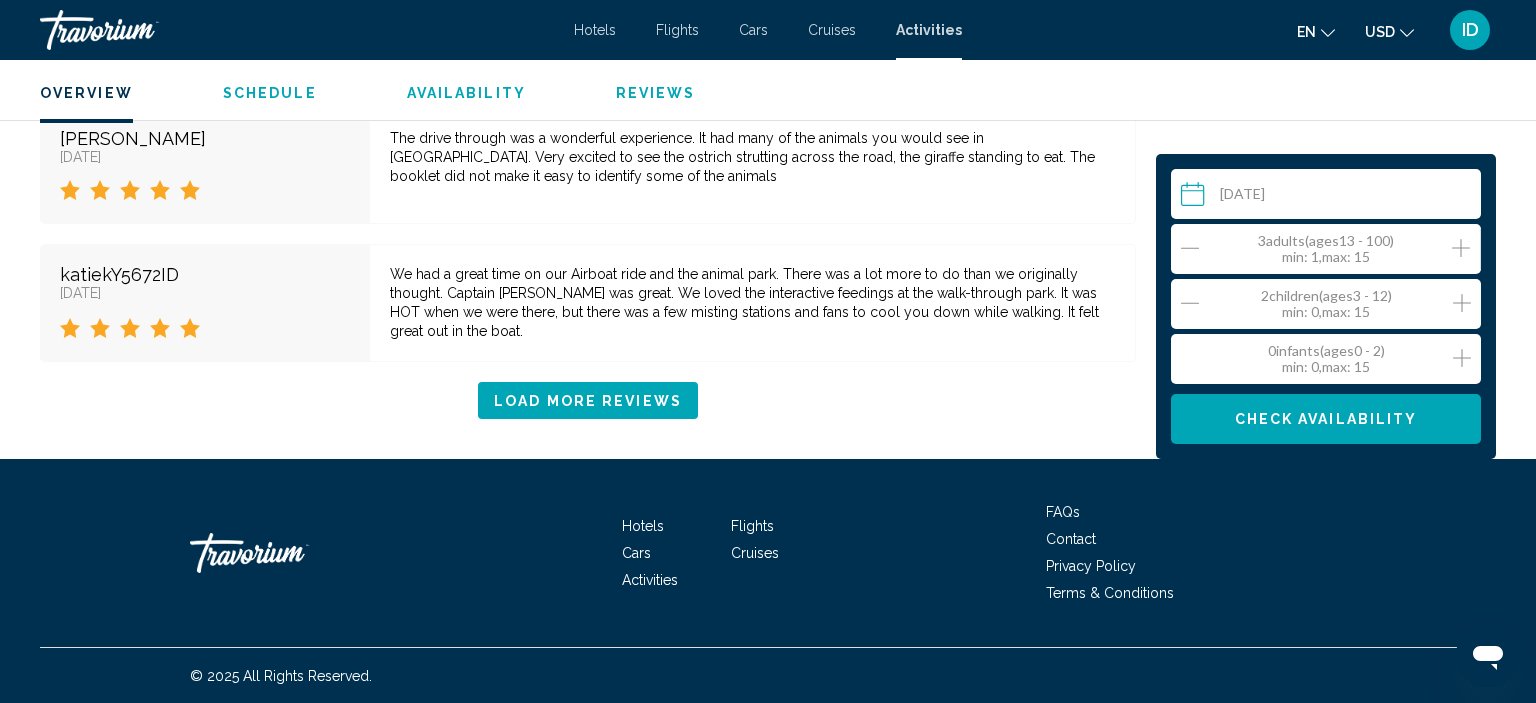 click at bounding box center [1462, 304] 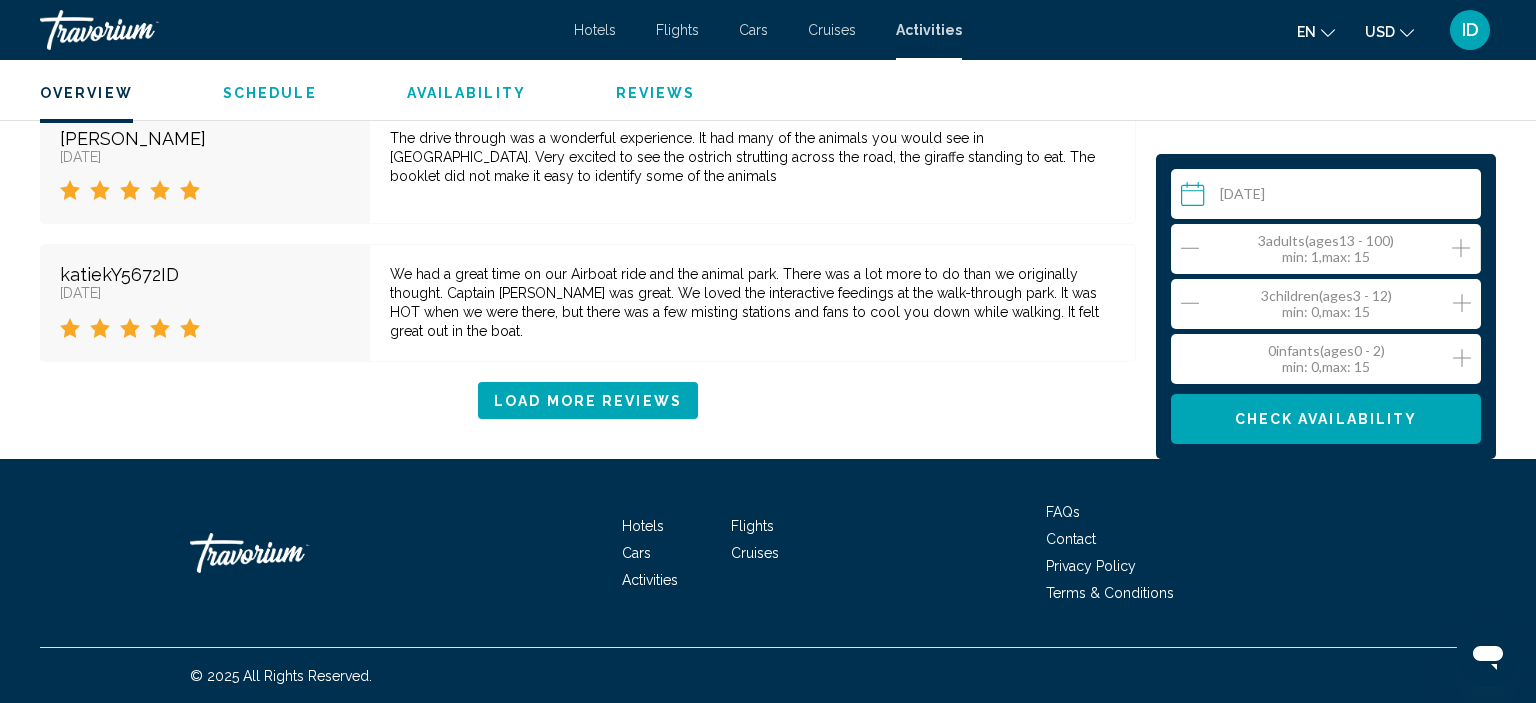 click on "3  Child Children  ( ages  3 - 12) min : 0,  max : 15" at bounding box center (1331, 304) 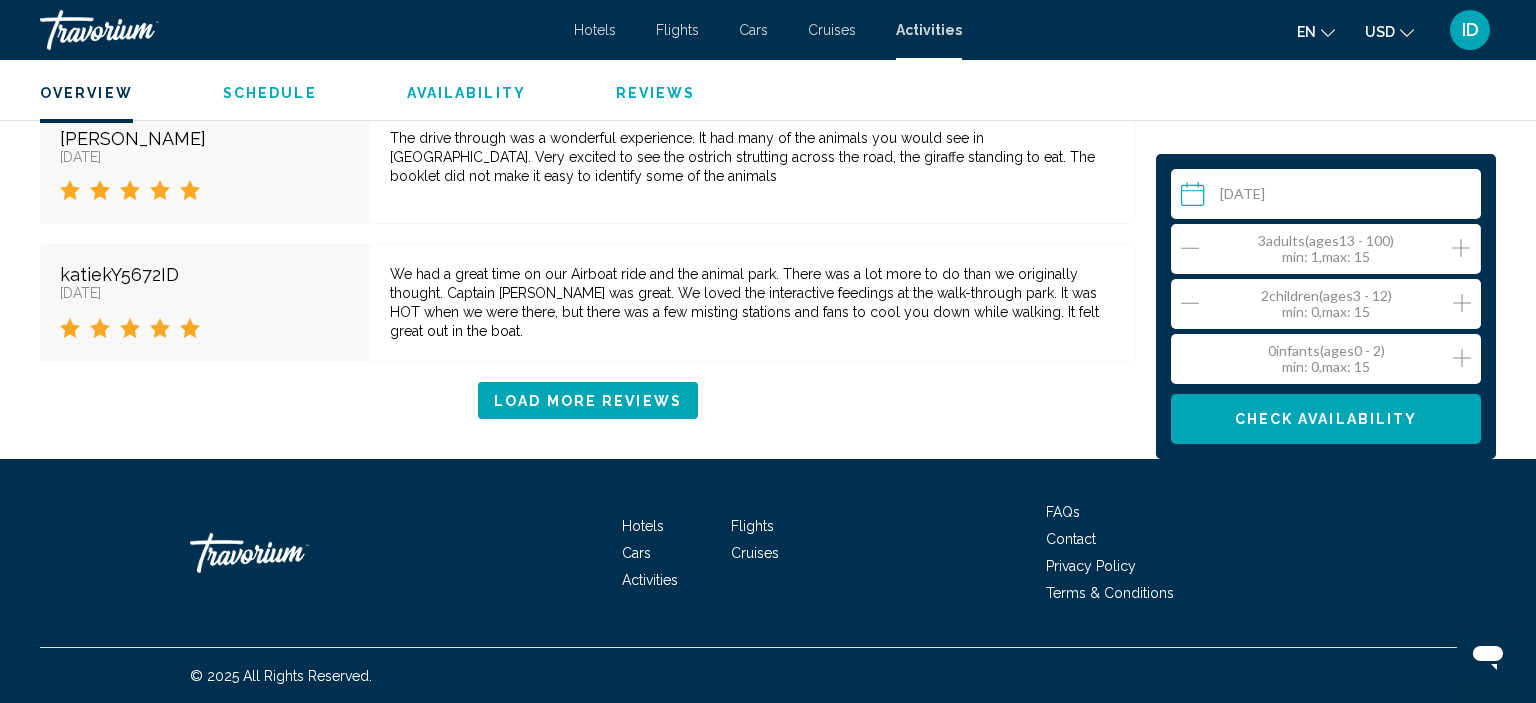 click on "Check Availability" at bounding box center [1326, 420] 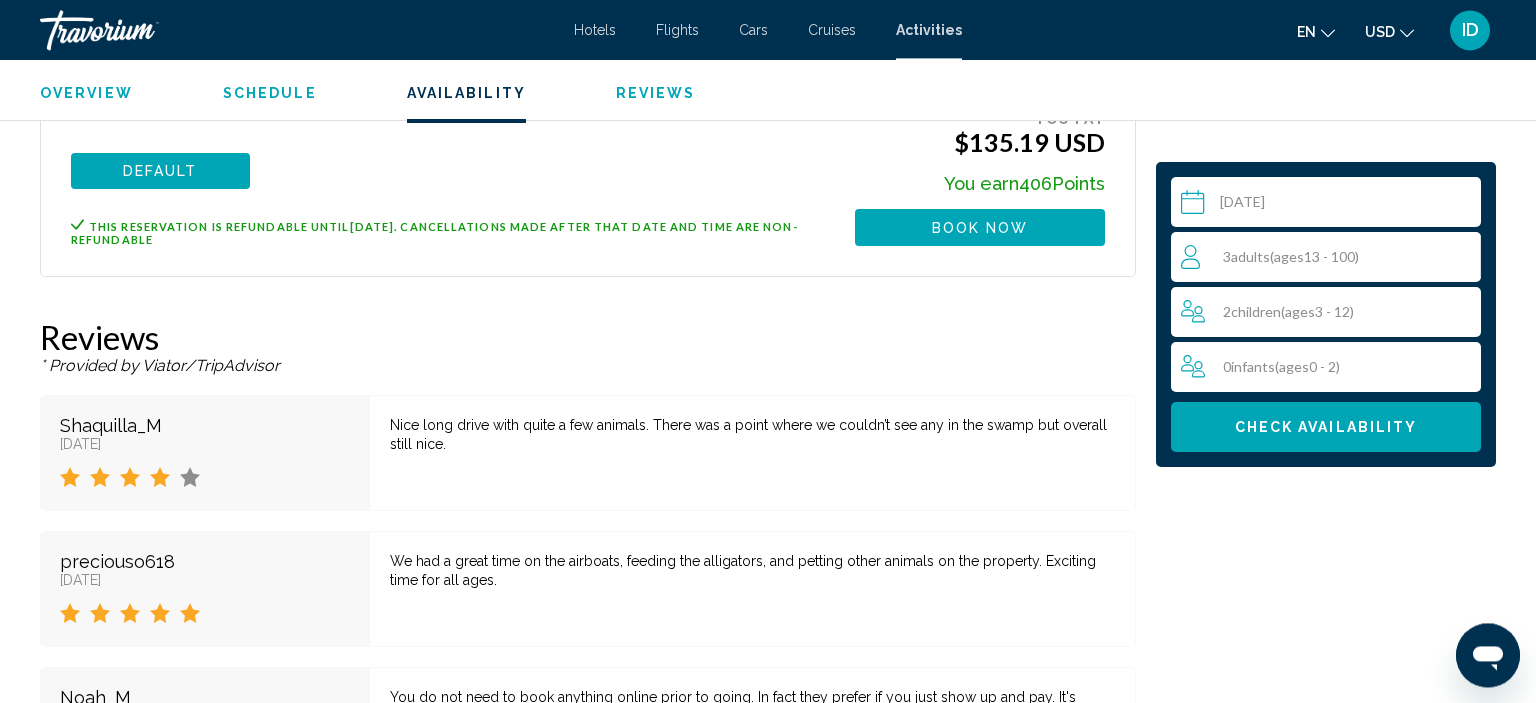 scroll, scrollTop: 2528, scrollLeft: 0, axis: vertical 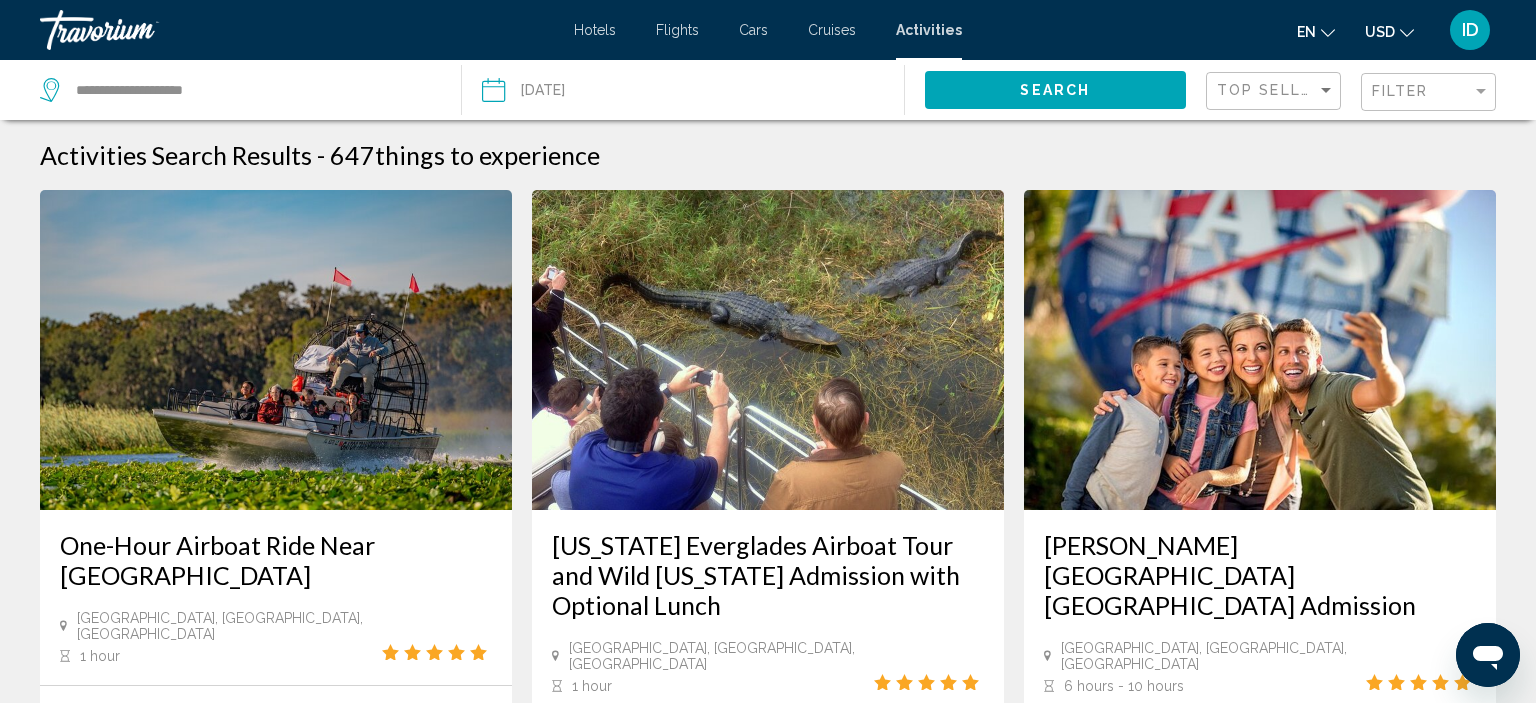click at bounding box center (276, 350) 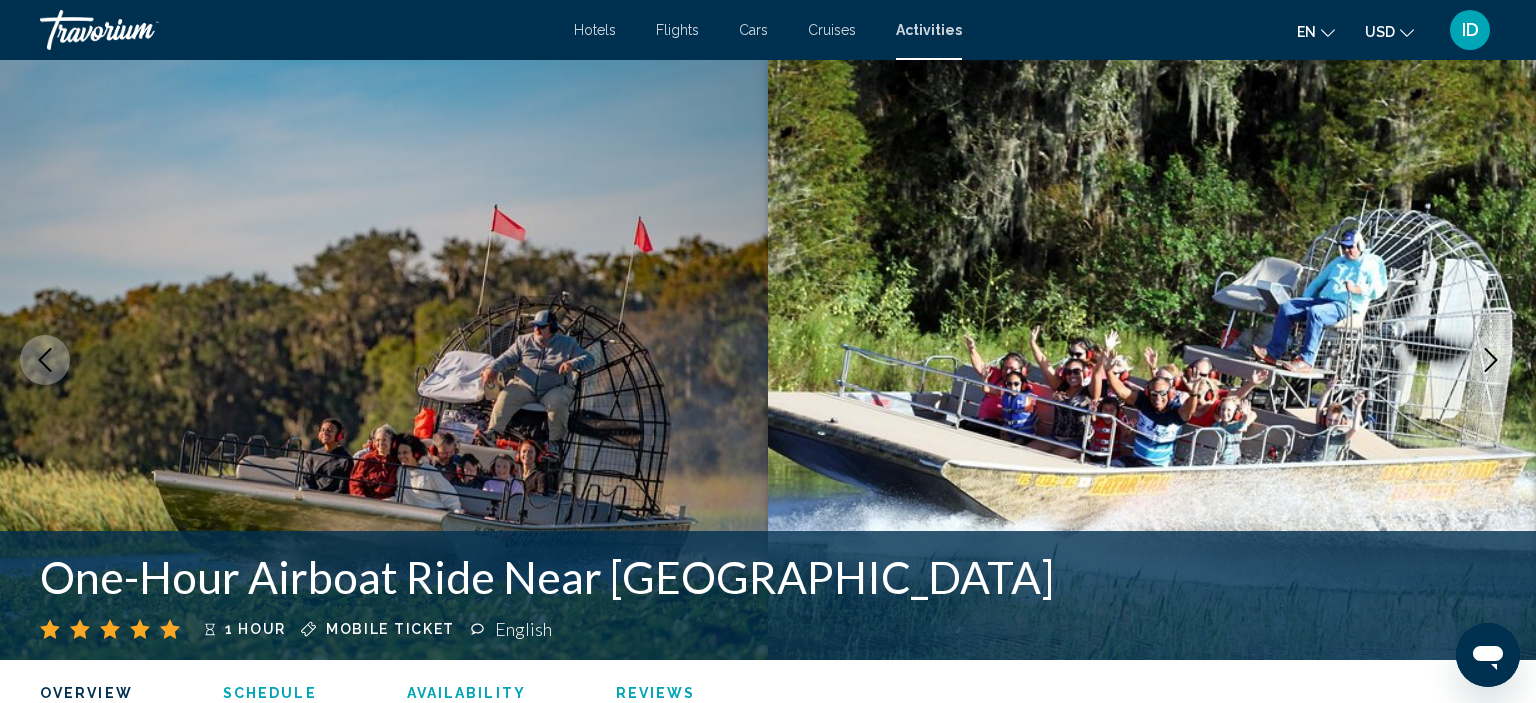 scroll, scrollTop: 4328, scrollLeft: 0, axis: vertical 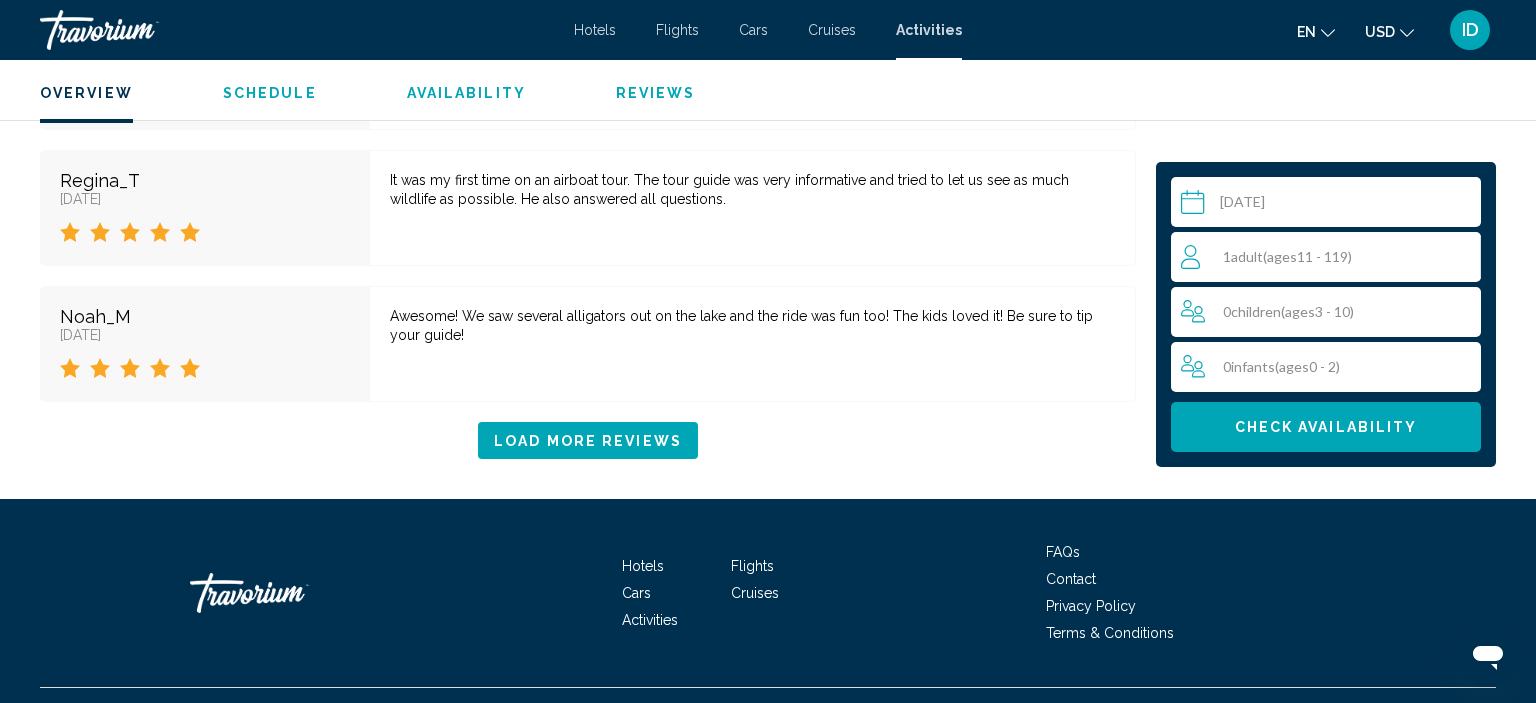 click on "ages" at bounding box center (1282, 256) 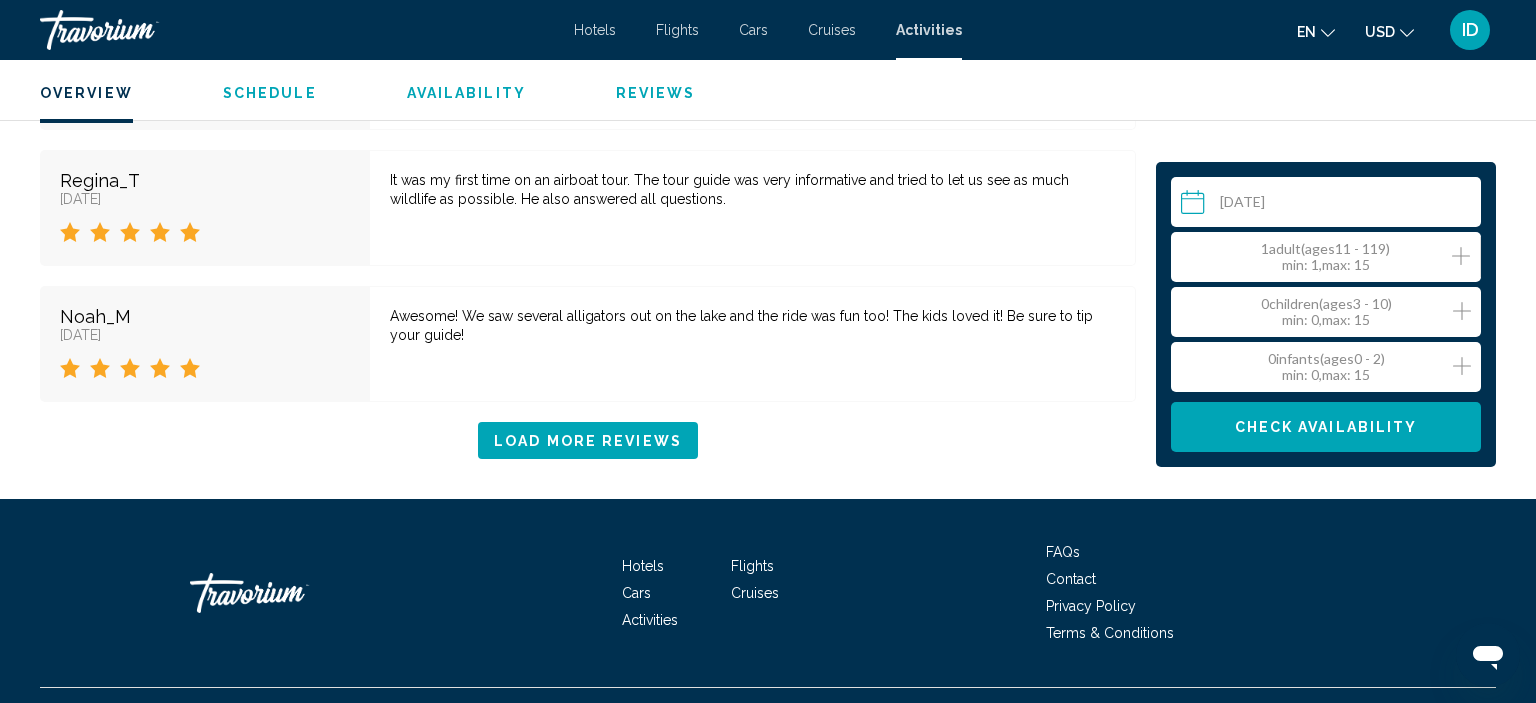 click 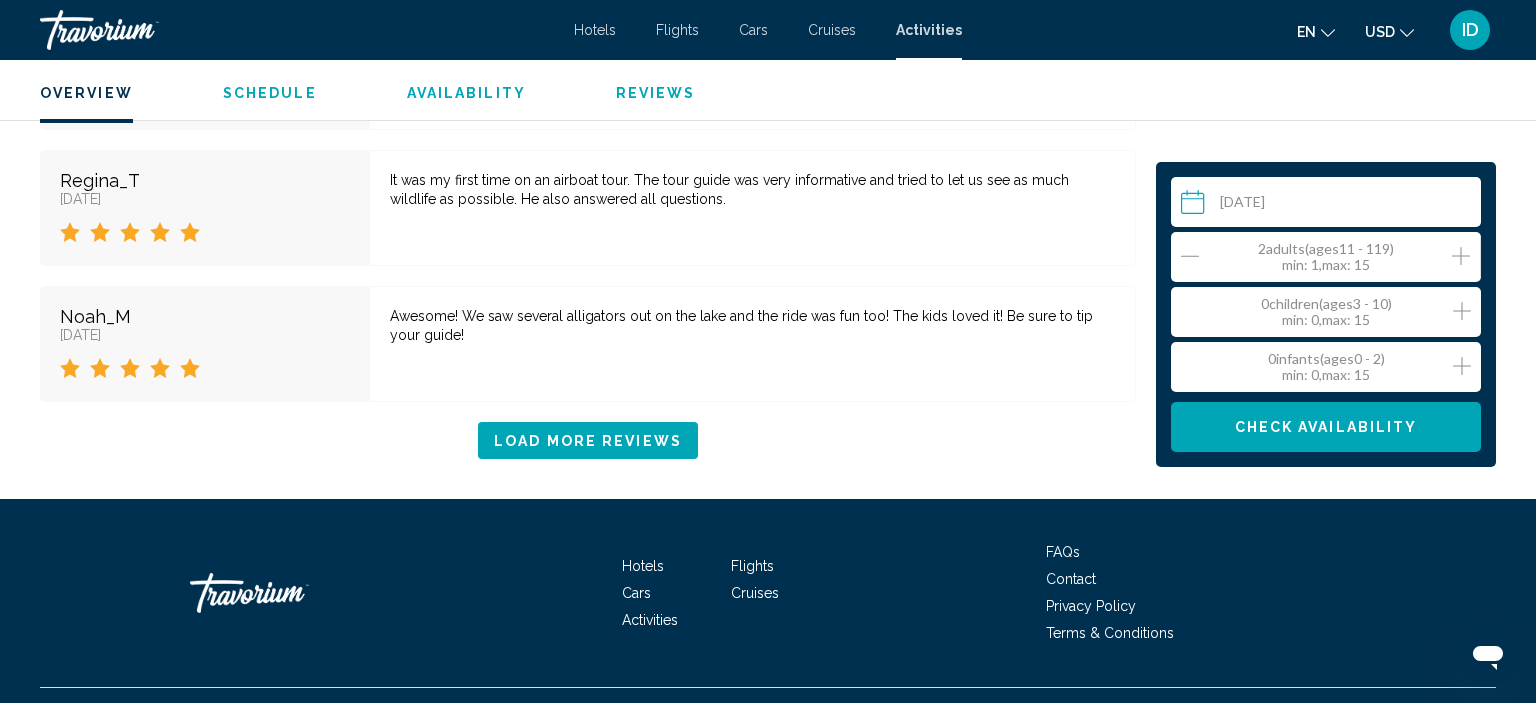 click 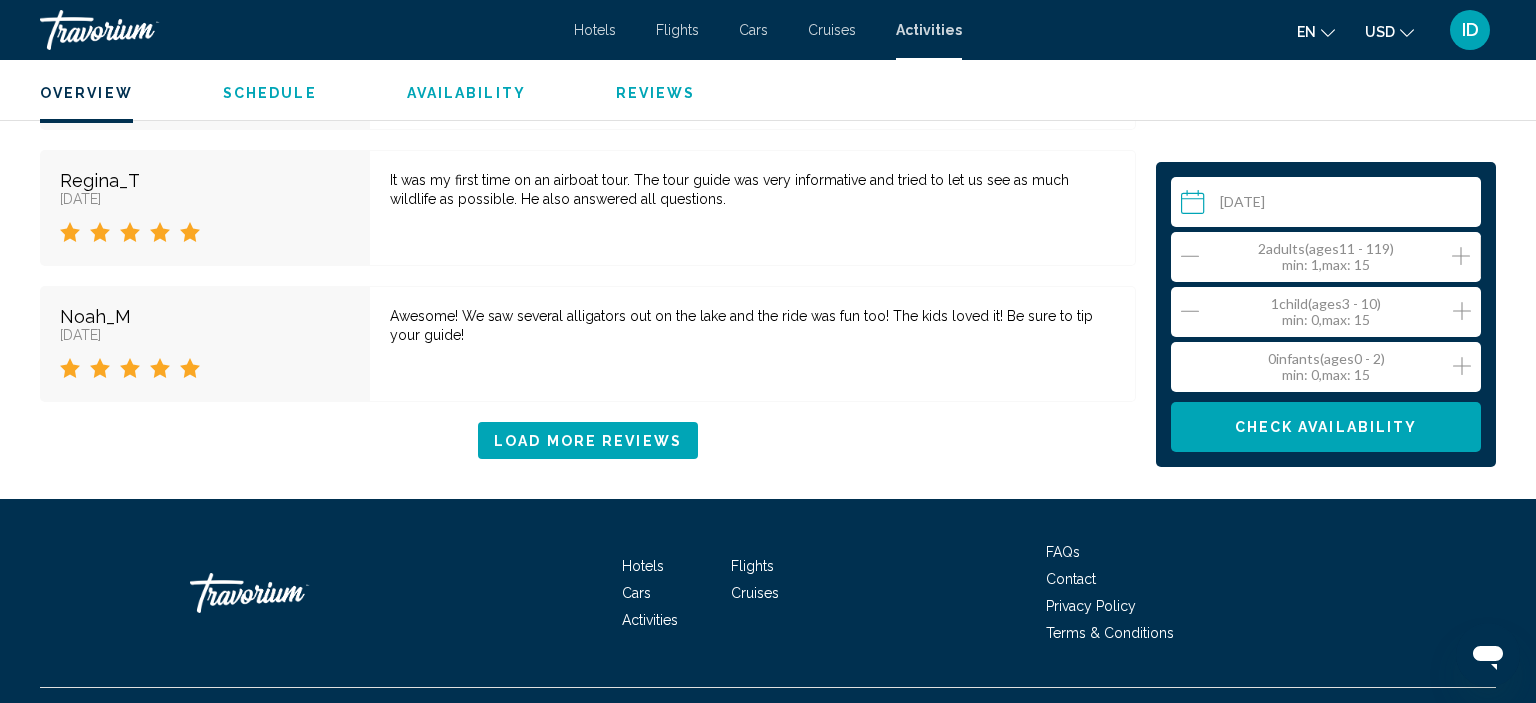 click 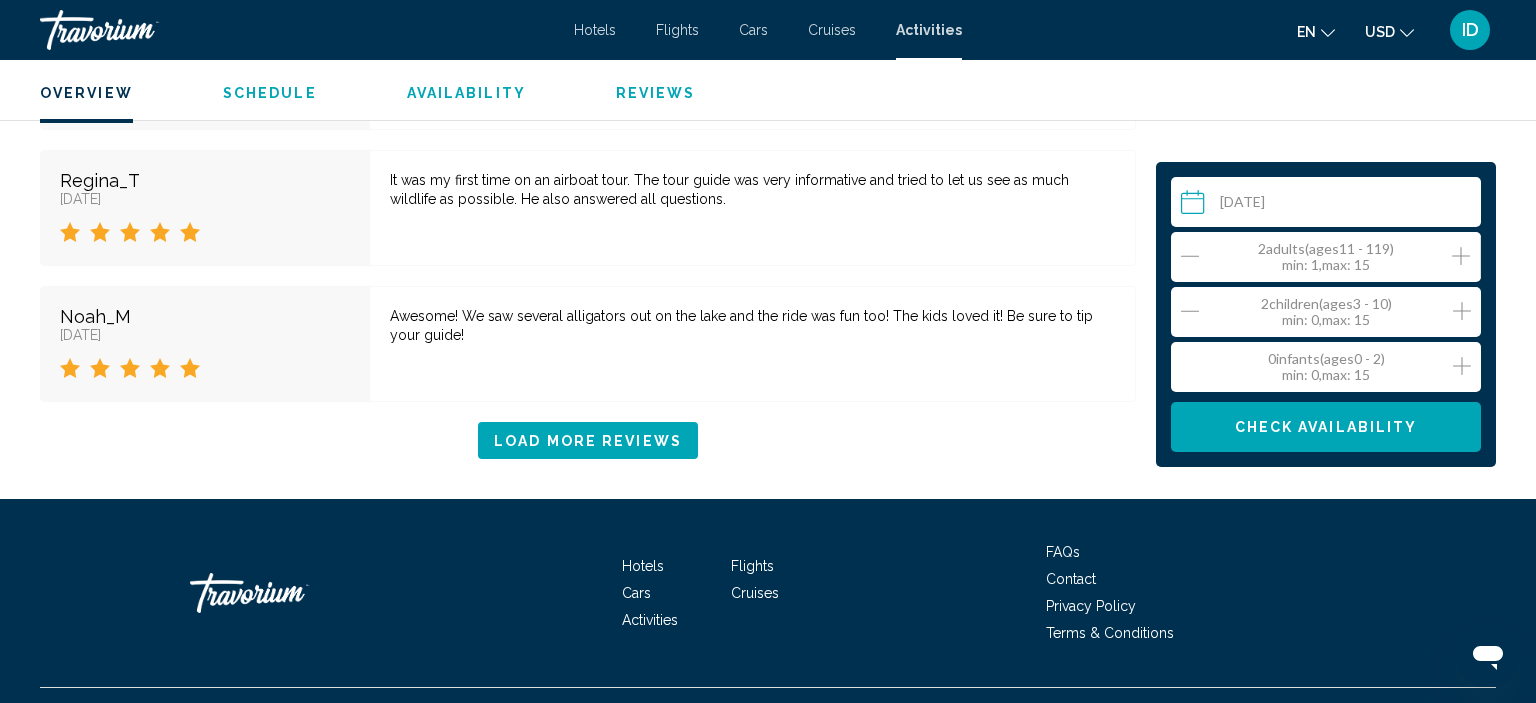 click 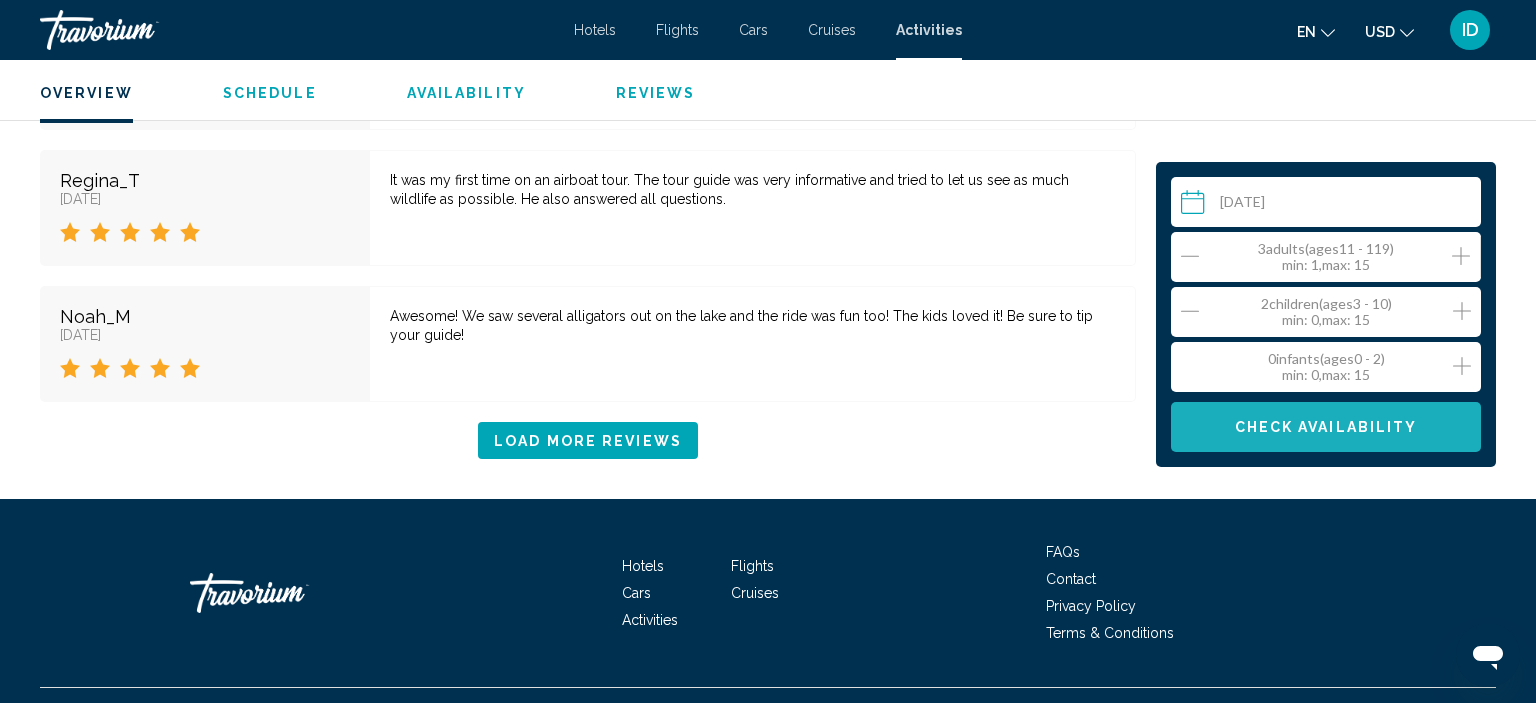 click on "Check Availability" at bounding box center [1326, 427] 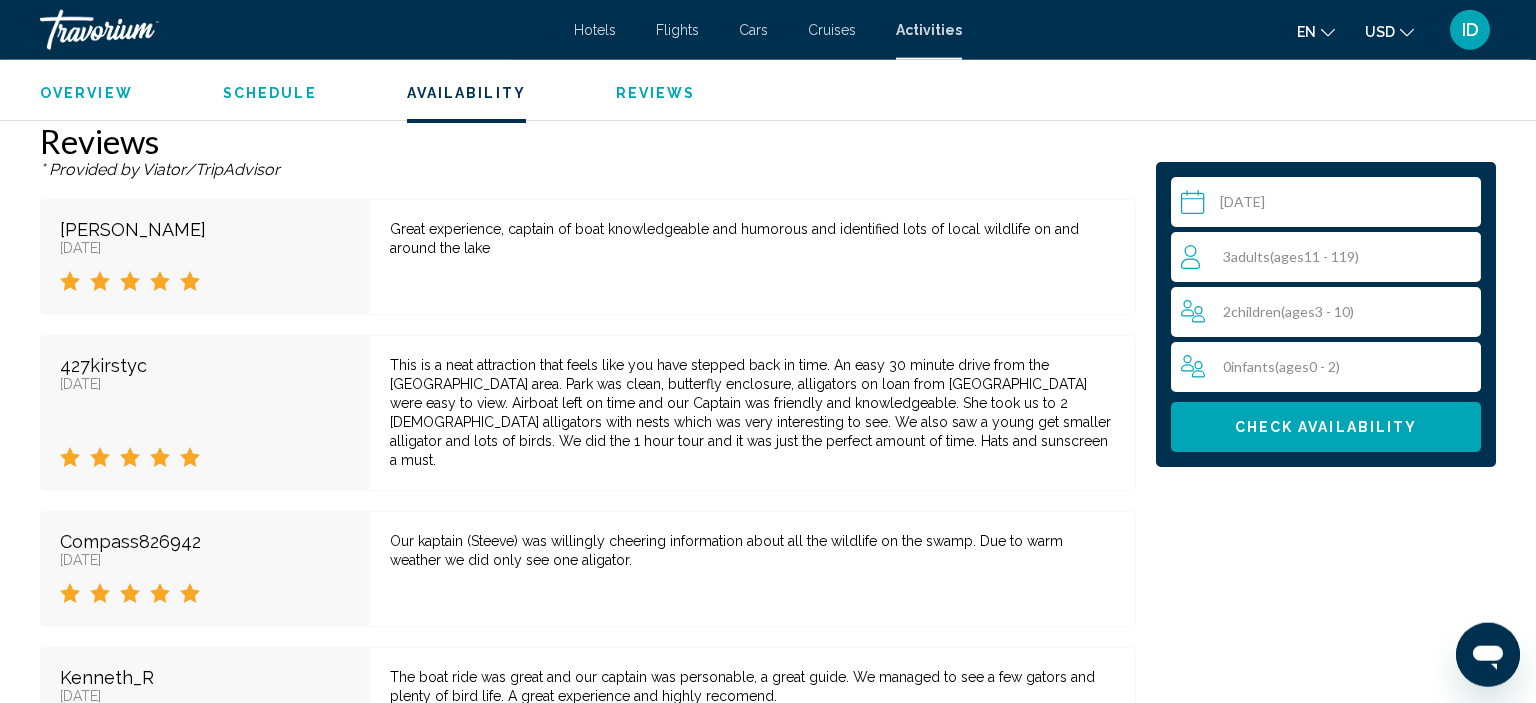 scroll, scrollTop: 3007, scrollLeft: 0, axis: vertical 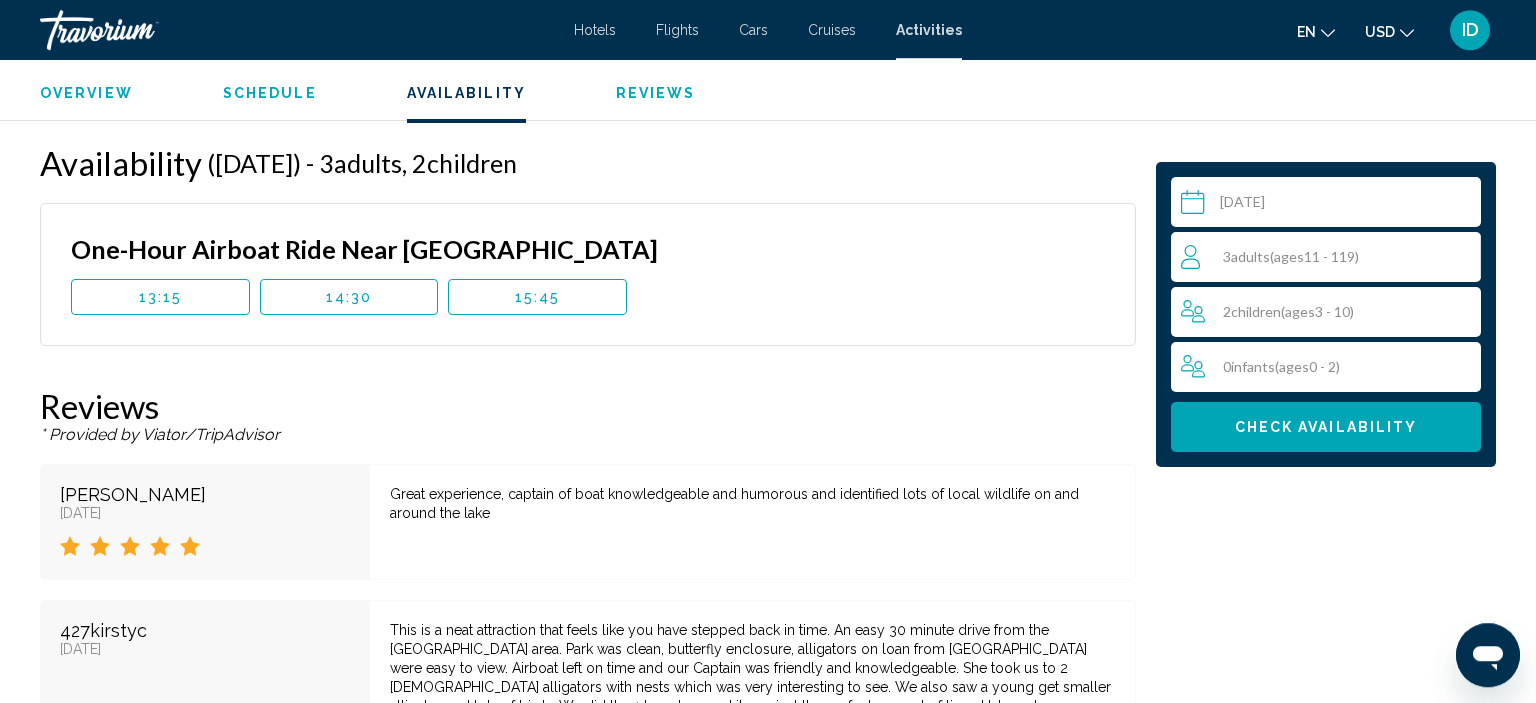 drag, startPoint x: 1287, startPoint y: 428, endPoint x: 359, endPoint y: 329, distance: 933.26575 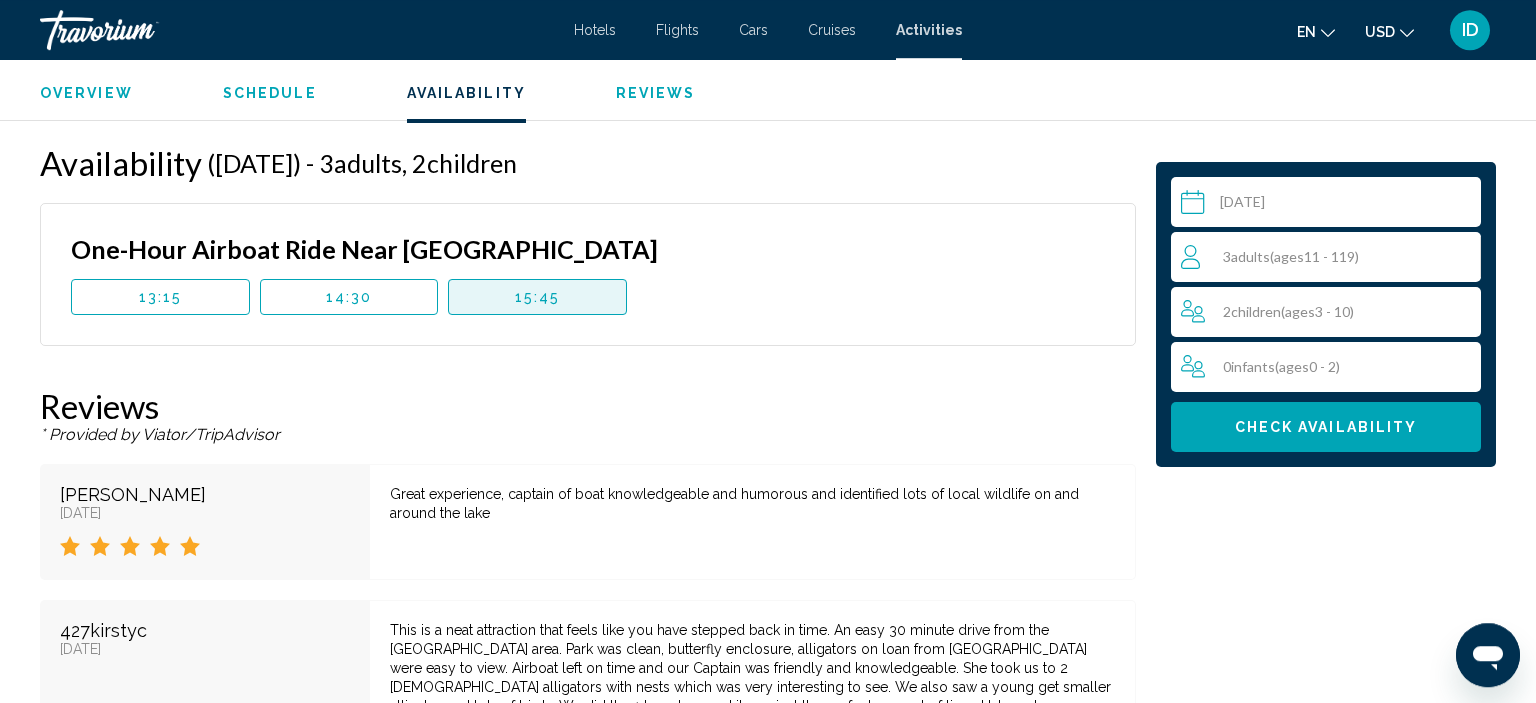 click on "15:45" at bounding box center (537, 297) 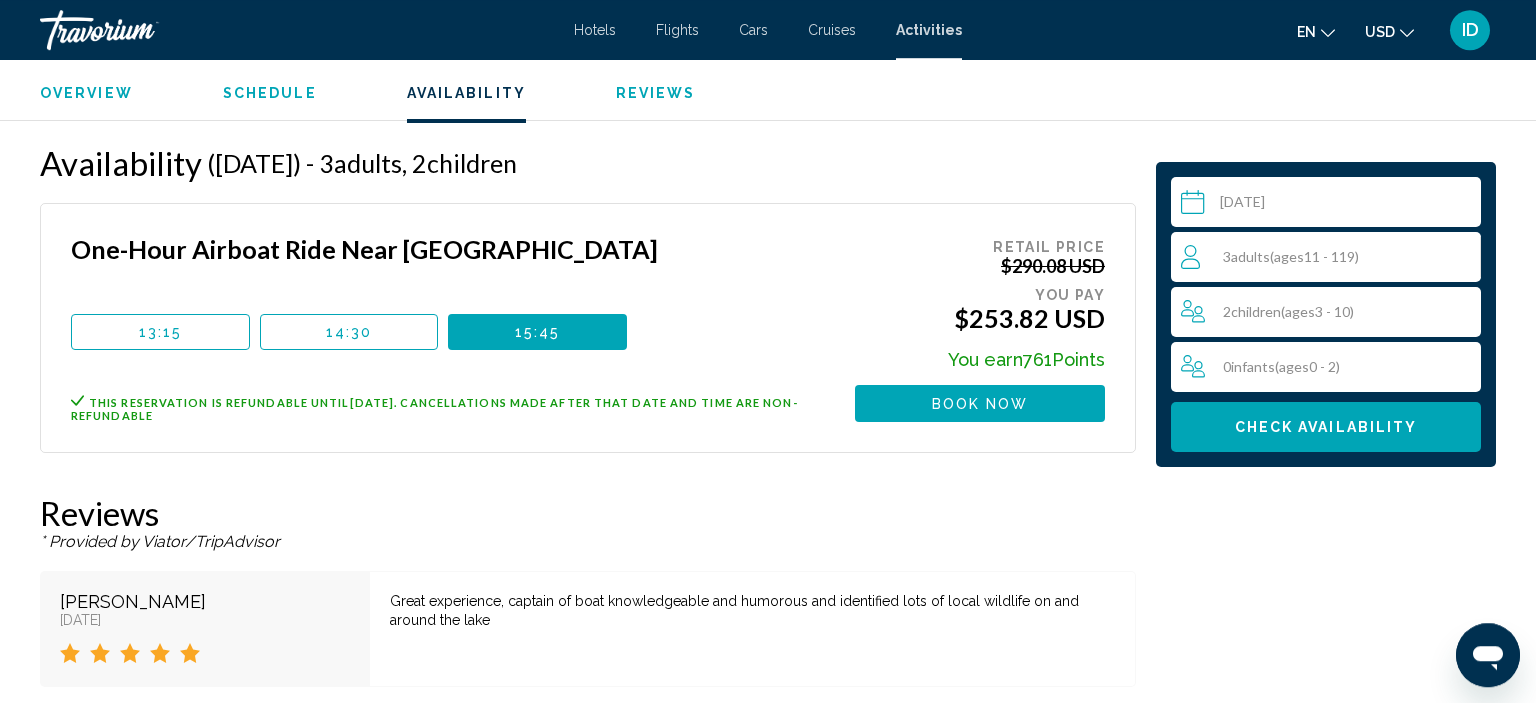 scroll, scrollTop: 0, scrollLeft: 0, axis: both 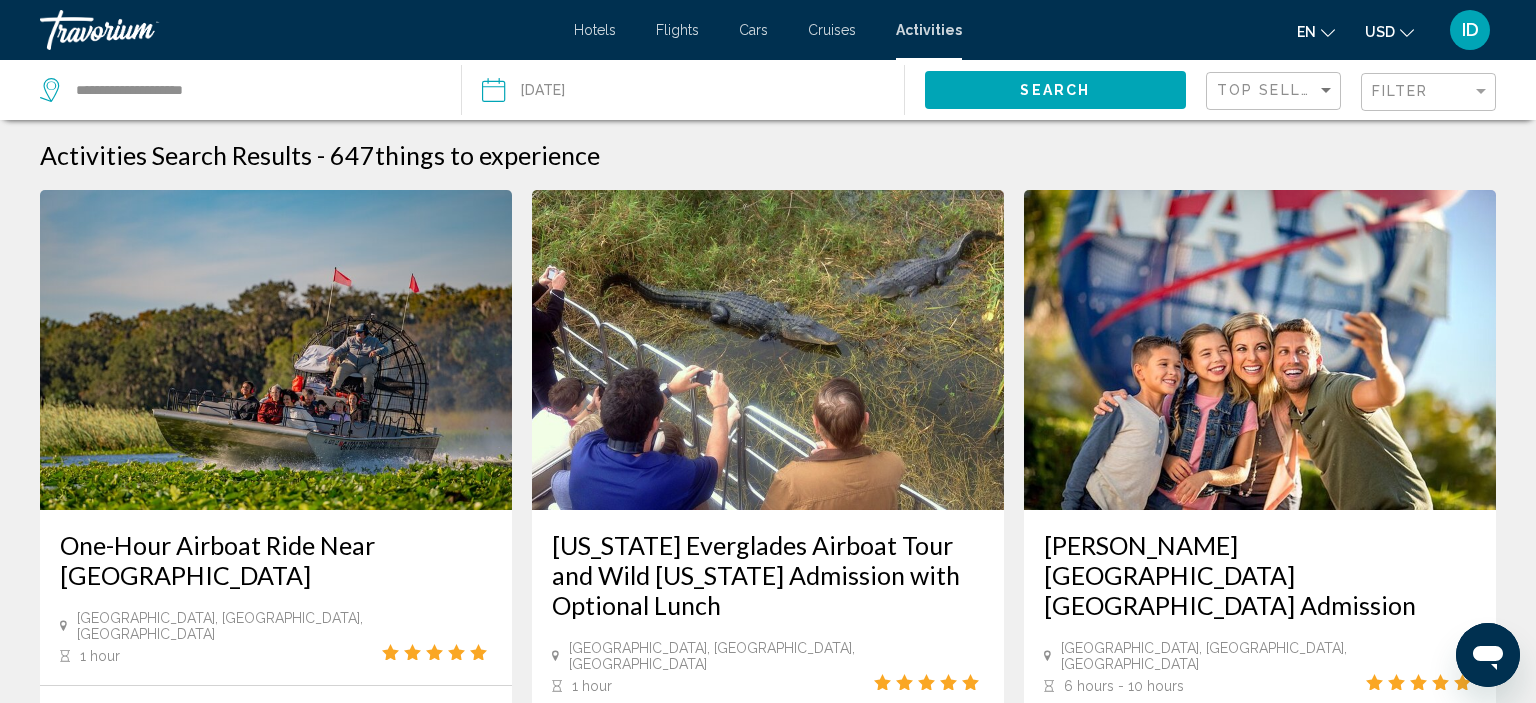 click at bounding box center (276, 350) 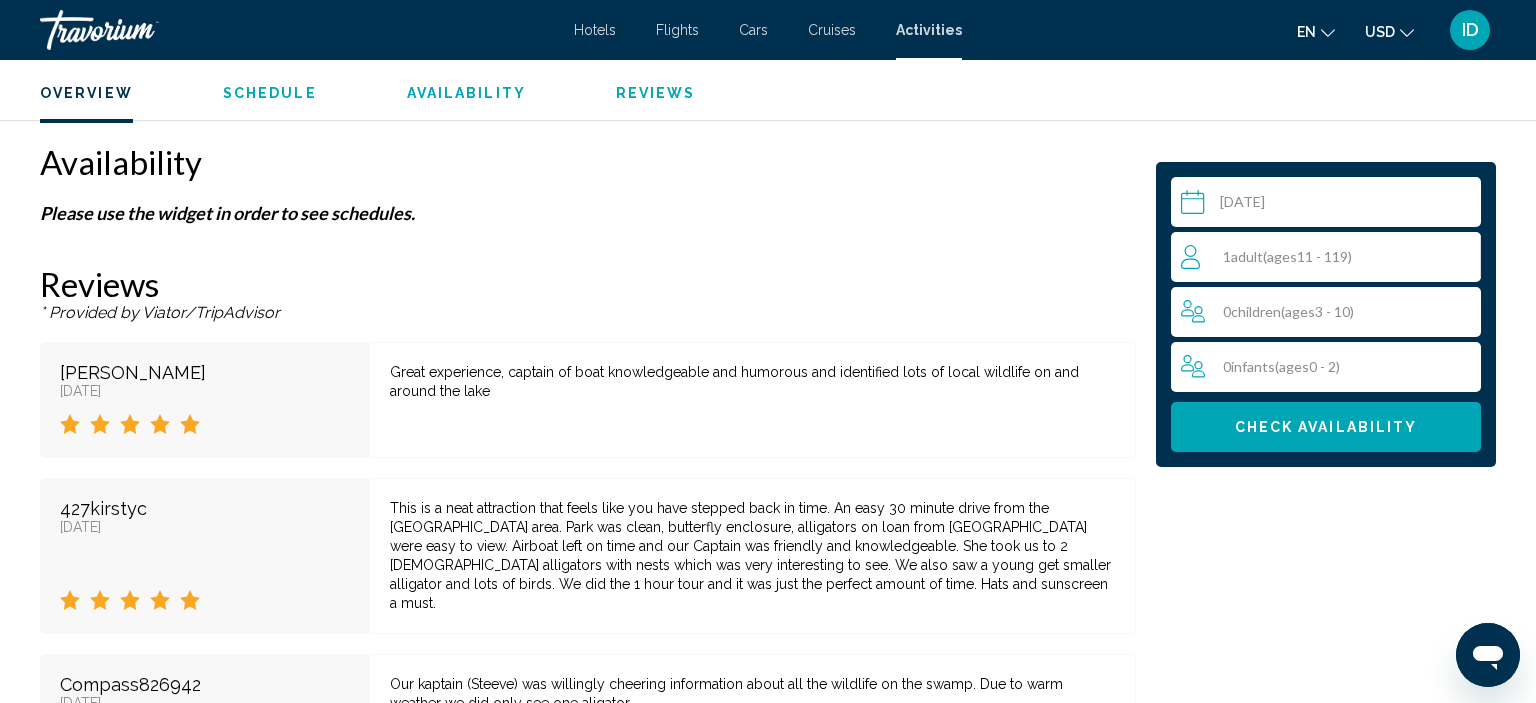 scroll, scrollTop: 4328, scrollLeft: 0, axis: vertical 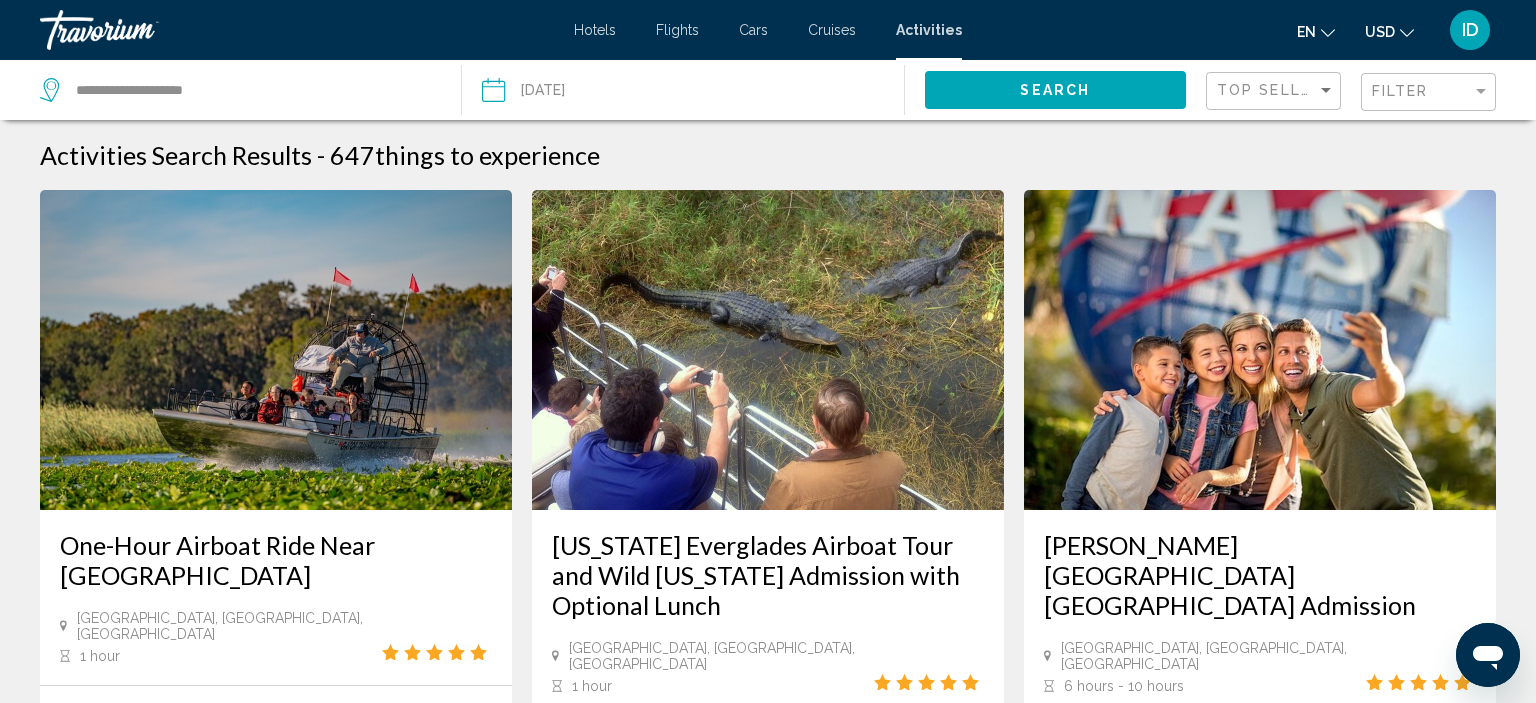 click at bounding box center [768, 350] 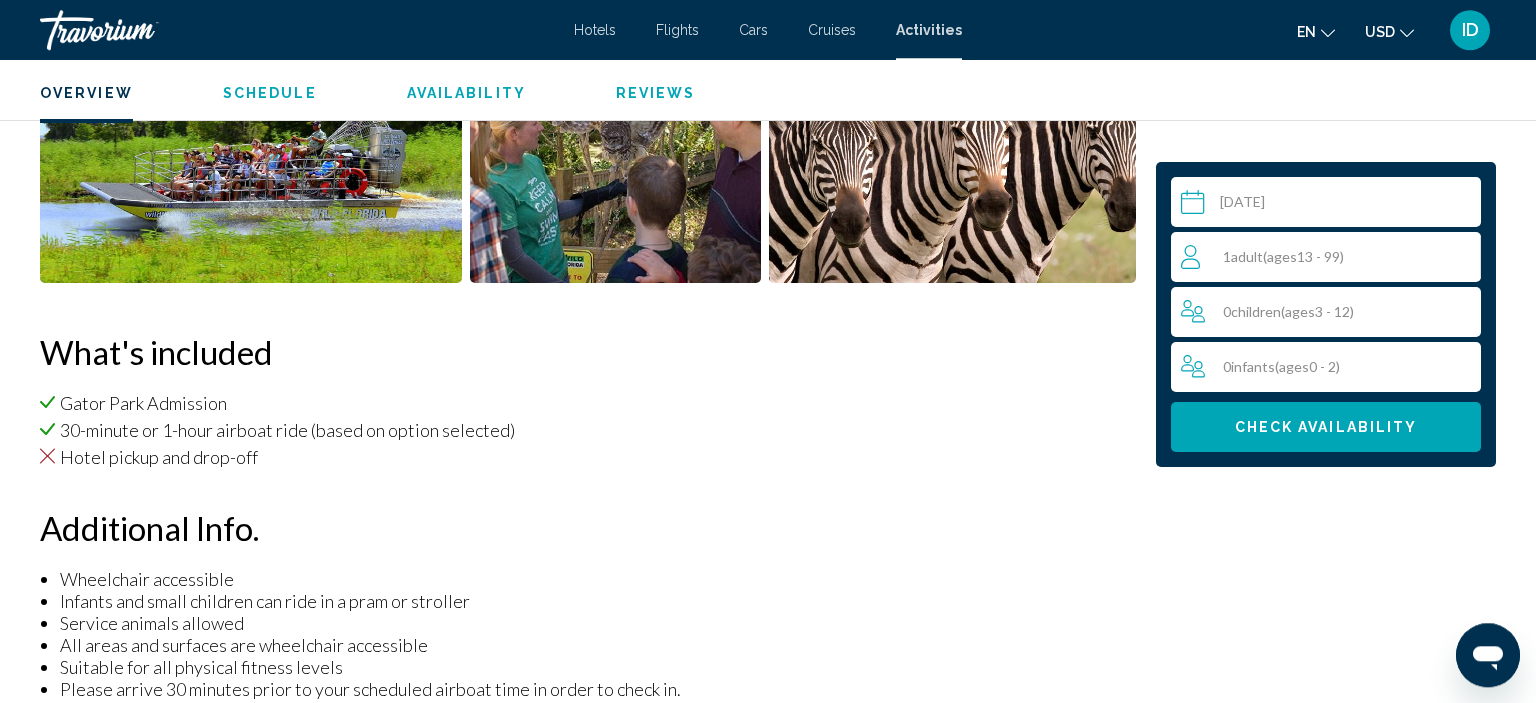 scroll, scrollTop: 1008, scrollLeft: 0, axis: vertical 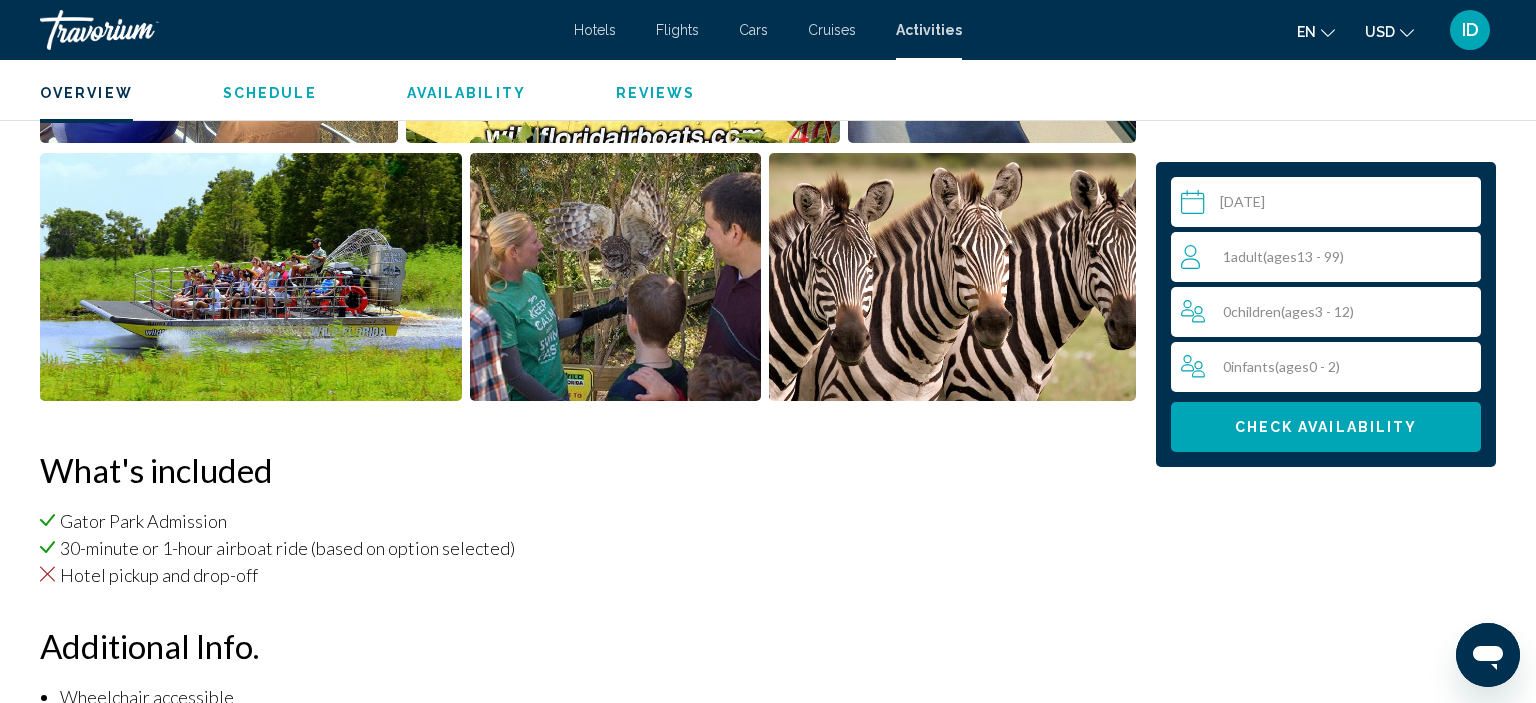 click on "Adult" at bounding box center [1247, 256] 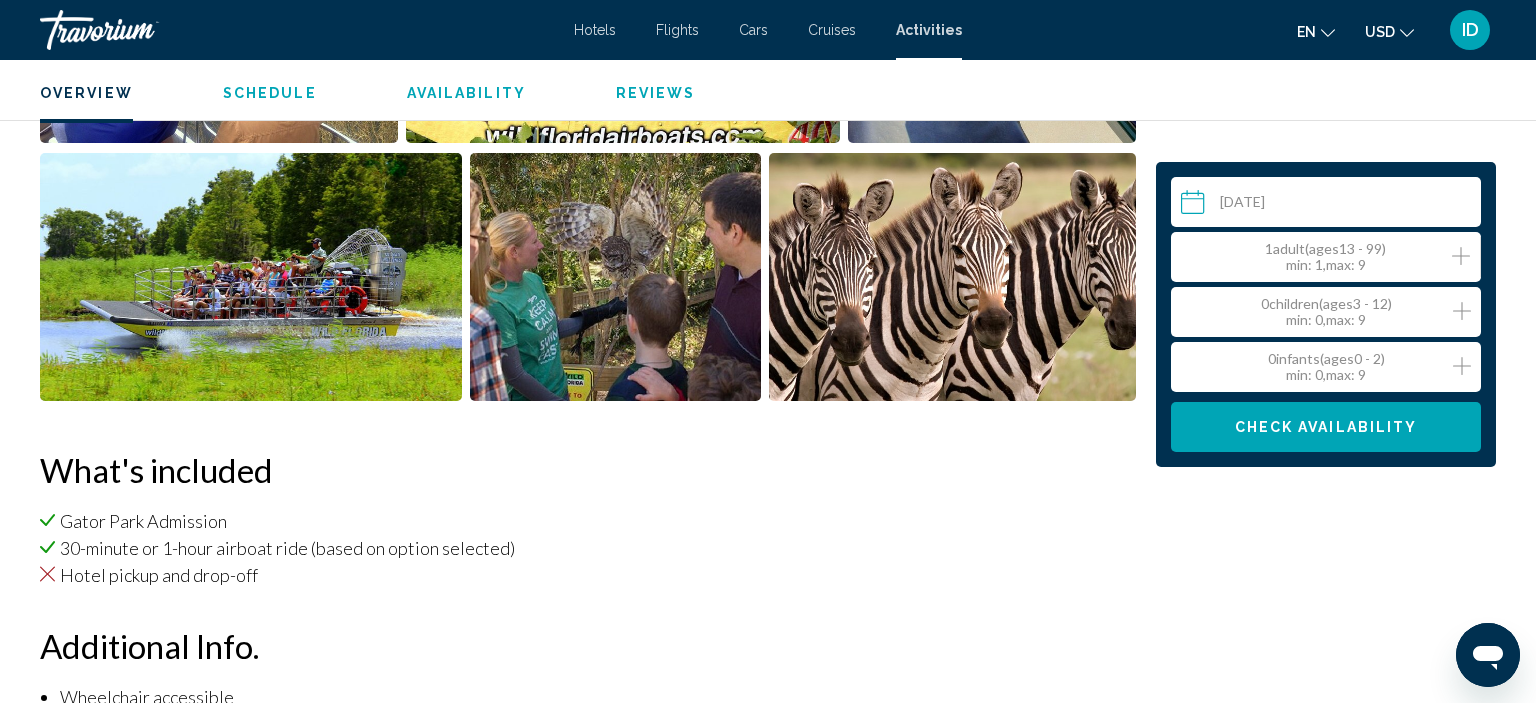 click on "1  Adult Adults  ( ages  13 - 99) min : 1,  max : 9" at bounding box center [1330, 257] 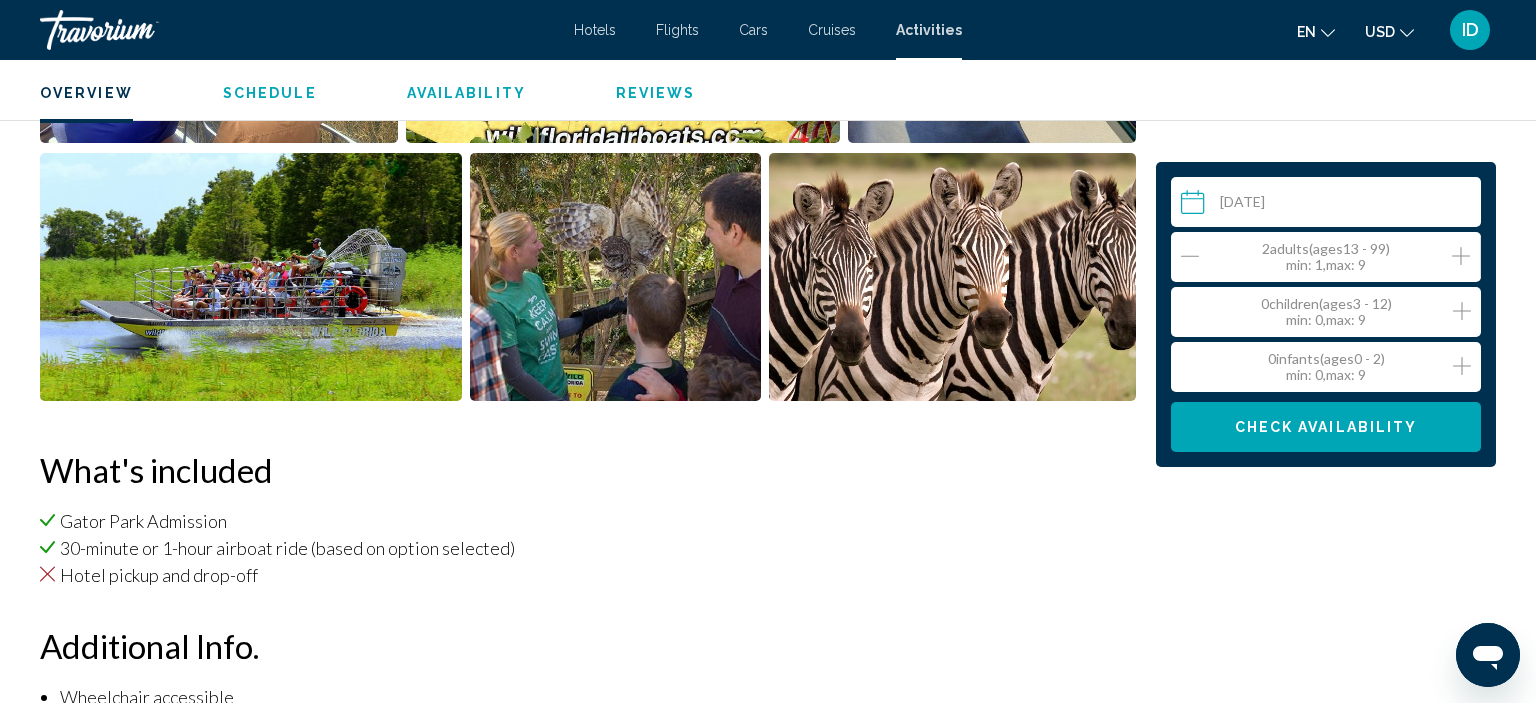 click 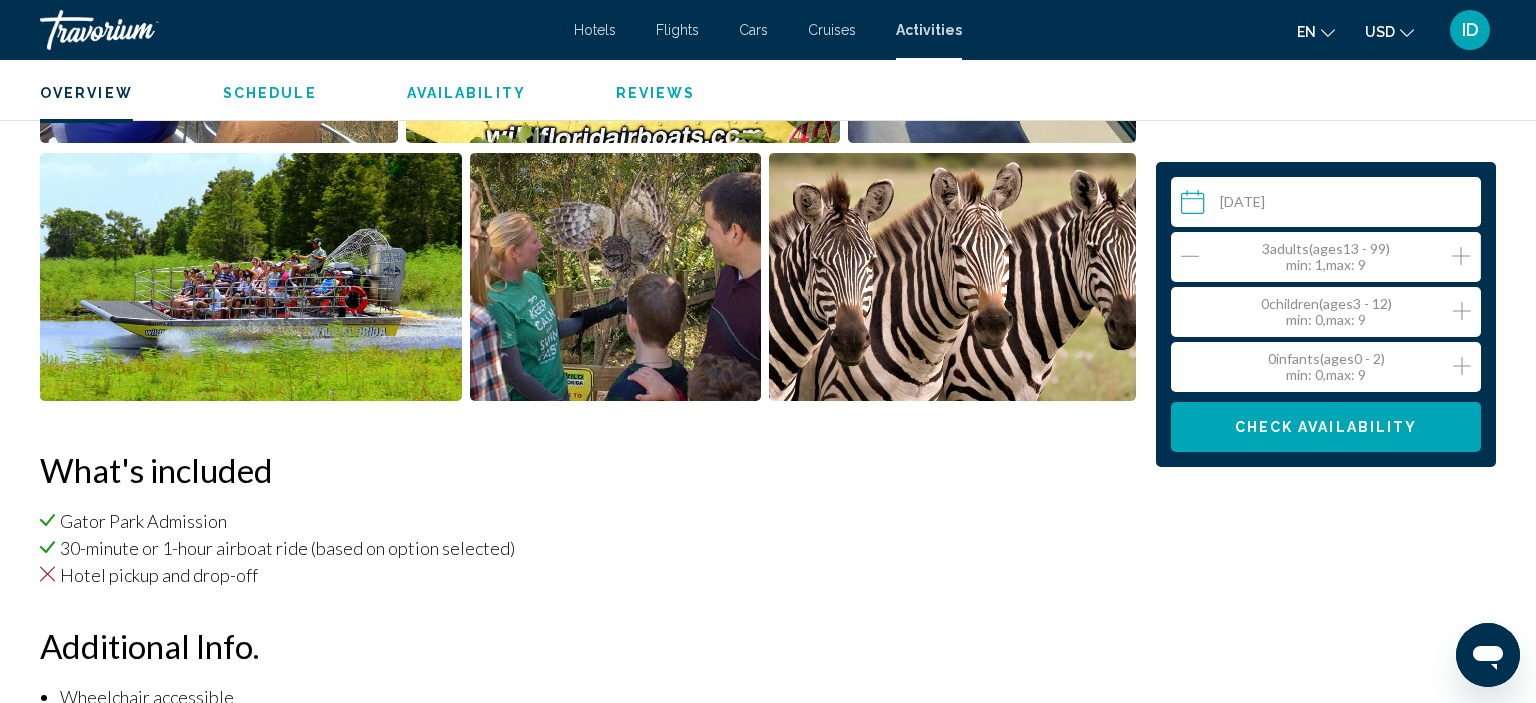 click 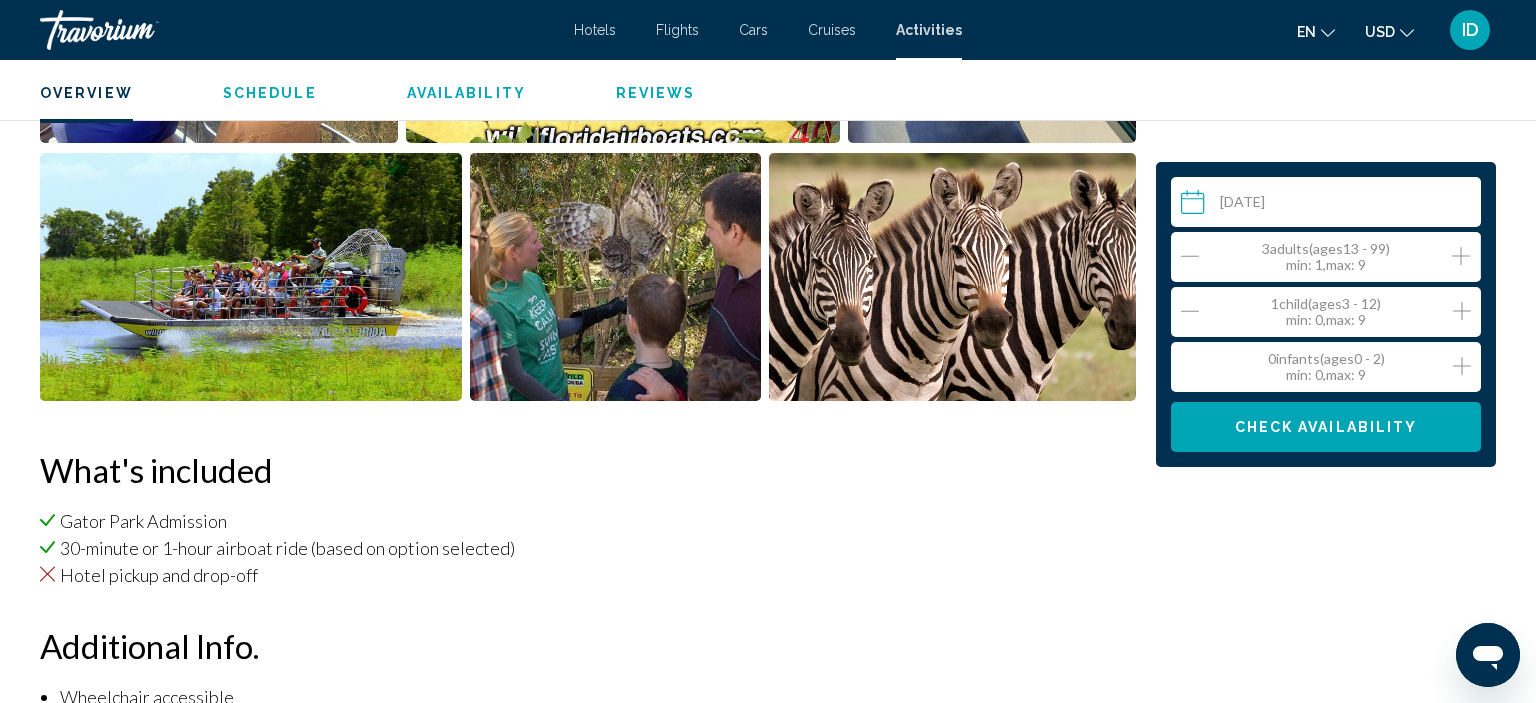 click 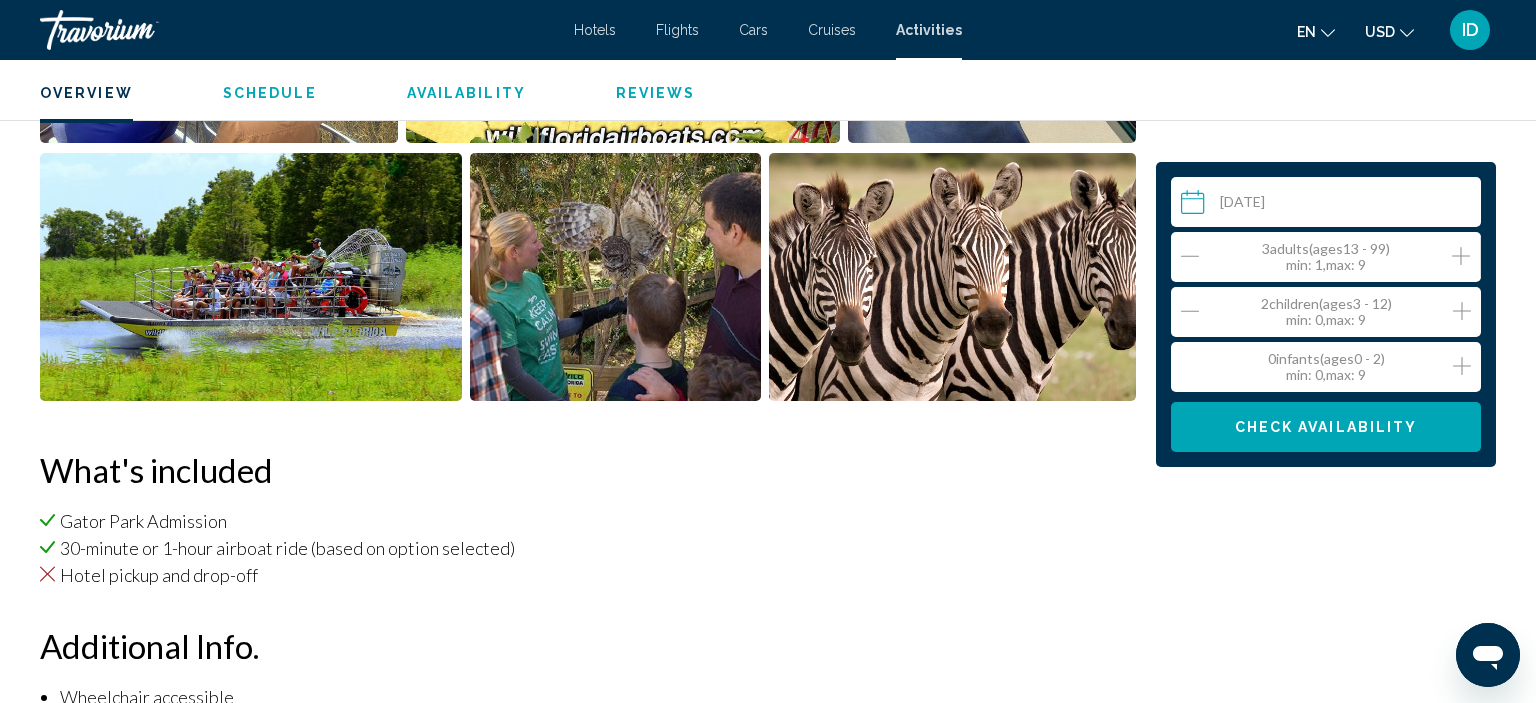 click on "Check Availability" at bounding box center (1326, 427) 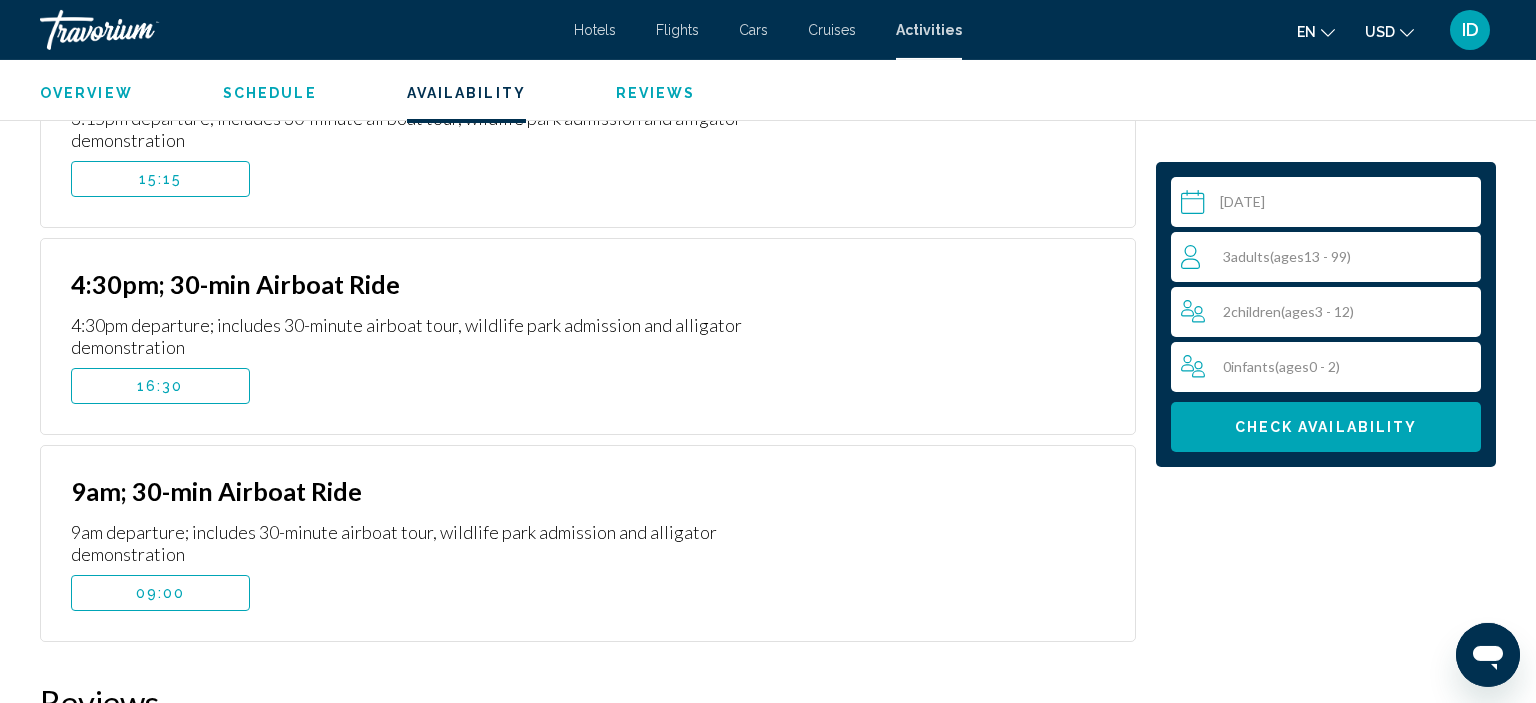 scroll, scrollTop: 4853, scrollLeft: 0, axis: vertical 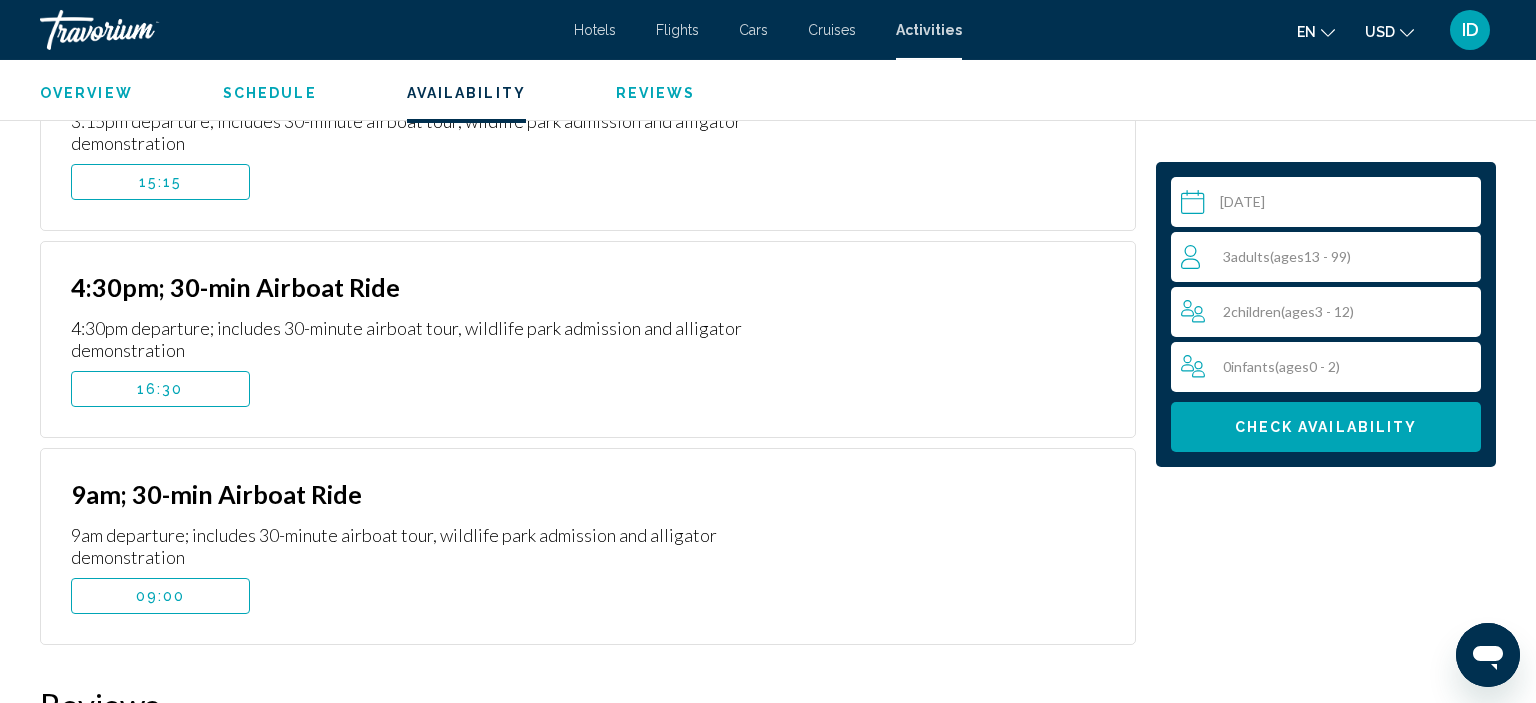 click on "16:30" at bounding box center [160, 389] 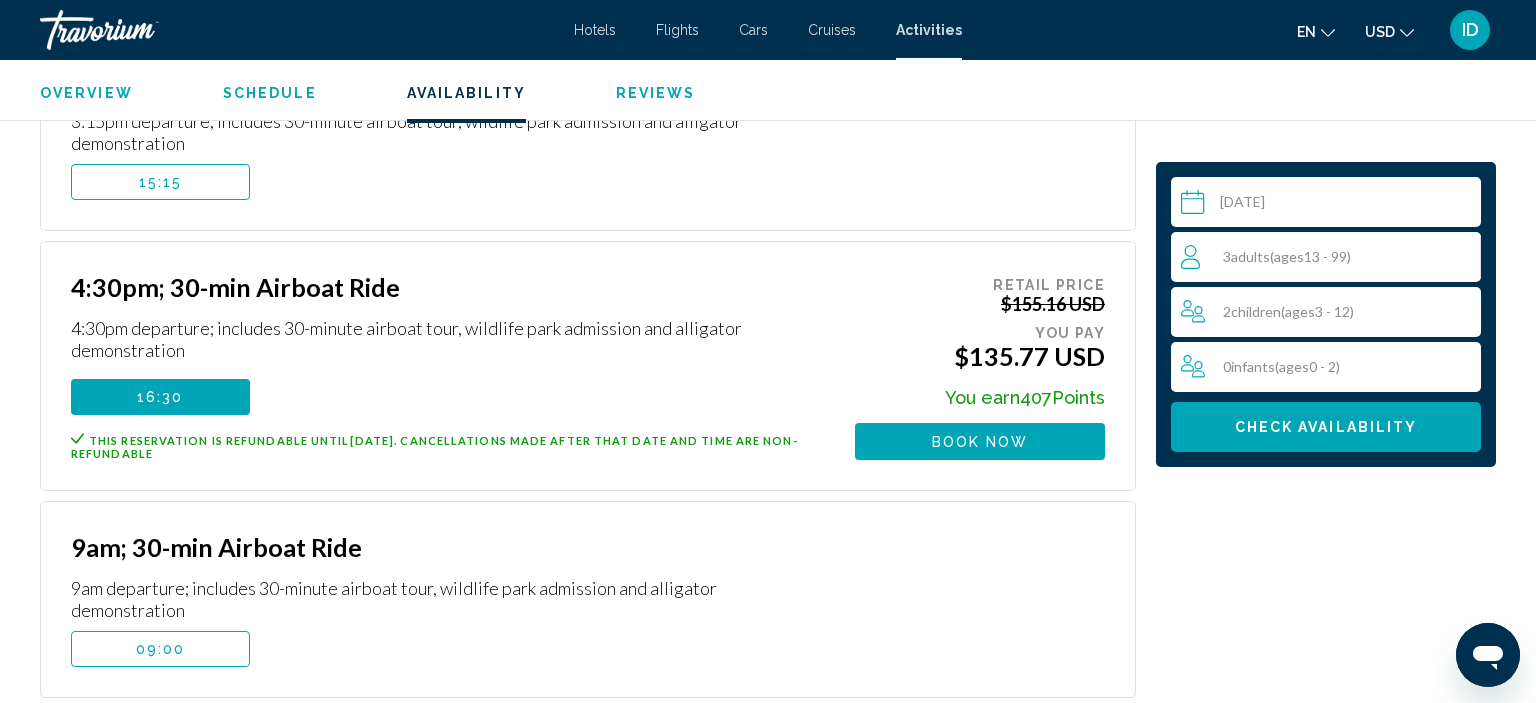 drag, startPoint x: 1000, startPoint y: 408, endPoint x: 980, endPoint y: 410, distance: 20.09975 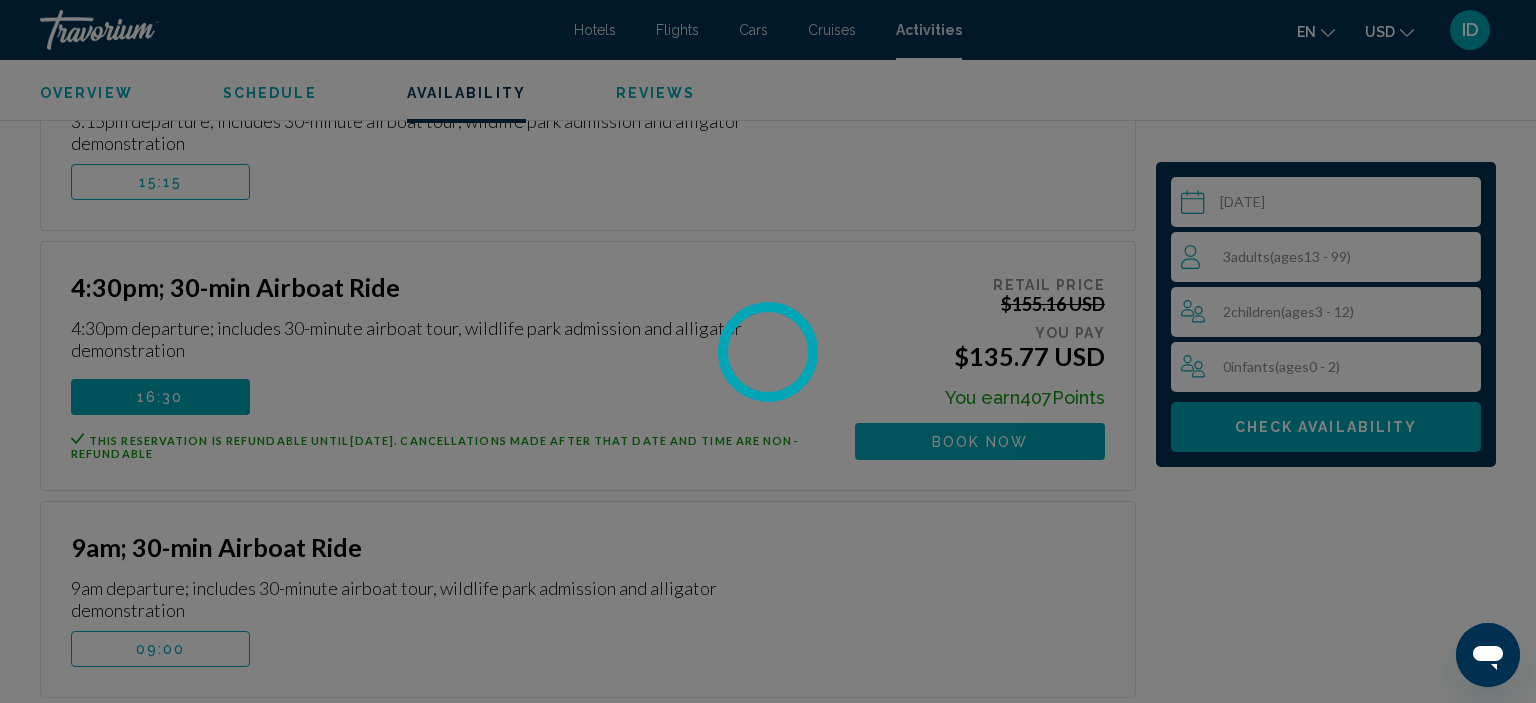 scroll, scrollTop: 0, scrollLeft: 0, axis: both 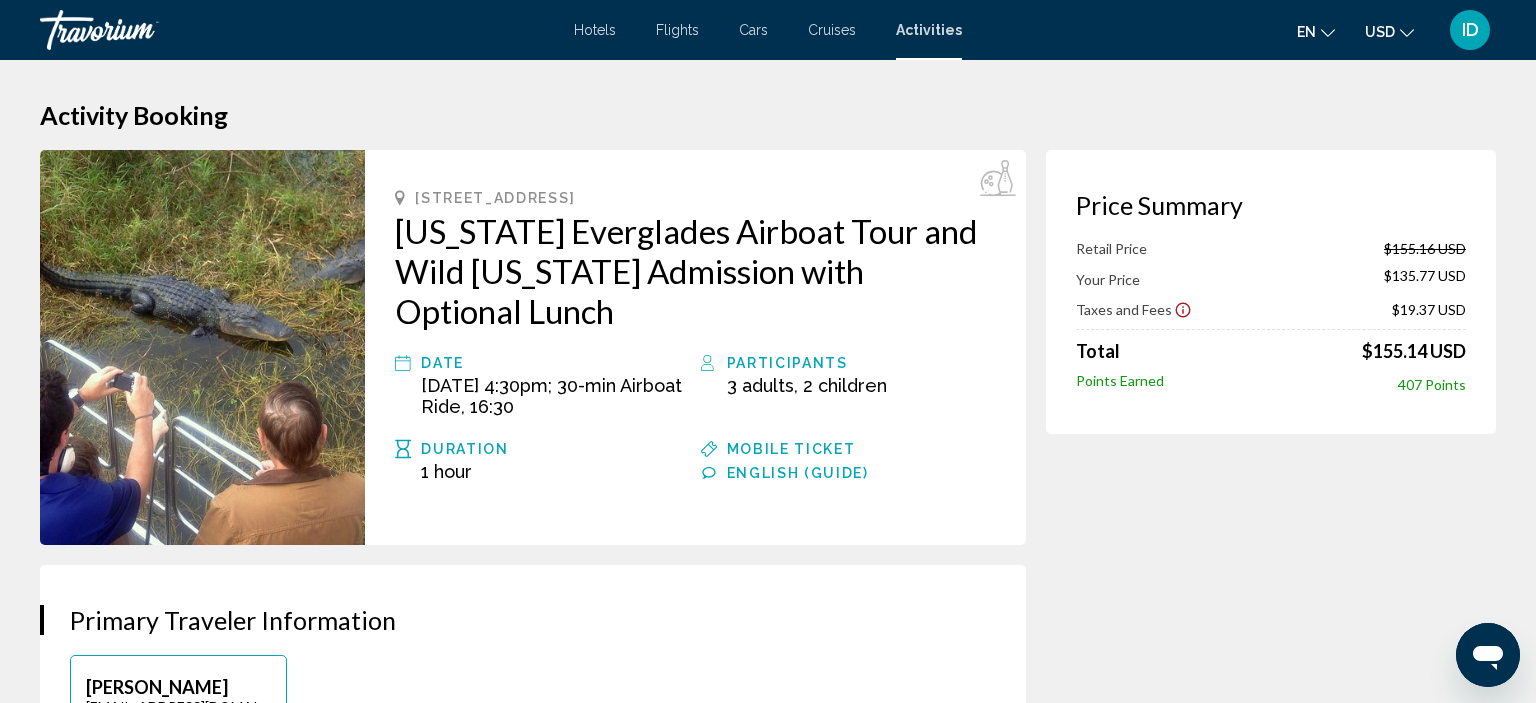 click at bounding box center (202, 347) 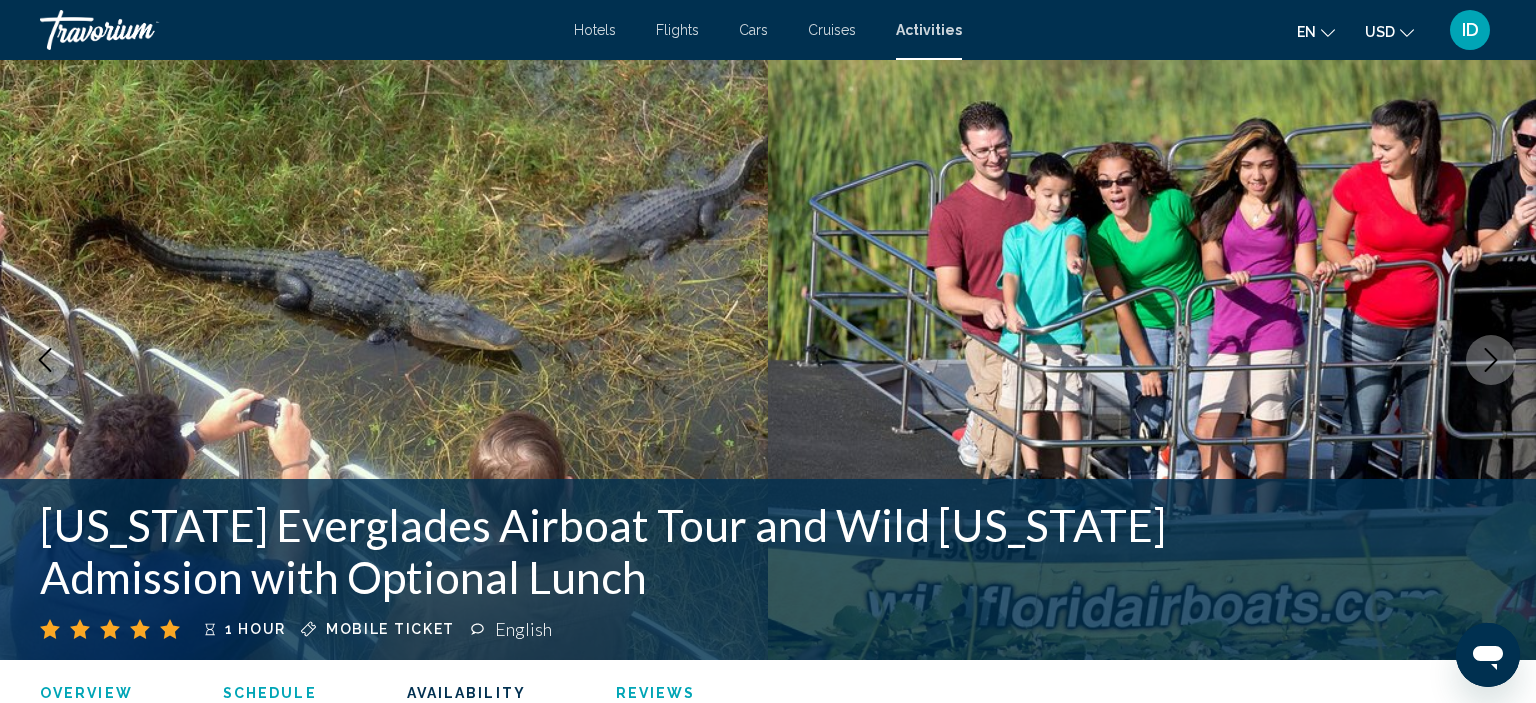 scroll, scrollTop: 2637, scrollLeft: 0, axis: vertical 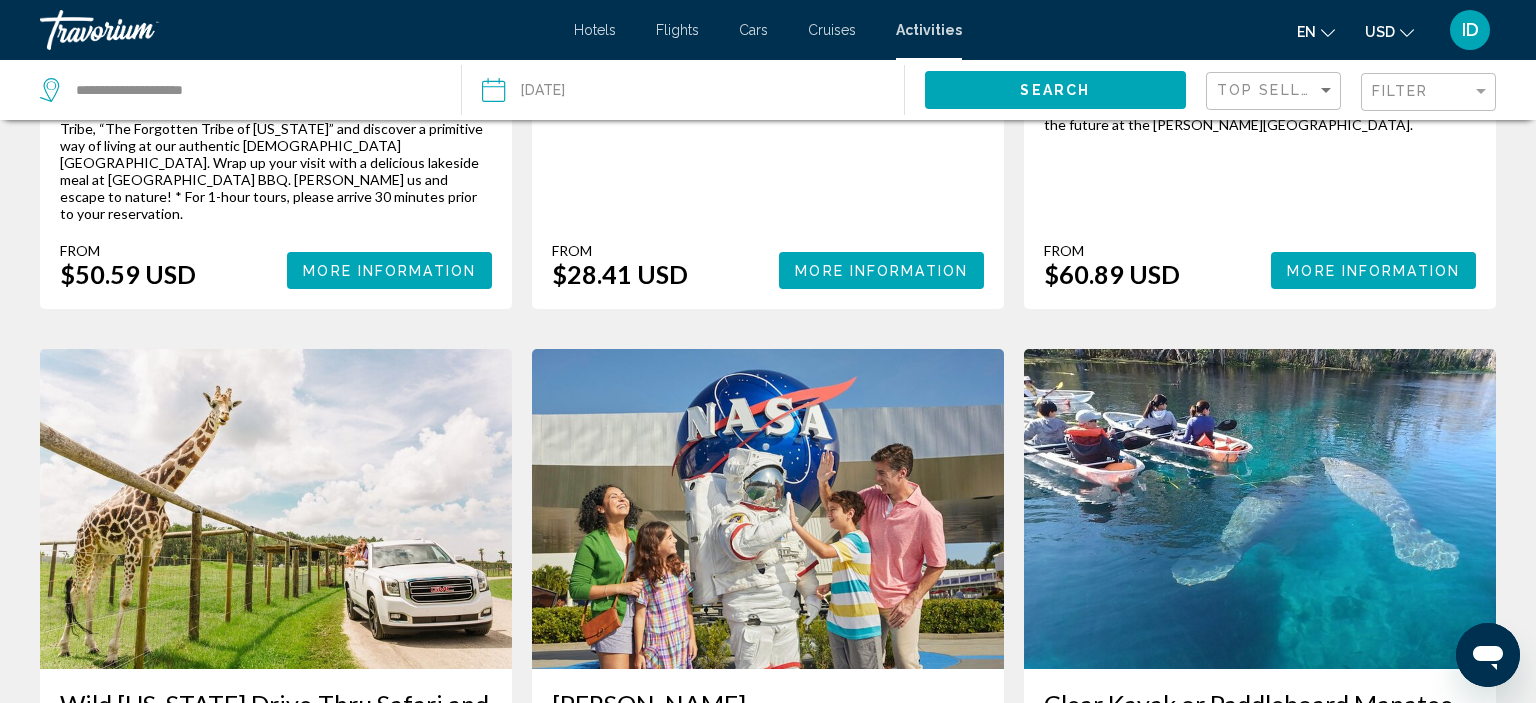 click at bounding box center [1260, 509] 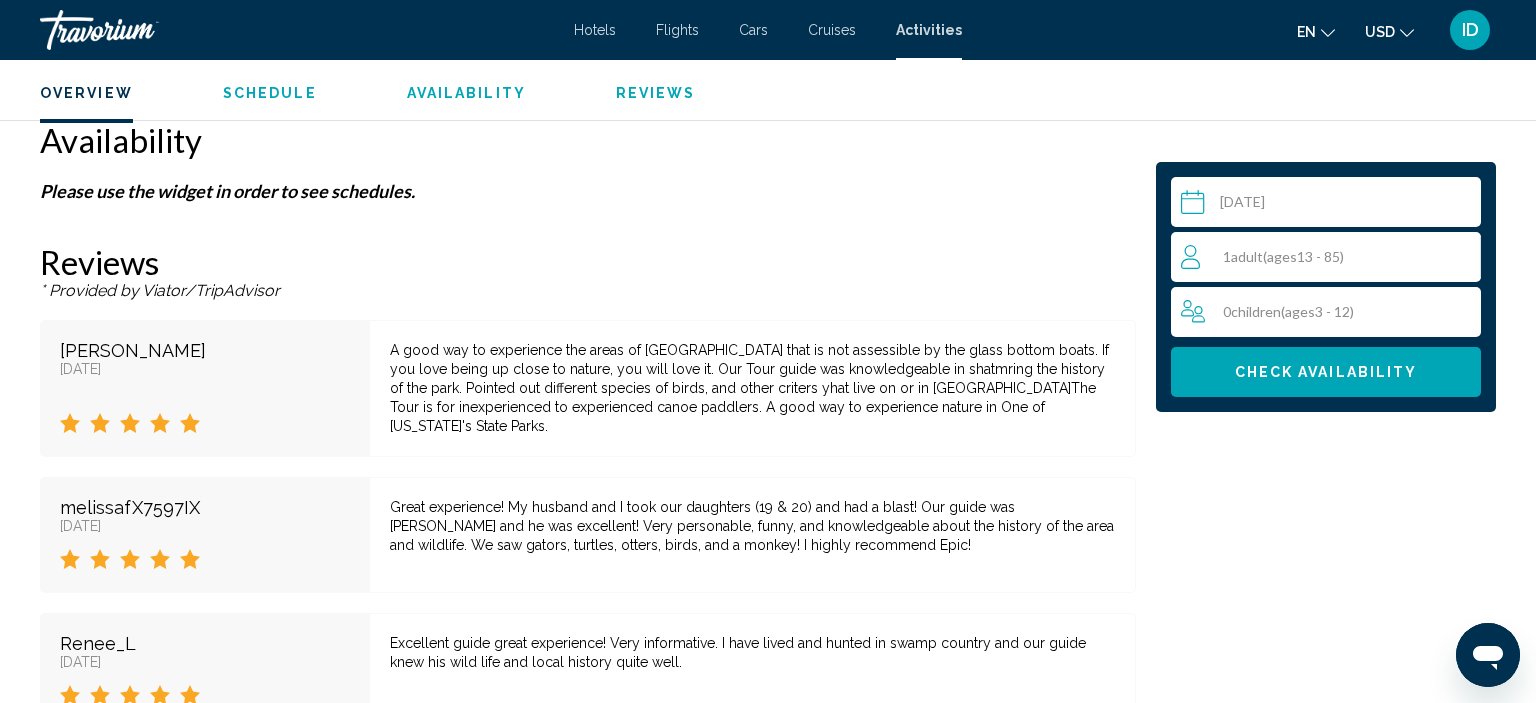 scroll, scrollTop: 3988, scrollLeft: 0, axis: vertical 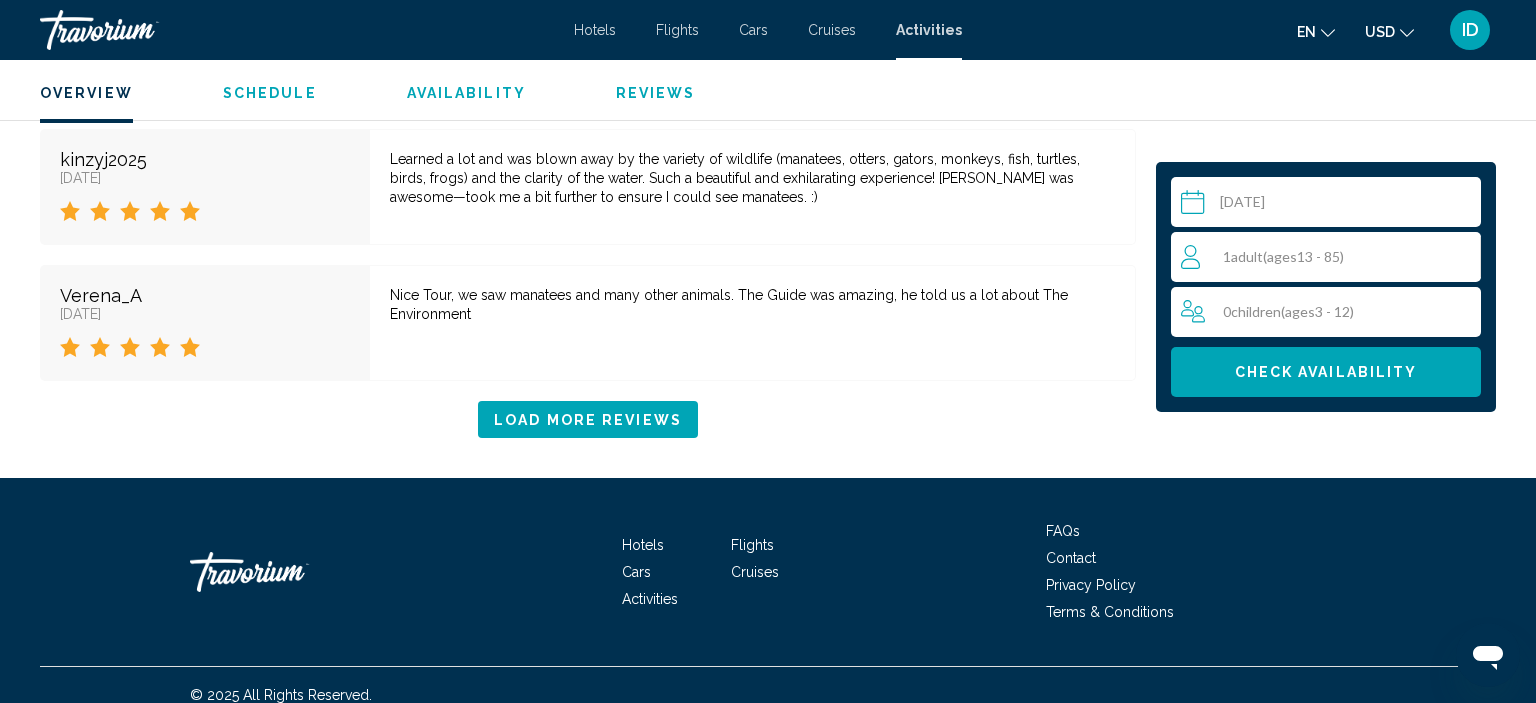 click on "ages" at bounding box center (1282, 256) 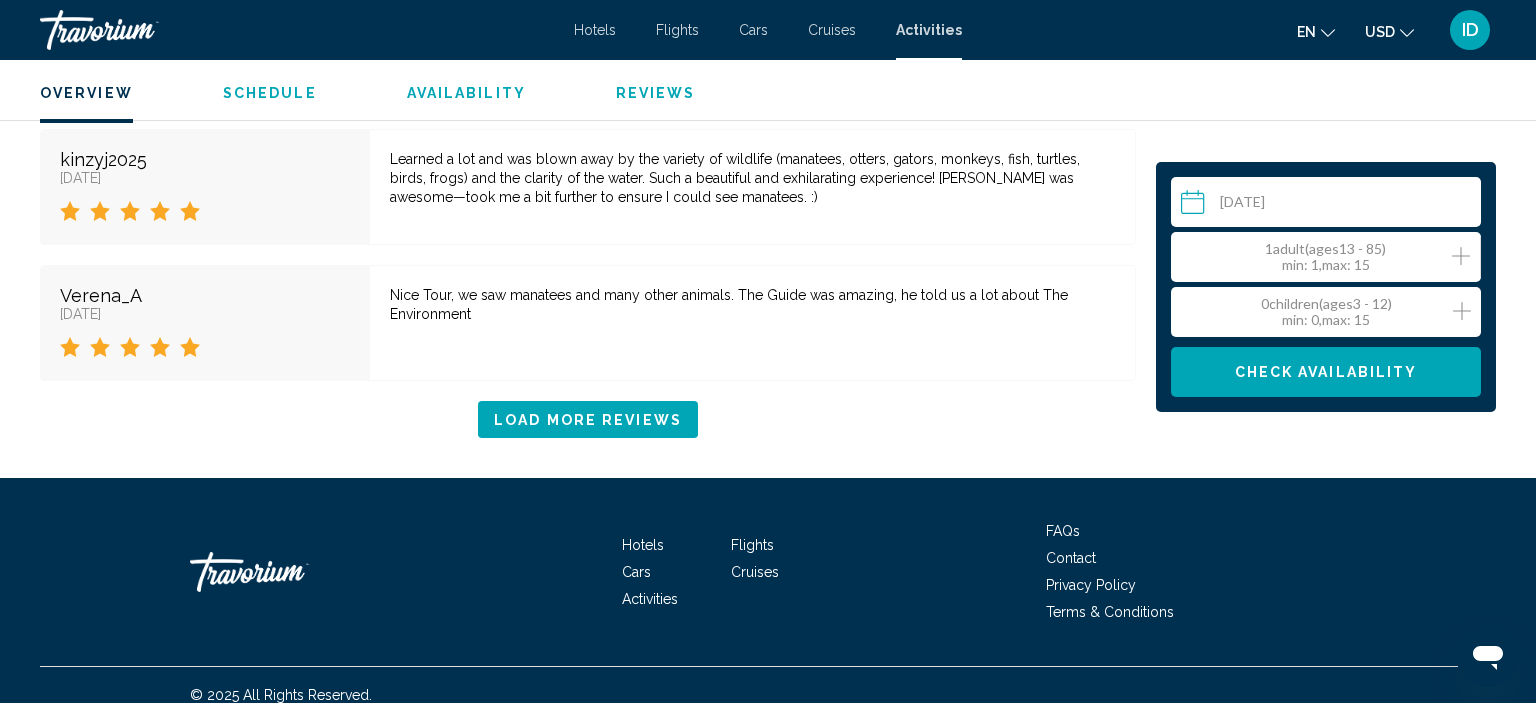 drag, startPoint x: 1466, startPoint y: 262, endPoint x: 1455, endPoint y: 266, distance: 11.7046995 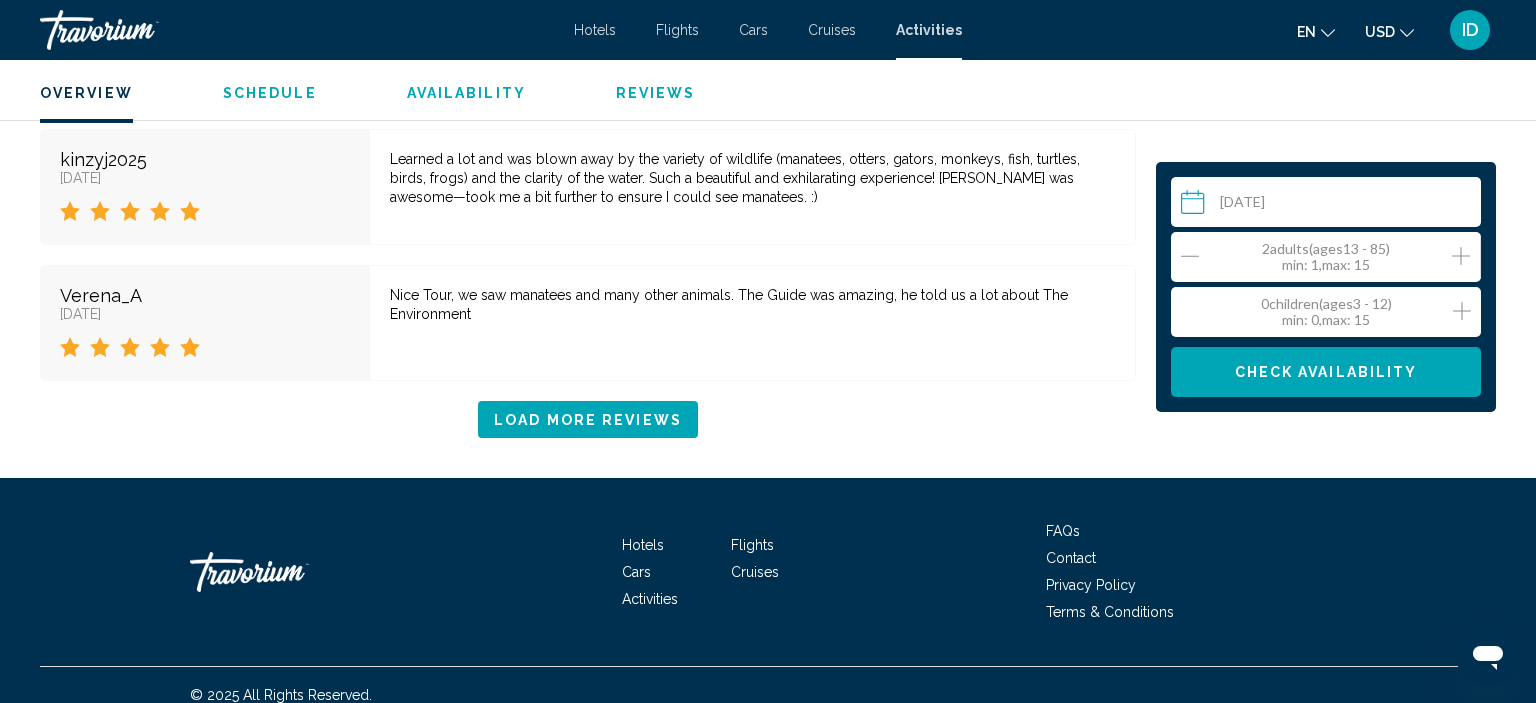 click 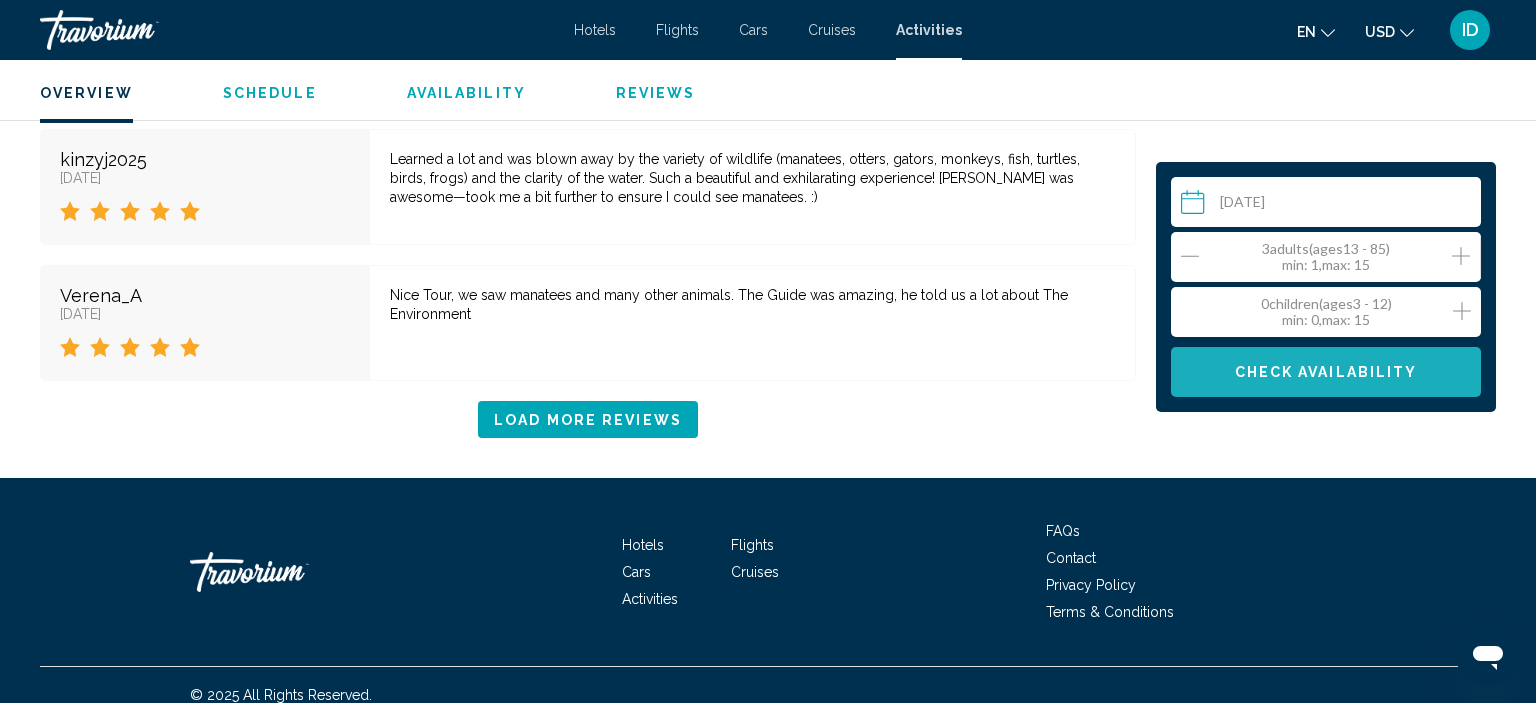 click on "Check Availability" at bounding box center [1326, 372] 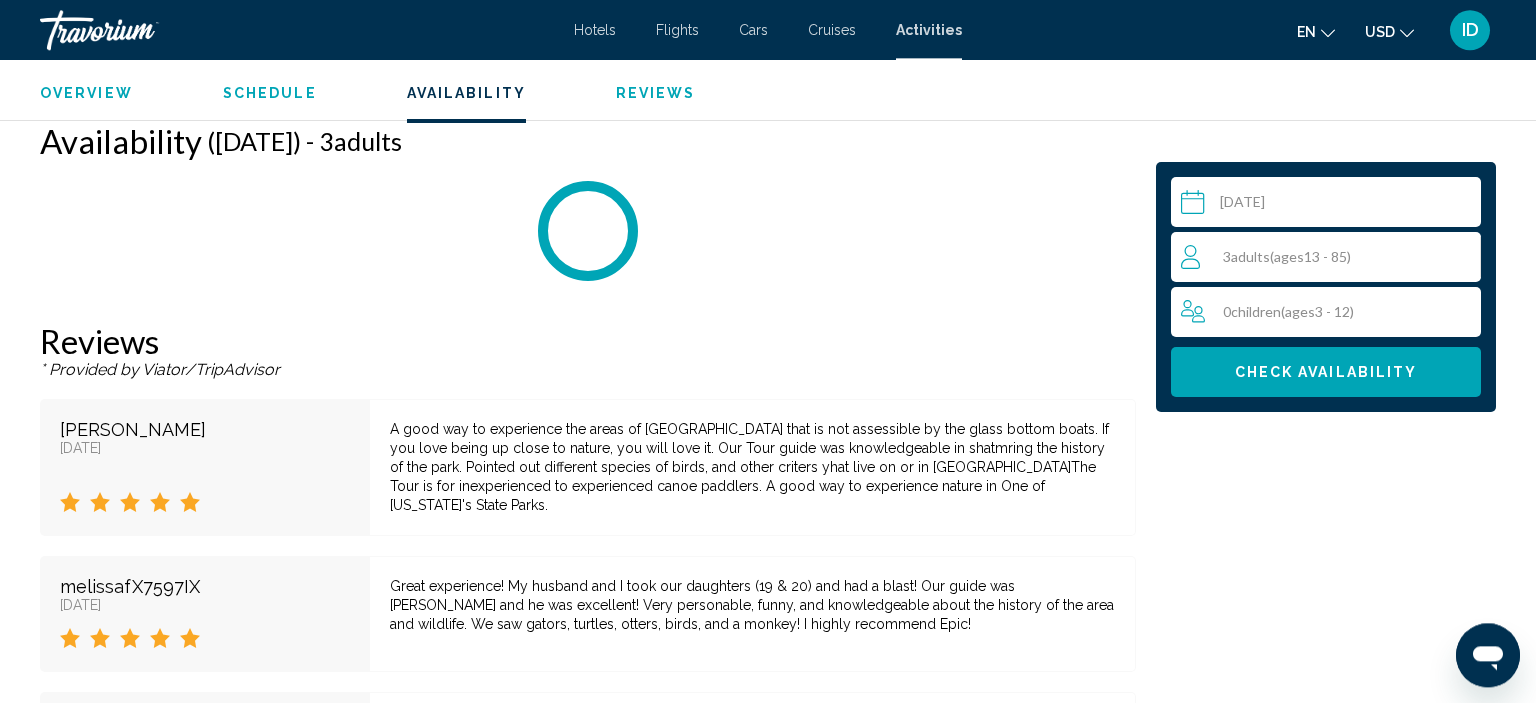 scroll, scrollTop: 2627, scrollLeft: 0, axis: vertical 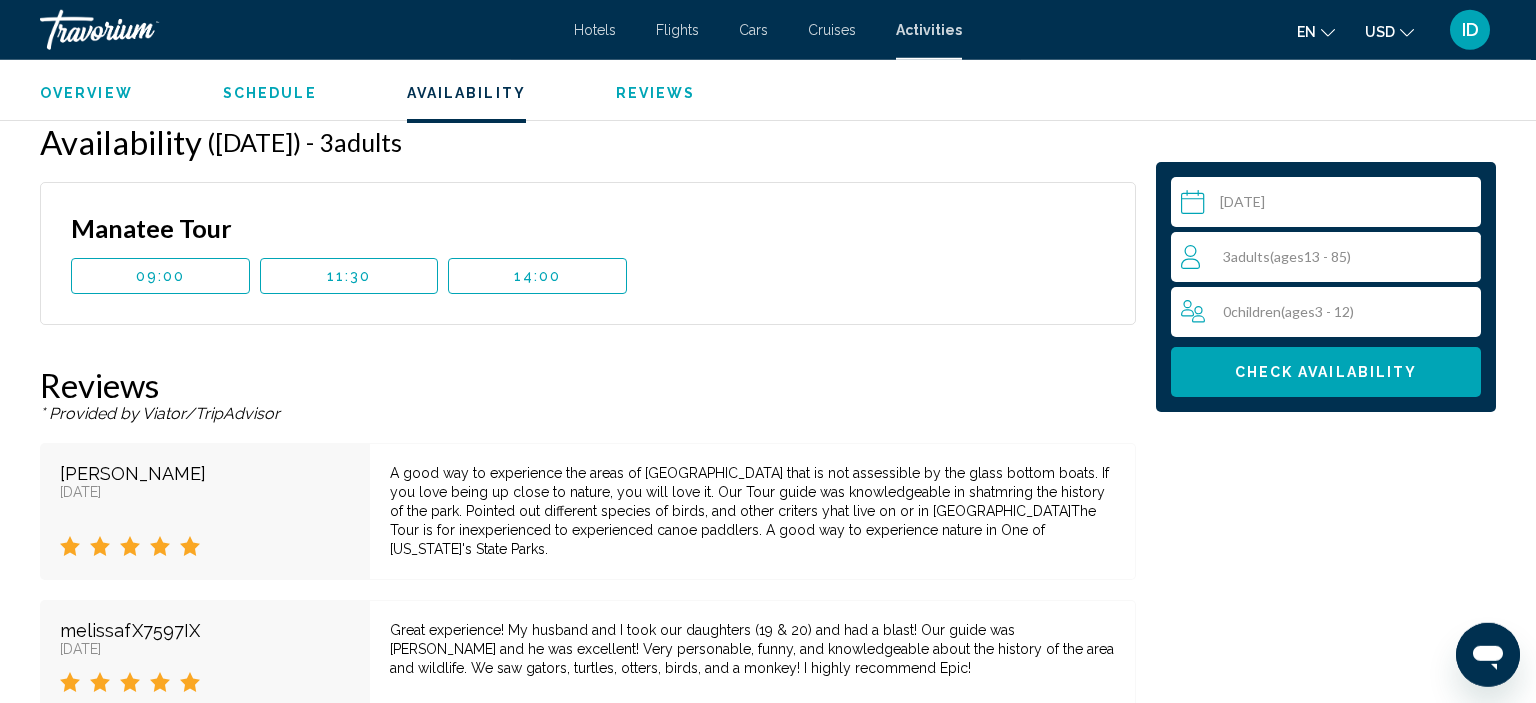 click on "14:00" at bounding box center (537, 276) 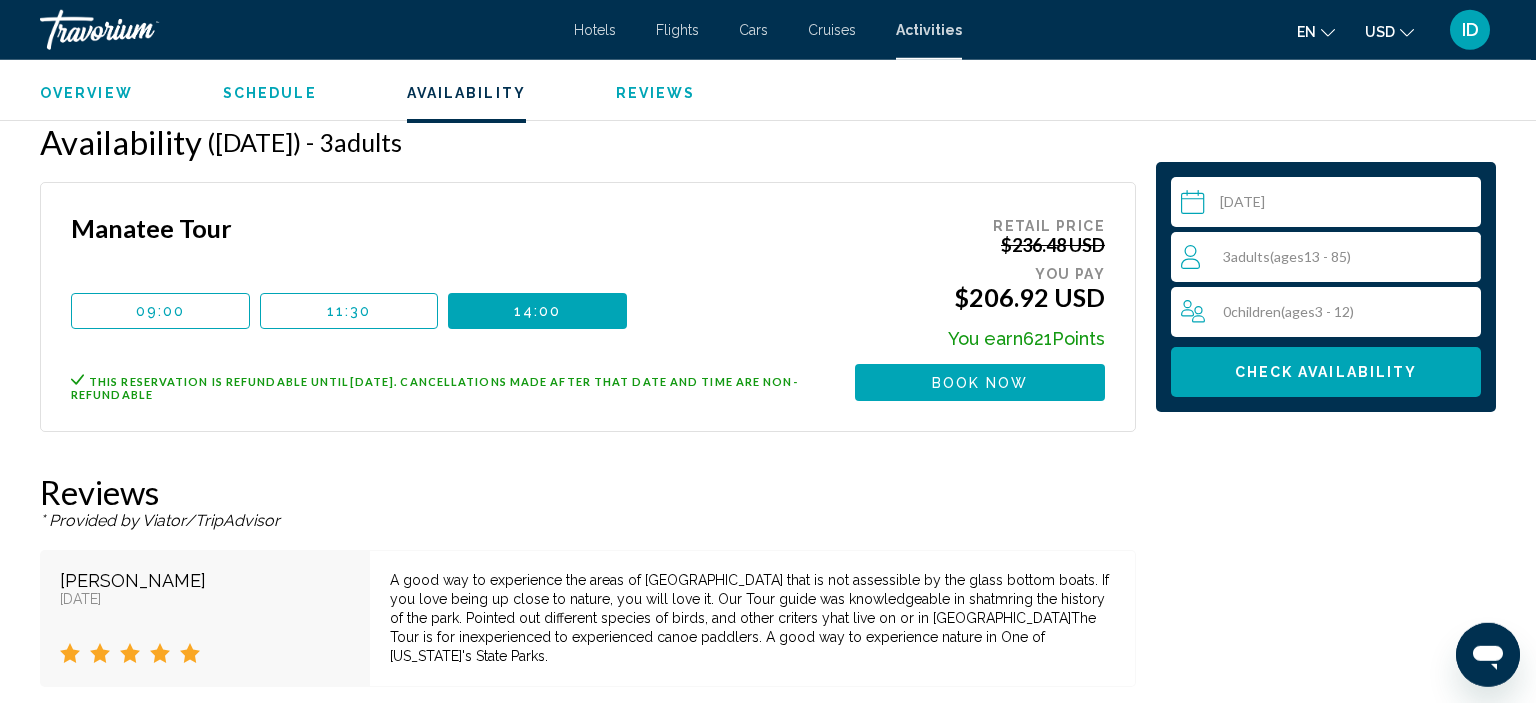 click on "Book now" at bounding box center [980, 383] 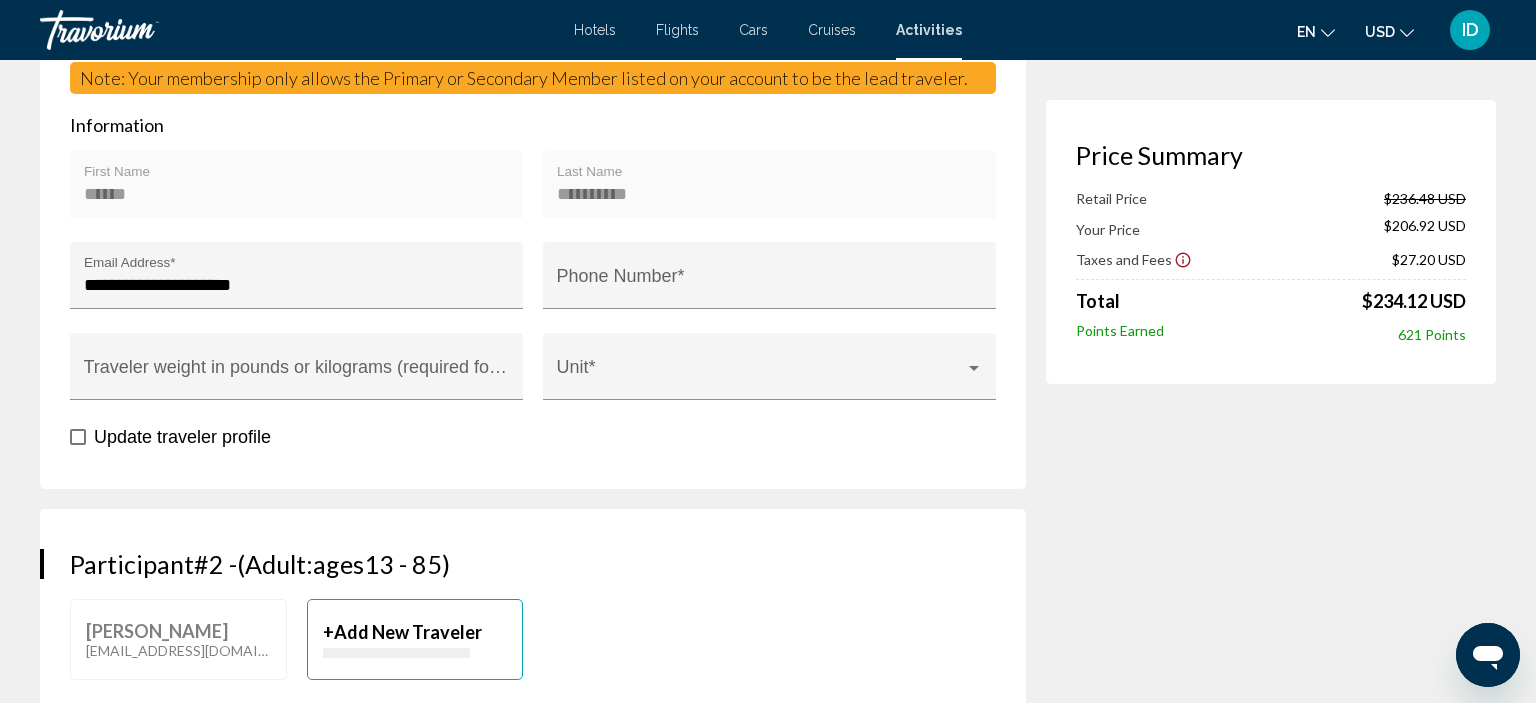 scroll, scrollTop: 0, scrollLeft: 0, axis: both 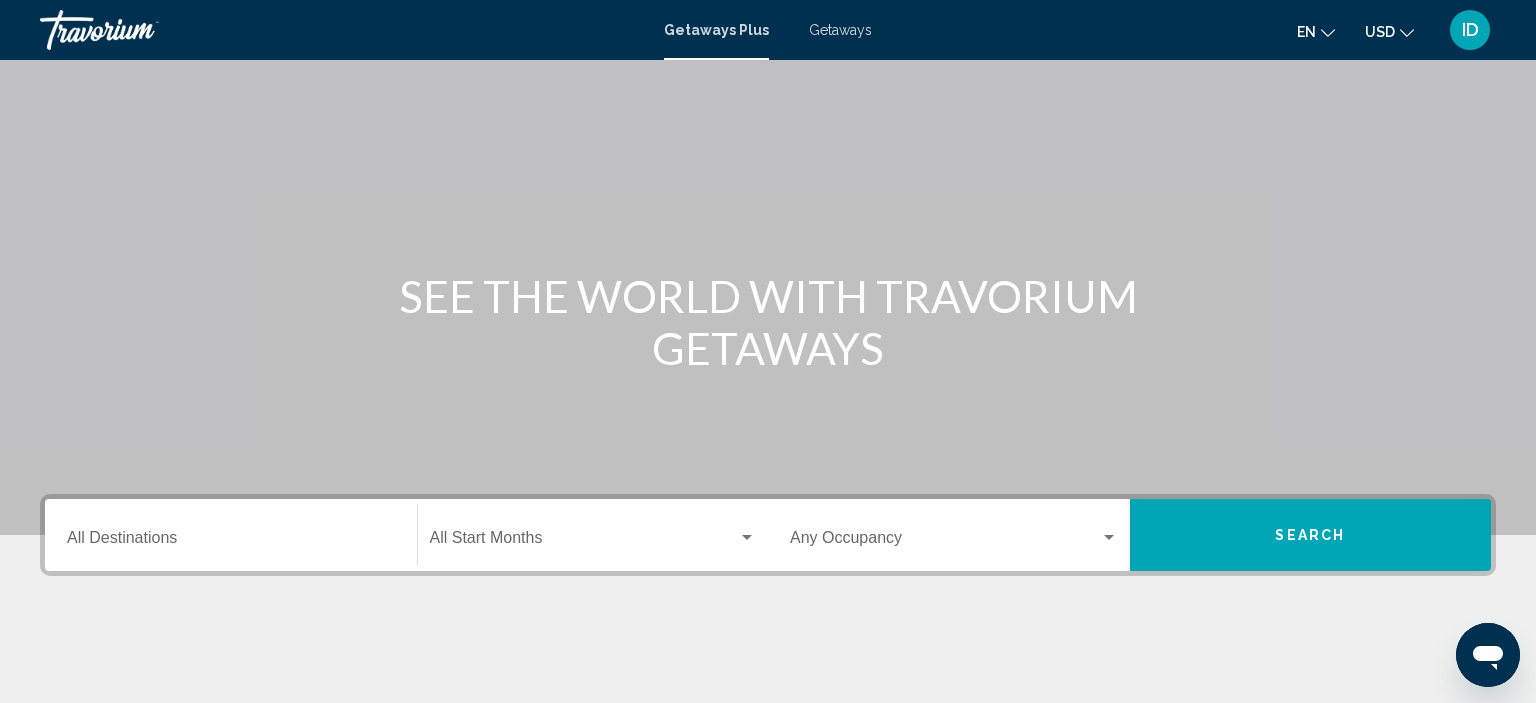 click at bounding box center [945, 542] 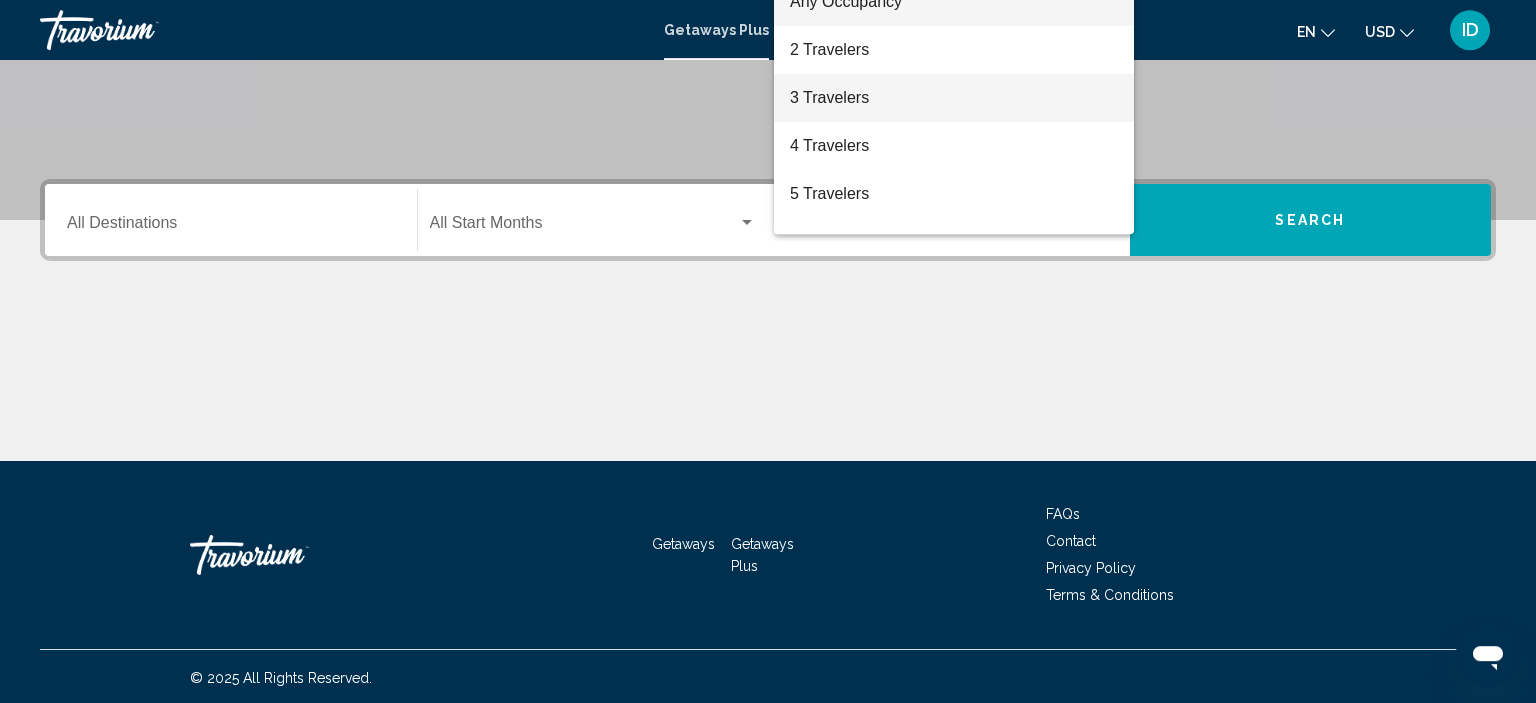 scroll, scrollTop: 382, scrollLeft: 0, axis: vertical 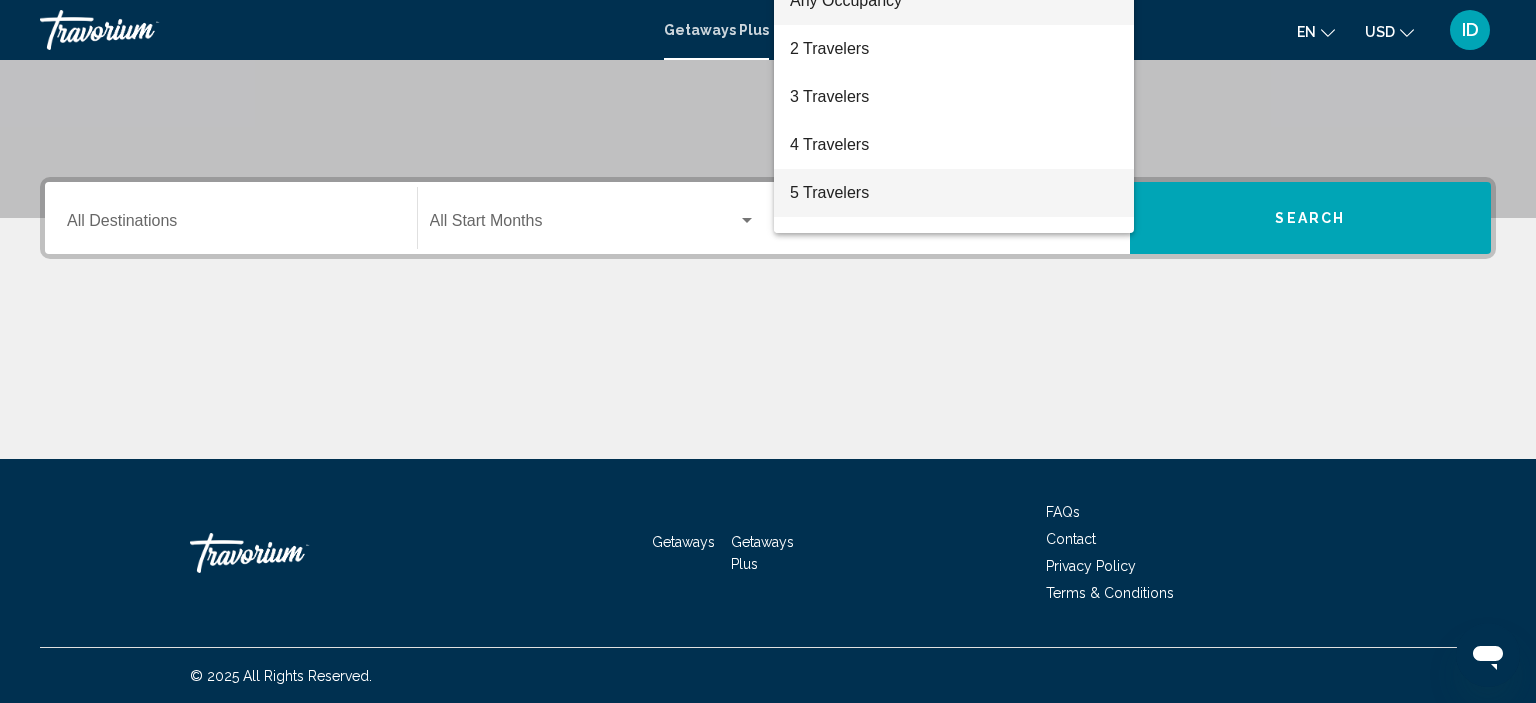 click on "5 Travelers" at bounding box center (954, 193) 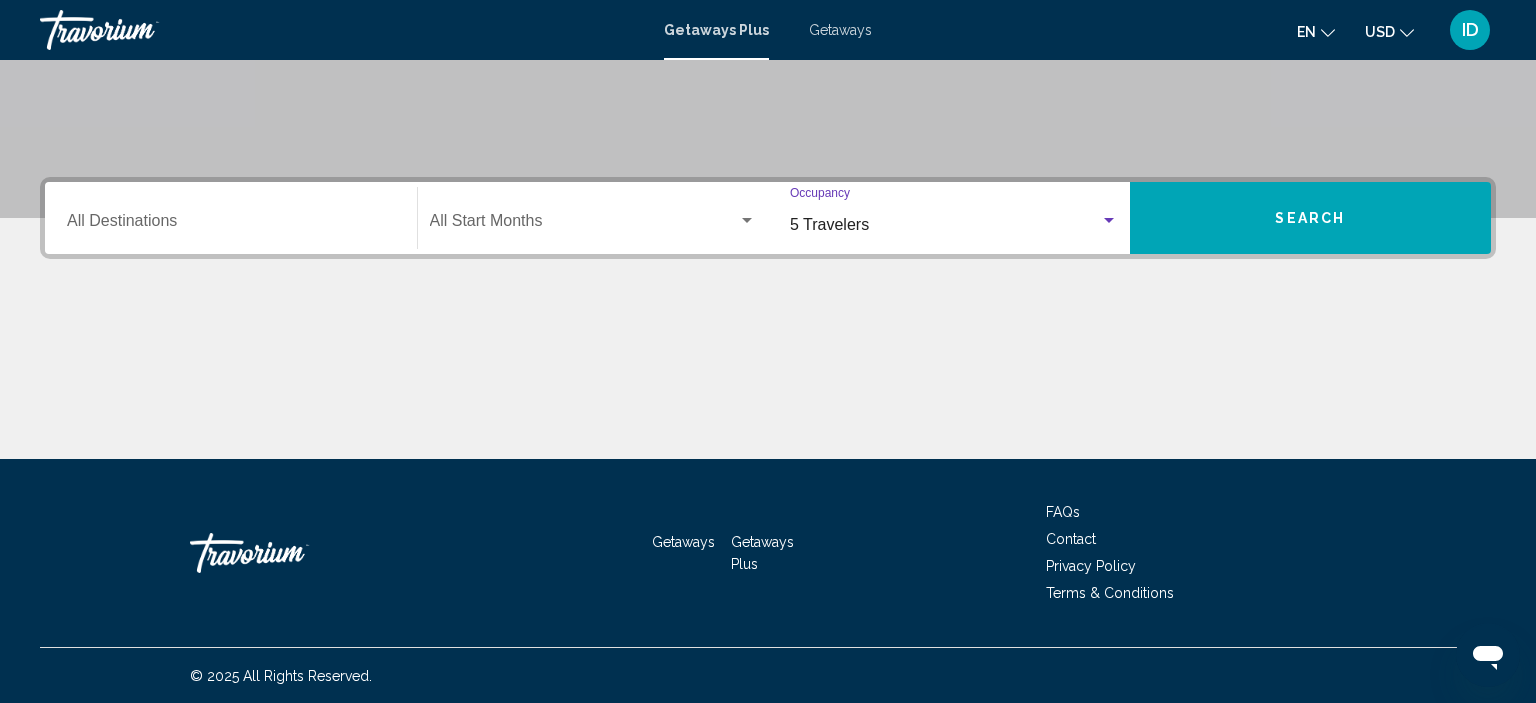 click on "Destination All Destinations" at bounding box center [231, 225] 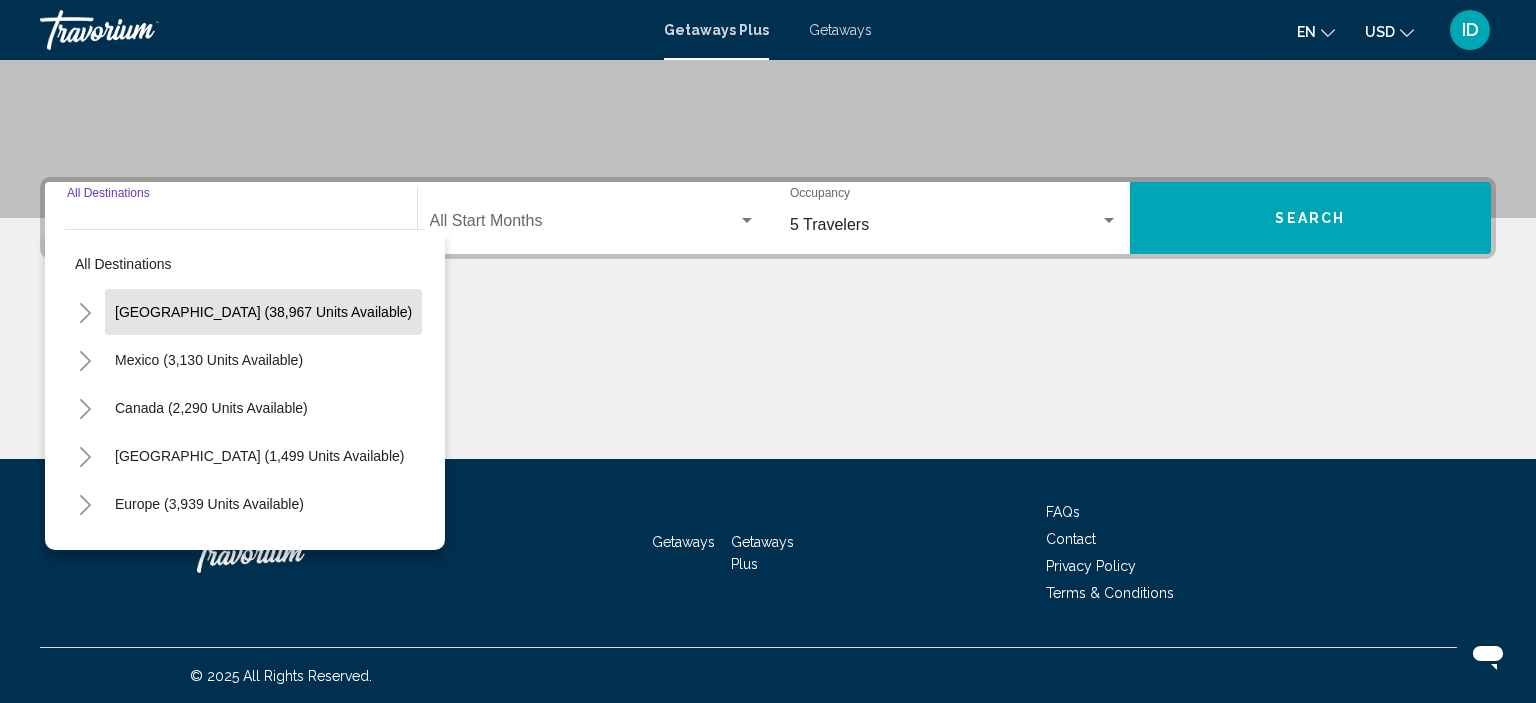 click on "[GEOGRAPHIC_DATA] (38,967 units available)" at bounding box center [209, 360] 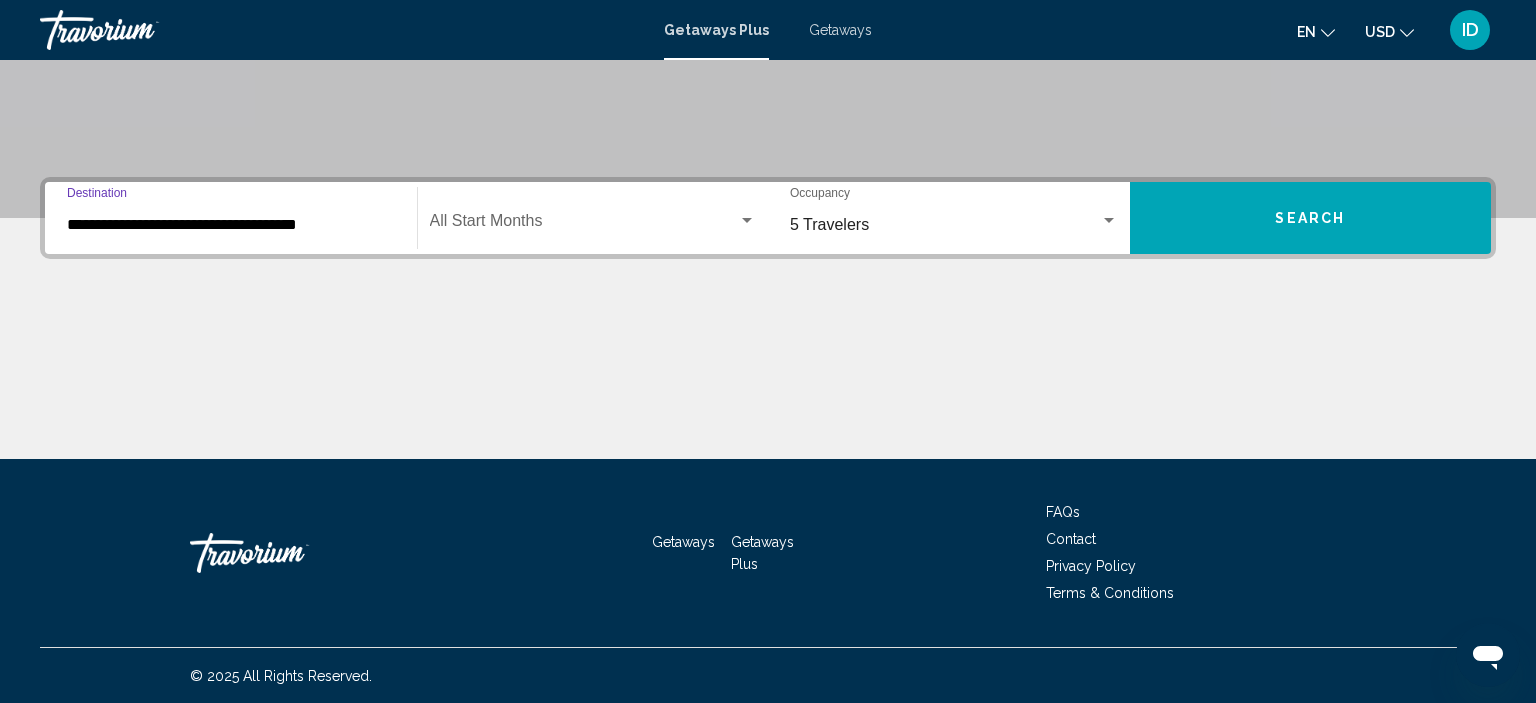 click on "Start Month All Start Months" 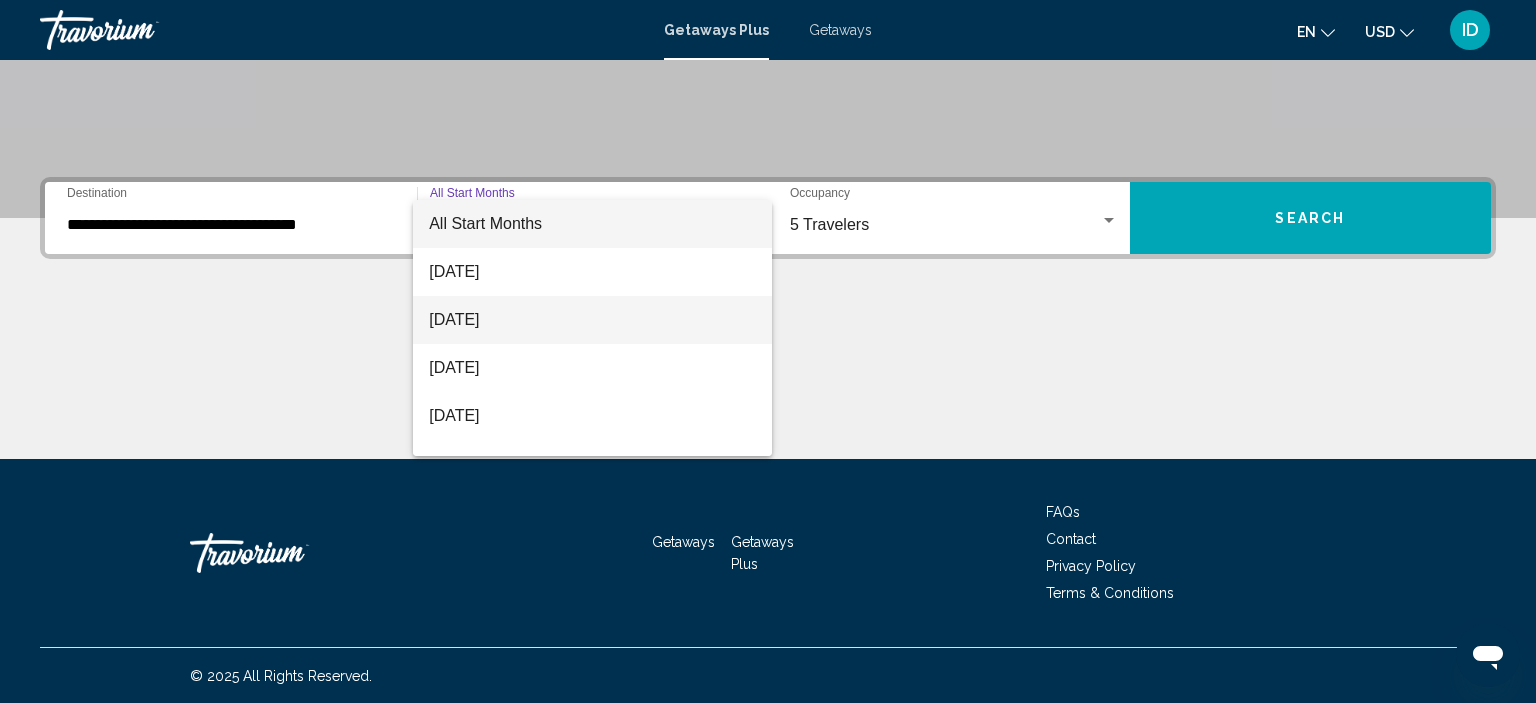 click on "[DATE]" at bounding box center [592, 320] 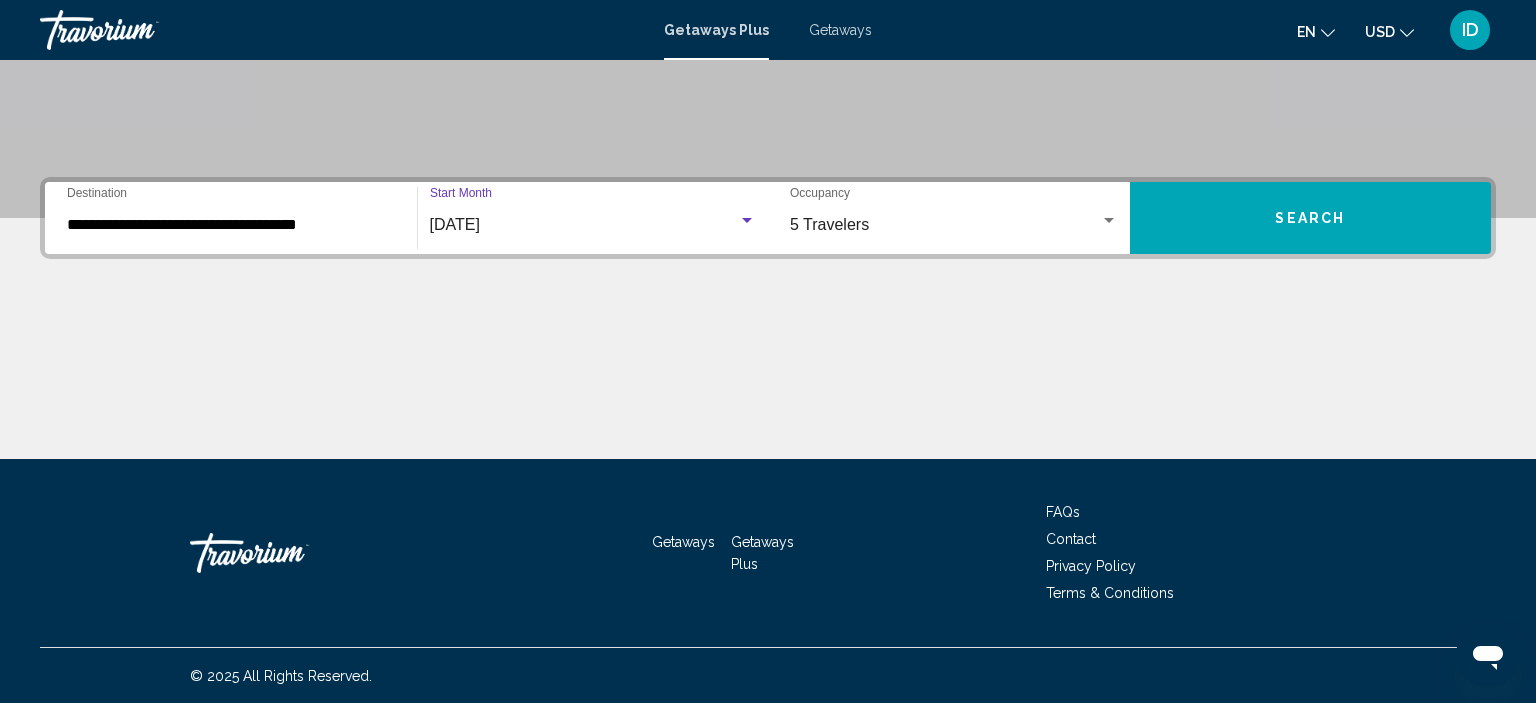 click on "5 Travelers" at bounding box center (945, 225) 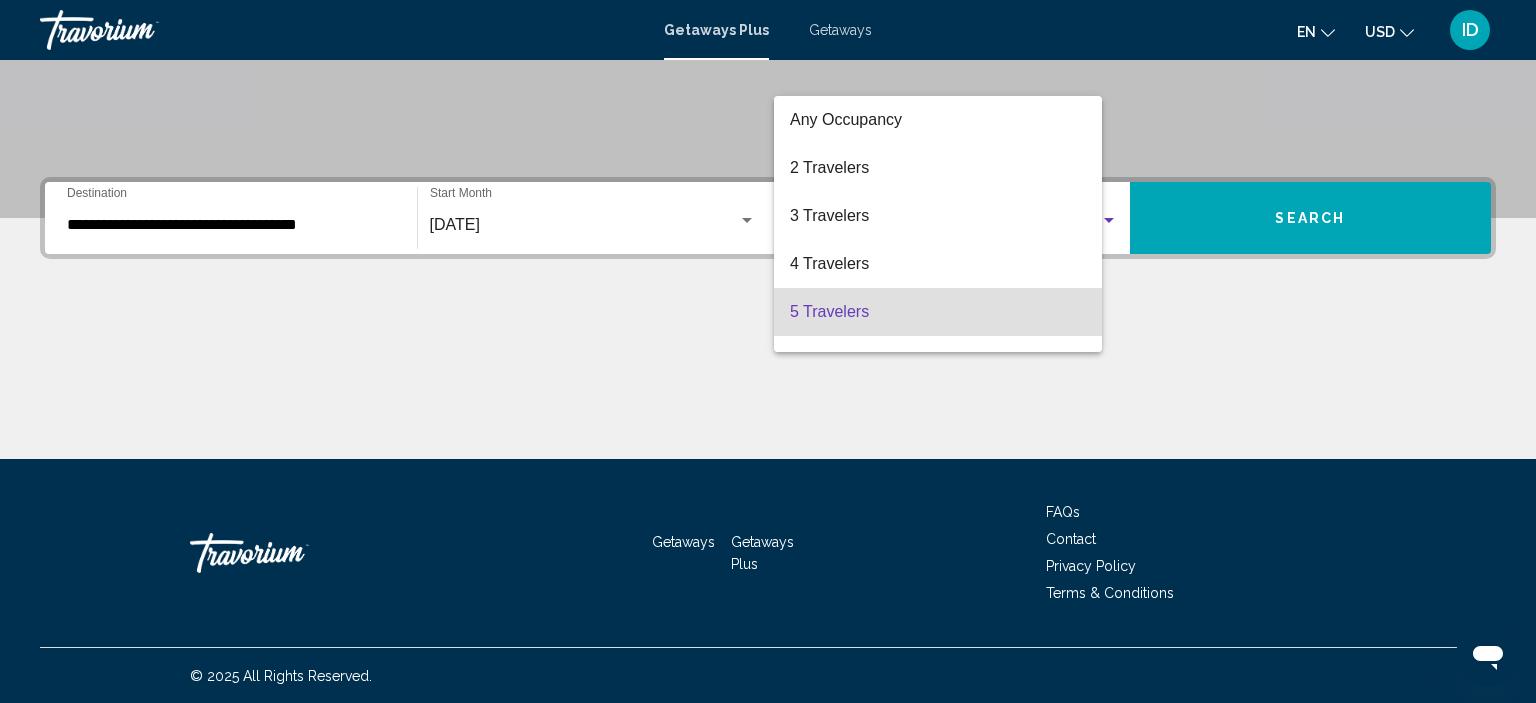 scroll, scrollTop: 88, scrollLeft: 0, axis: vertical 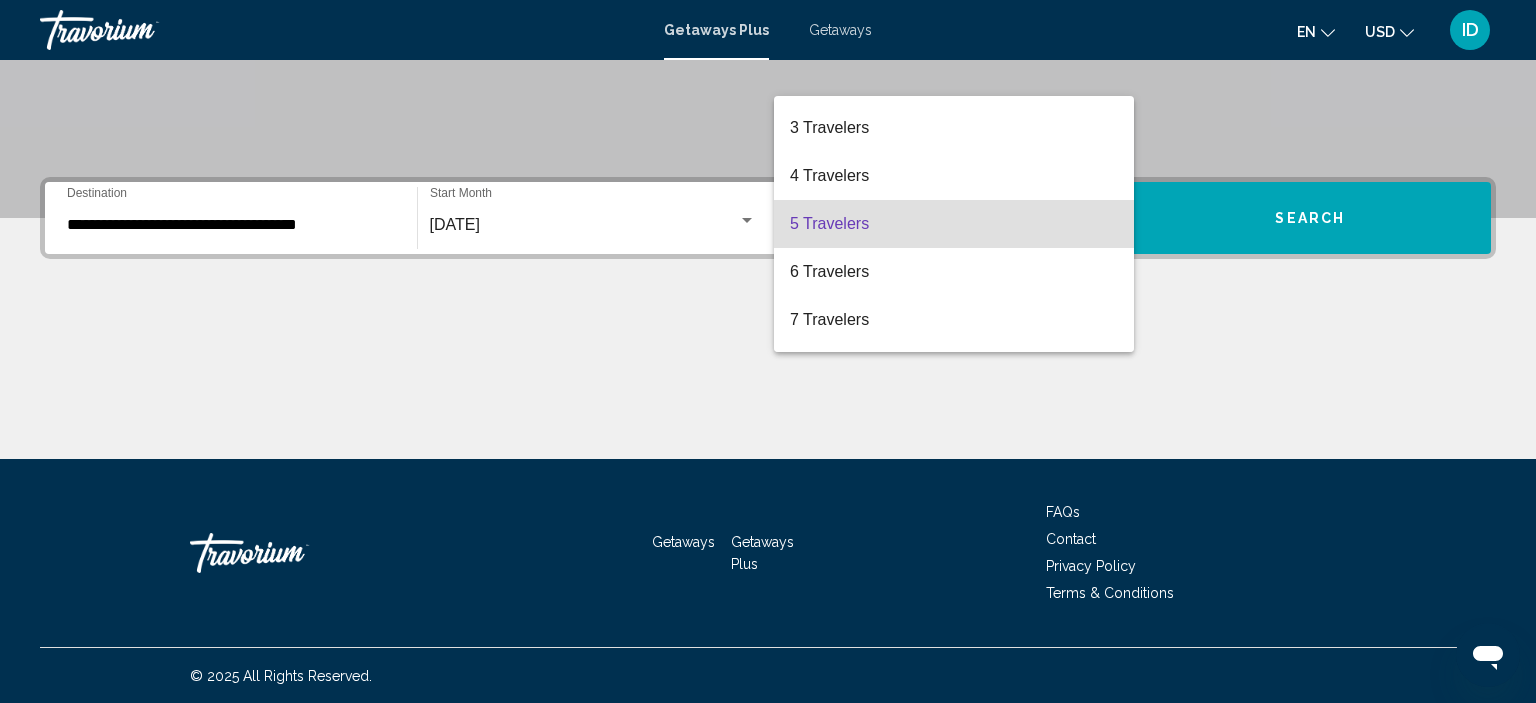 click at bounding box center (768, 351) 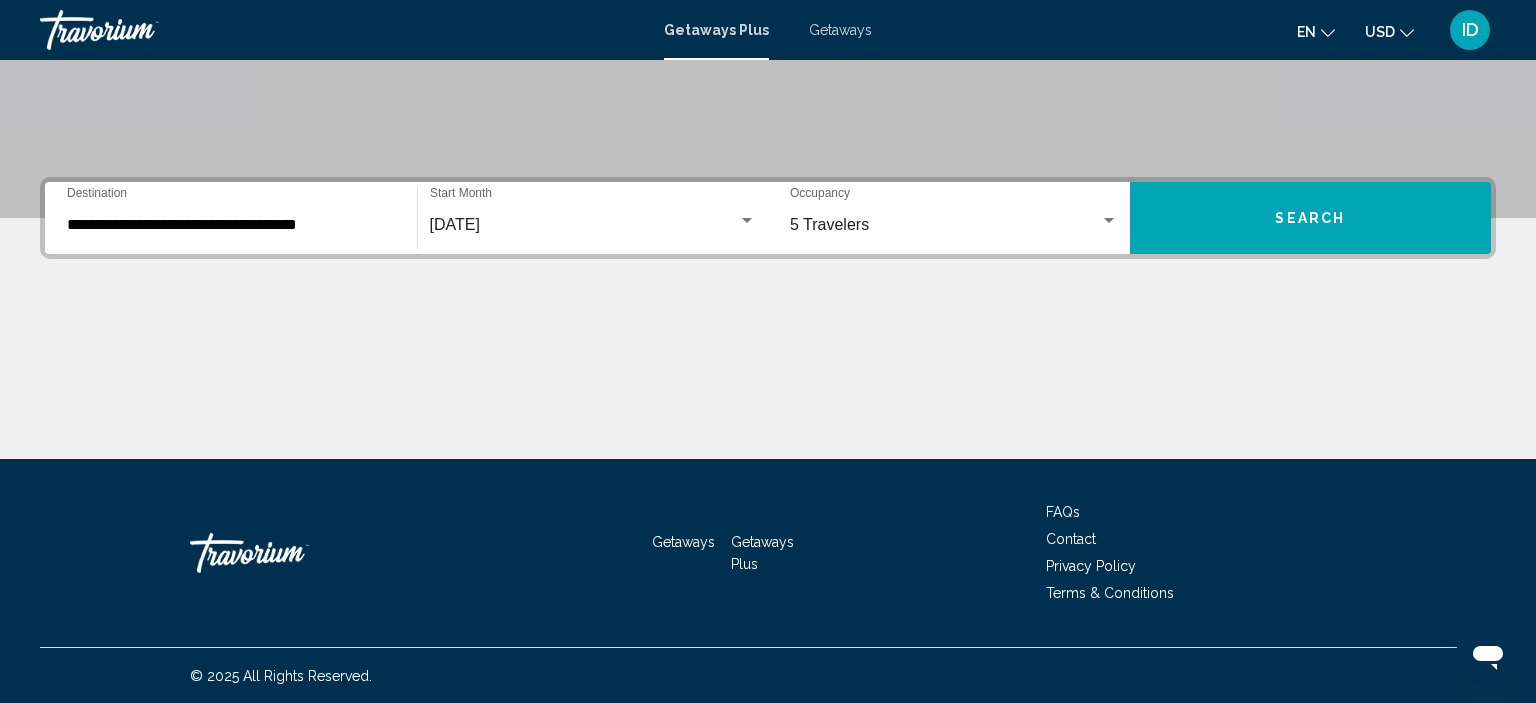 click on "**********" at bounding box center [231, 225] 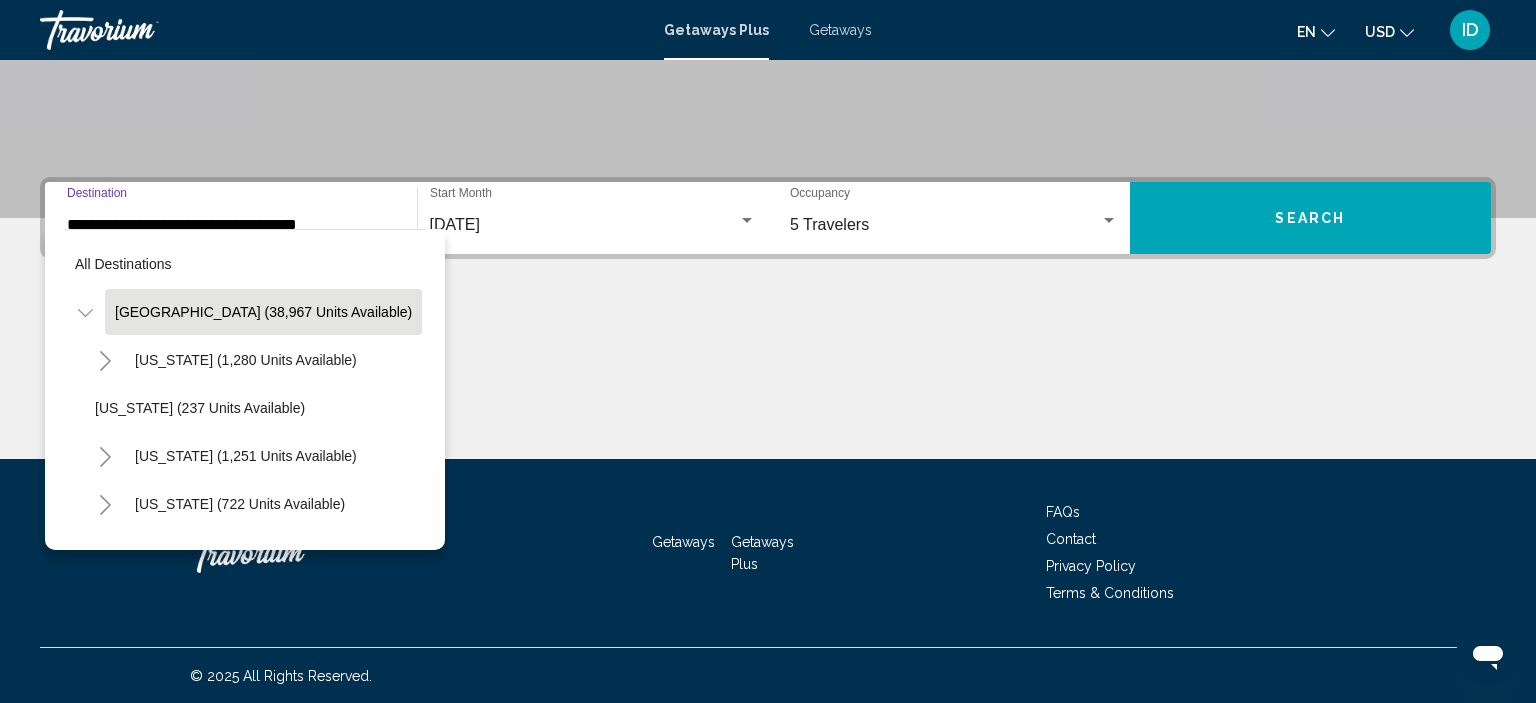 scroll, scrollTop: 342, scrollLeft: 0, axis: vertical 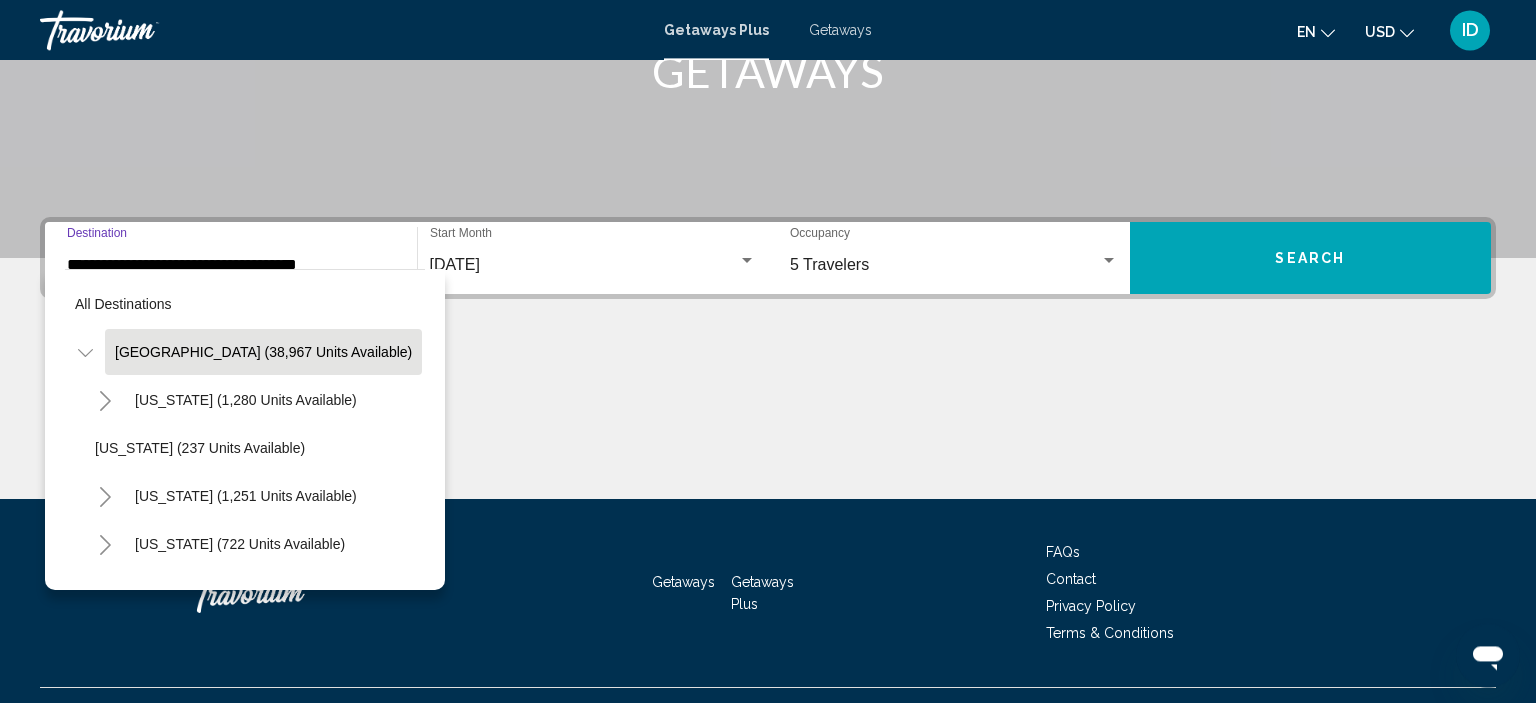 click on "[GEOGRAPHIC_DATA] (38,967 units available)" 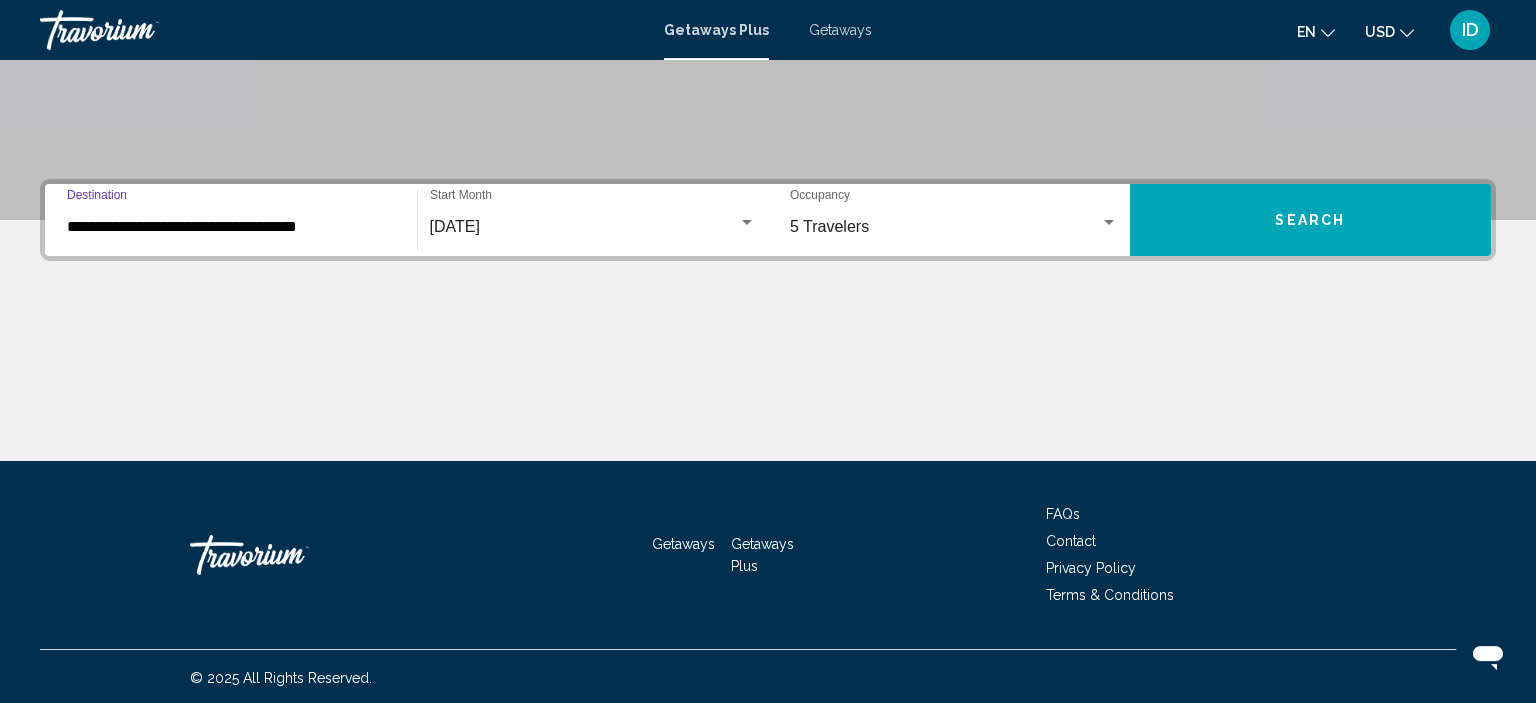 scroll, scrollTop: 382, scrollLeft: 0, axis: vertical 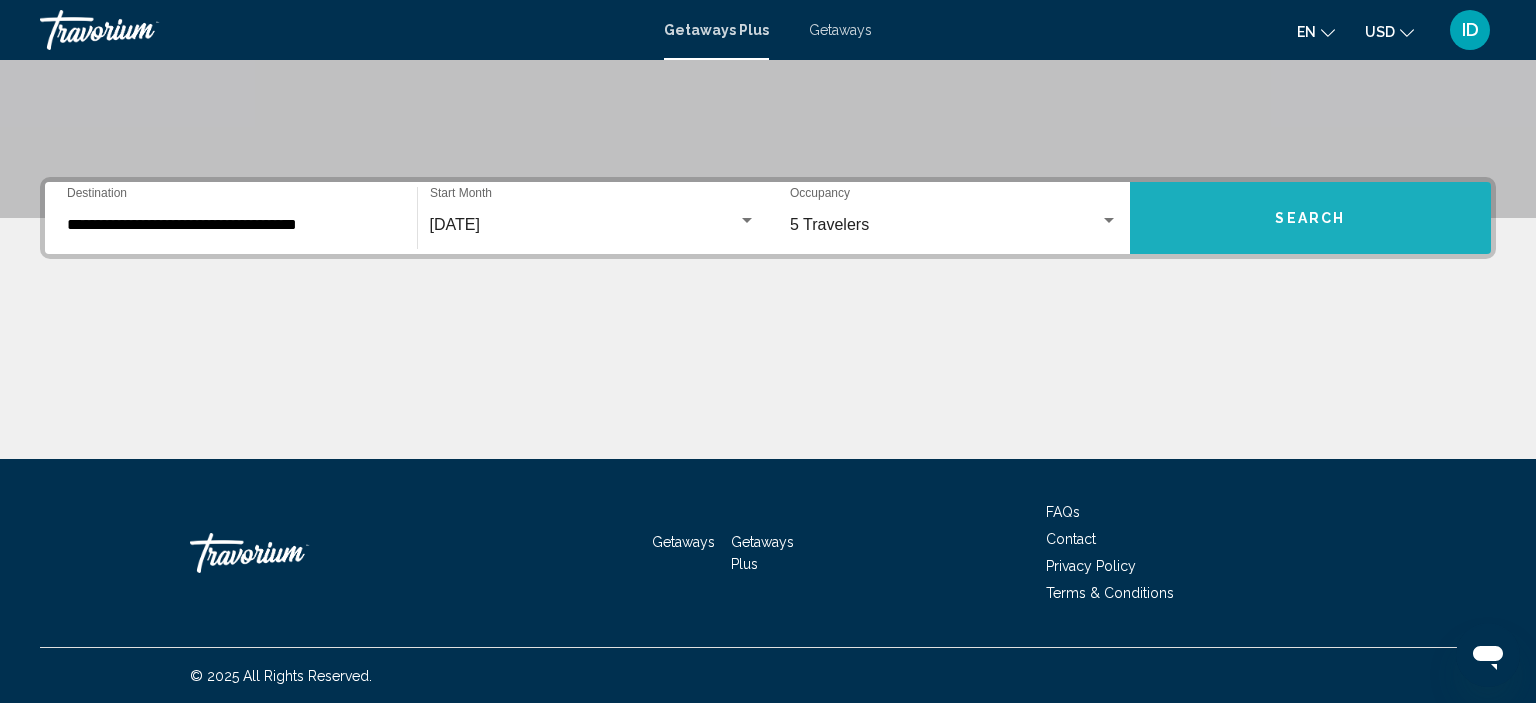 click on "Search" at bounding box center [1311, 218] 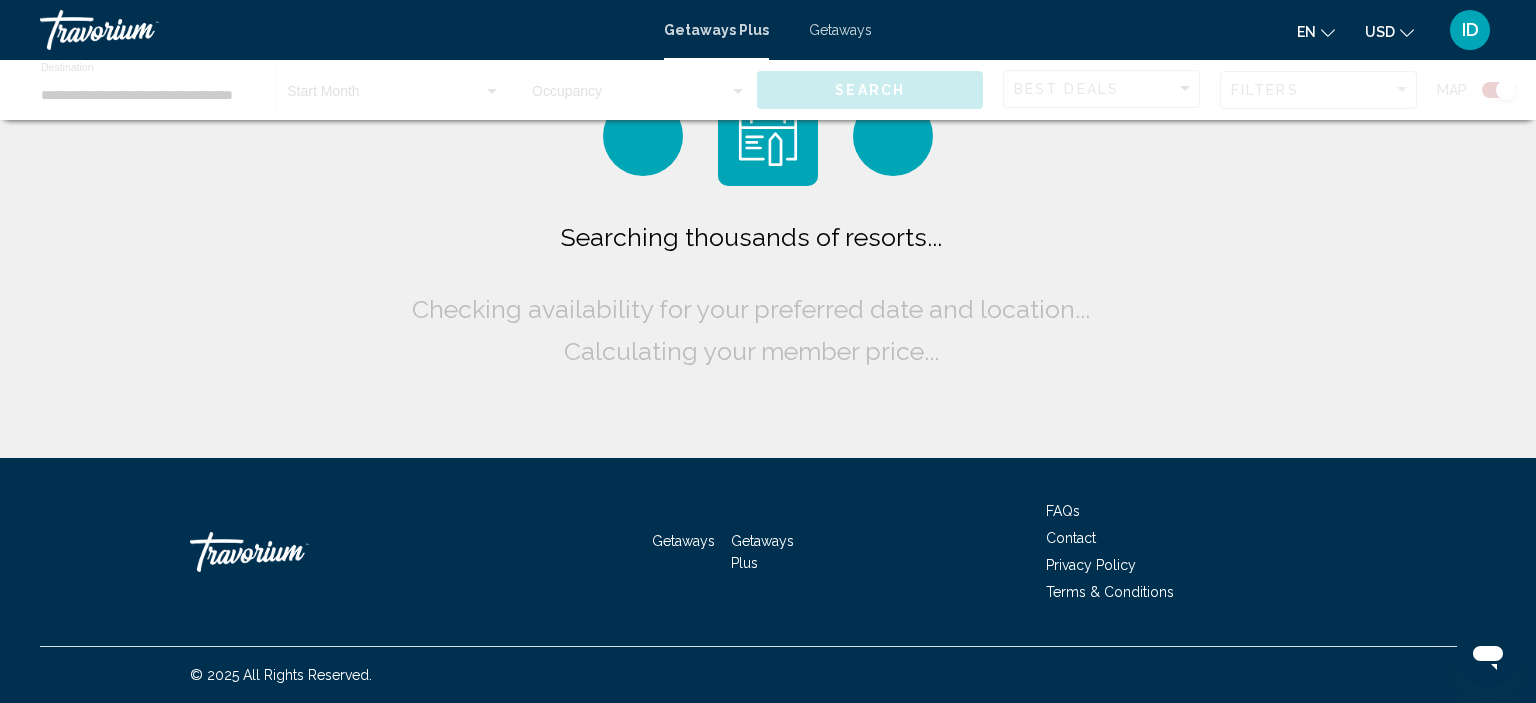 scroll, scrollTop: 0, scrollLeft: 0, axis: both 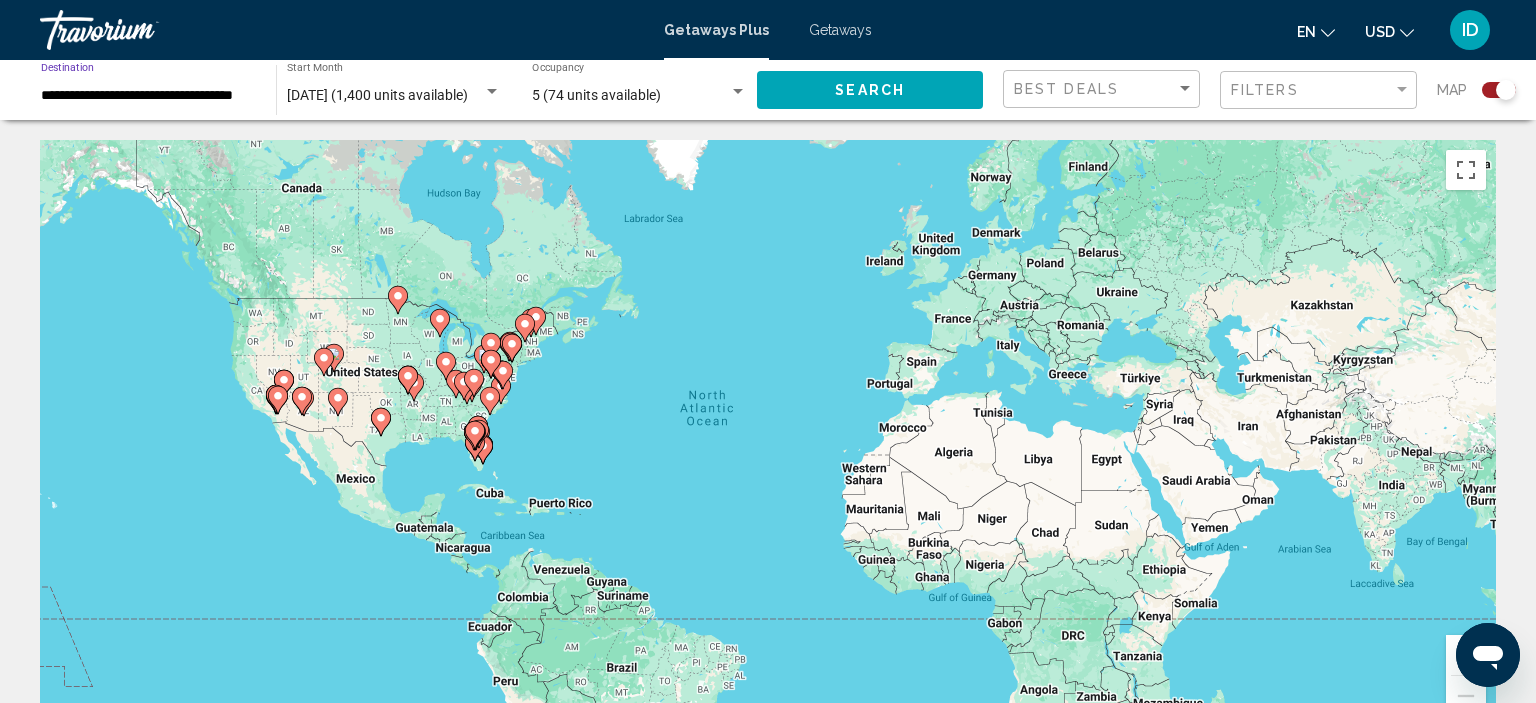 click on "**********" at bounding box center [148, 96] 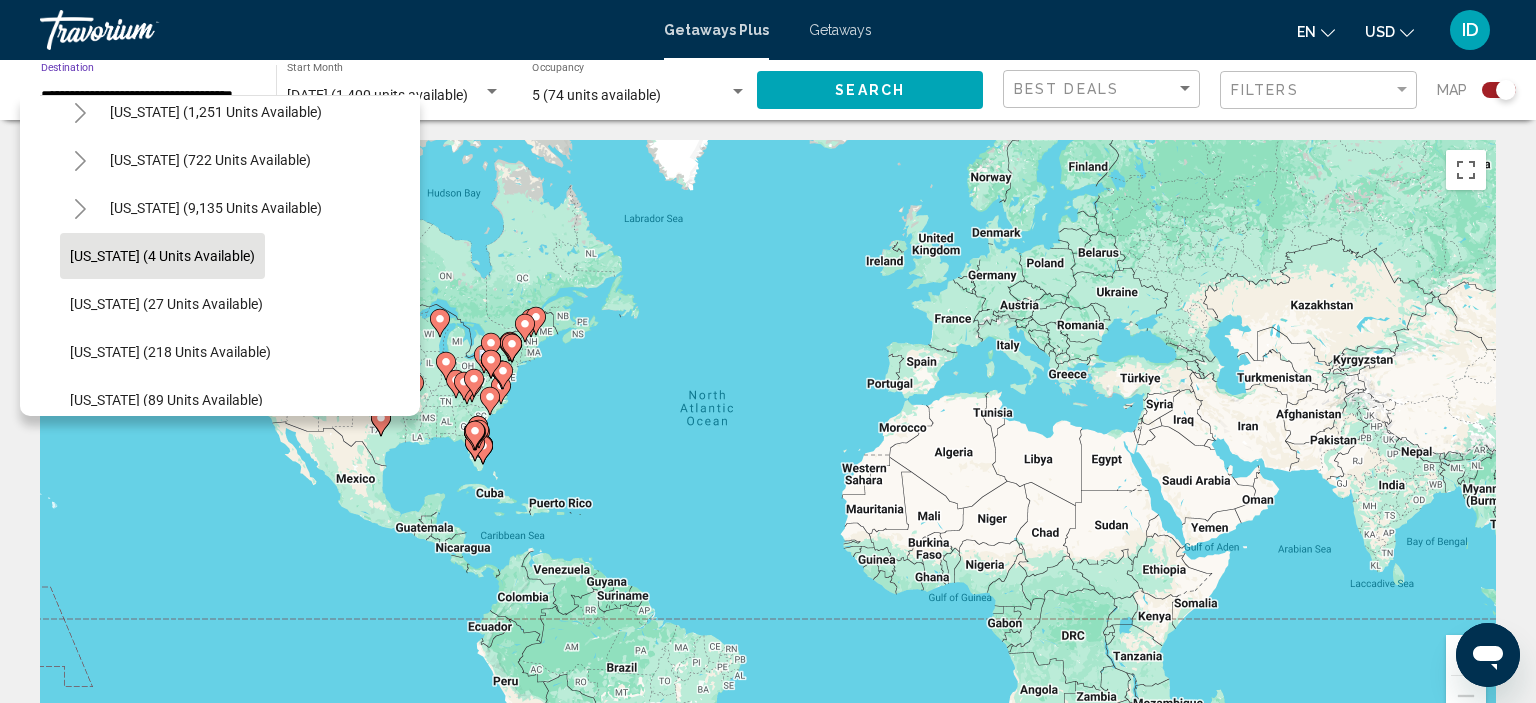scroll, scrollTop: 192, scrollLeft: 0, axis: vertical 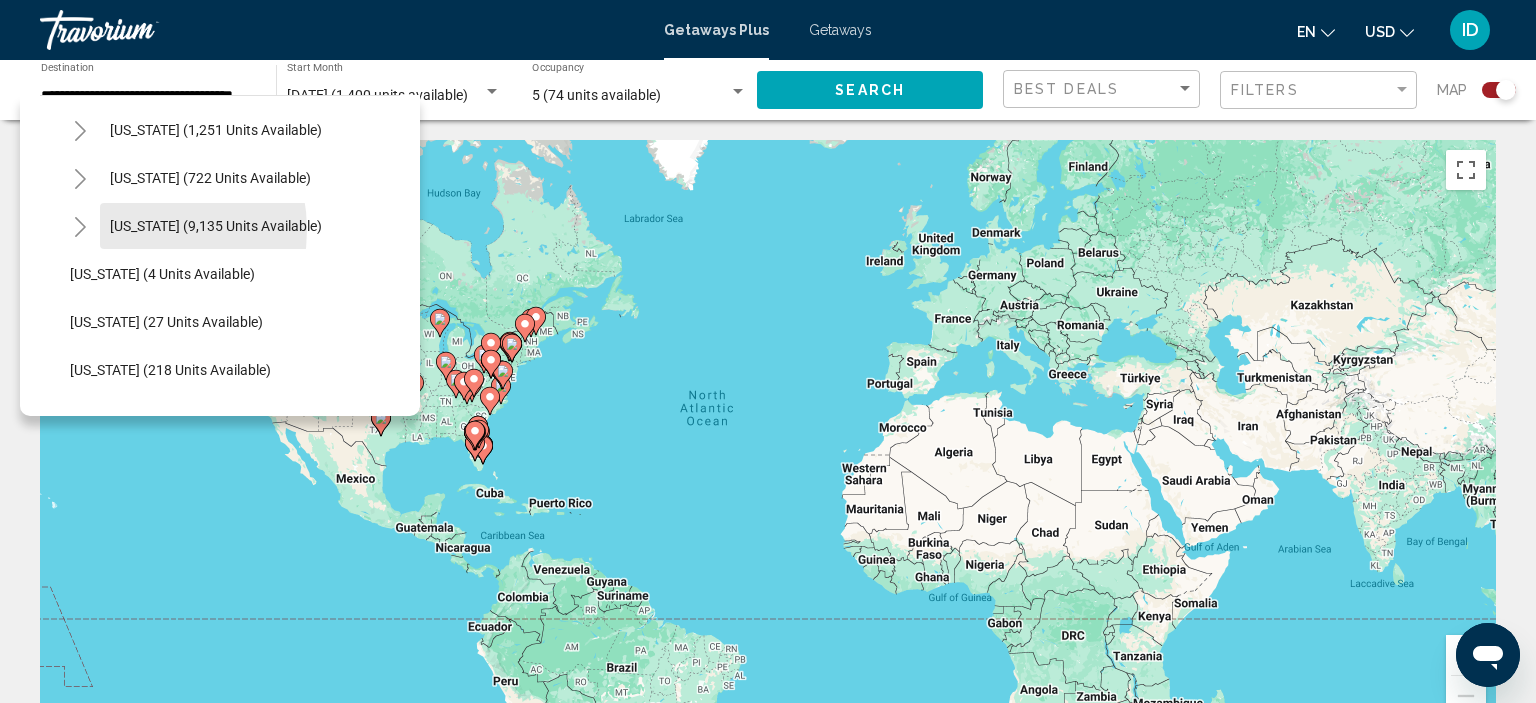 click on "[US_STATE] (9,135 units available)" 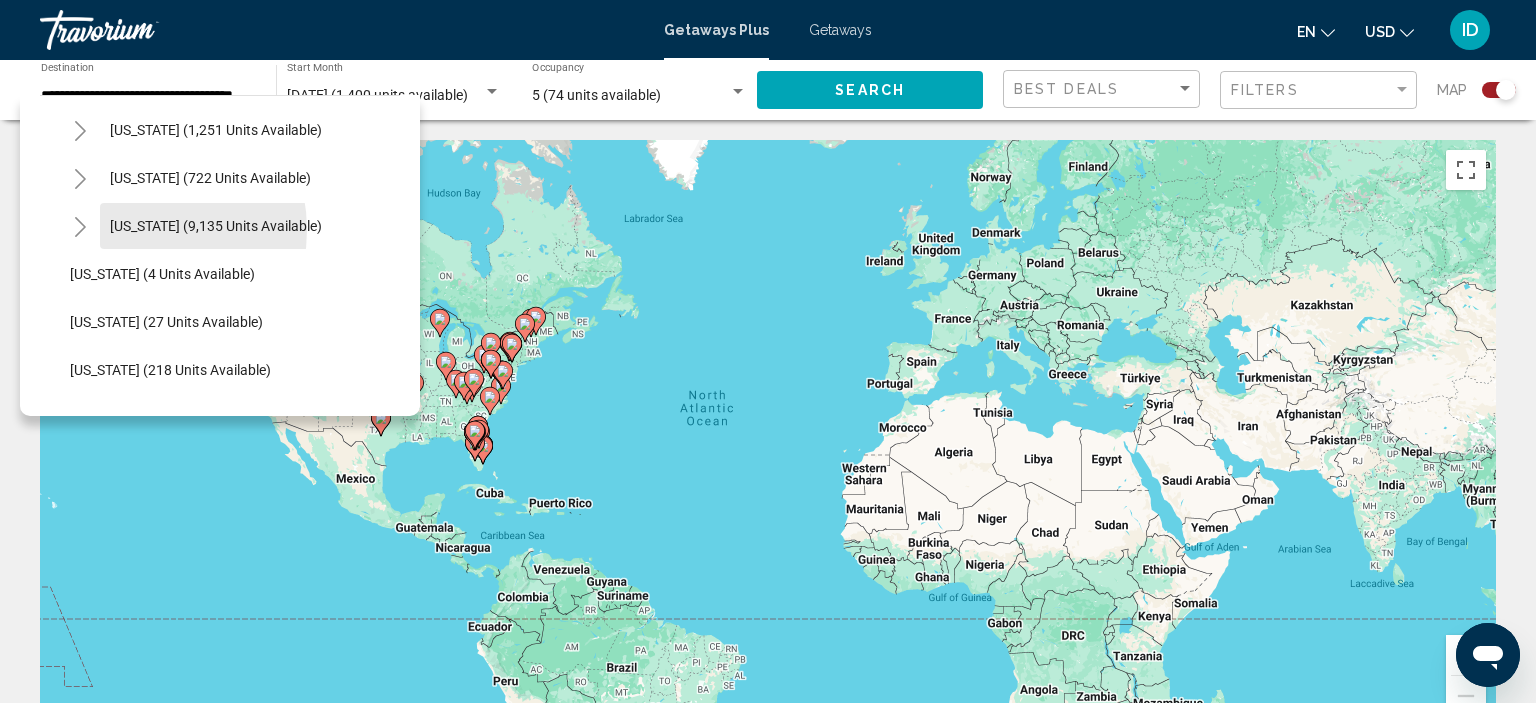 type on "**********" 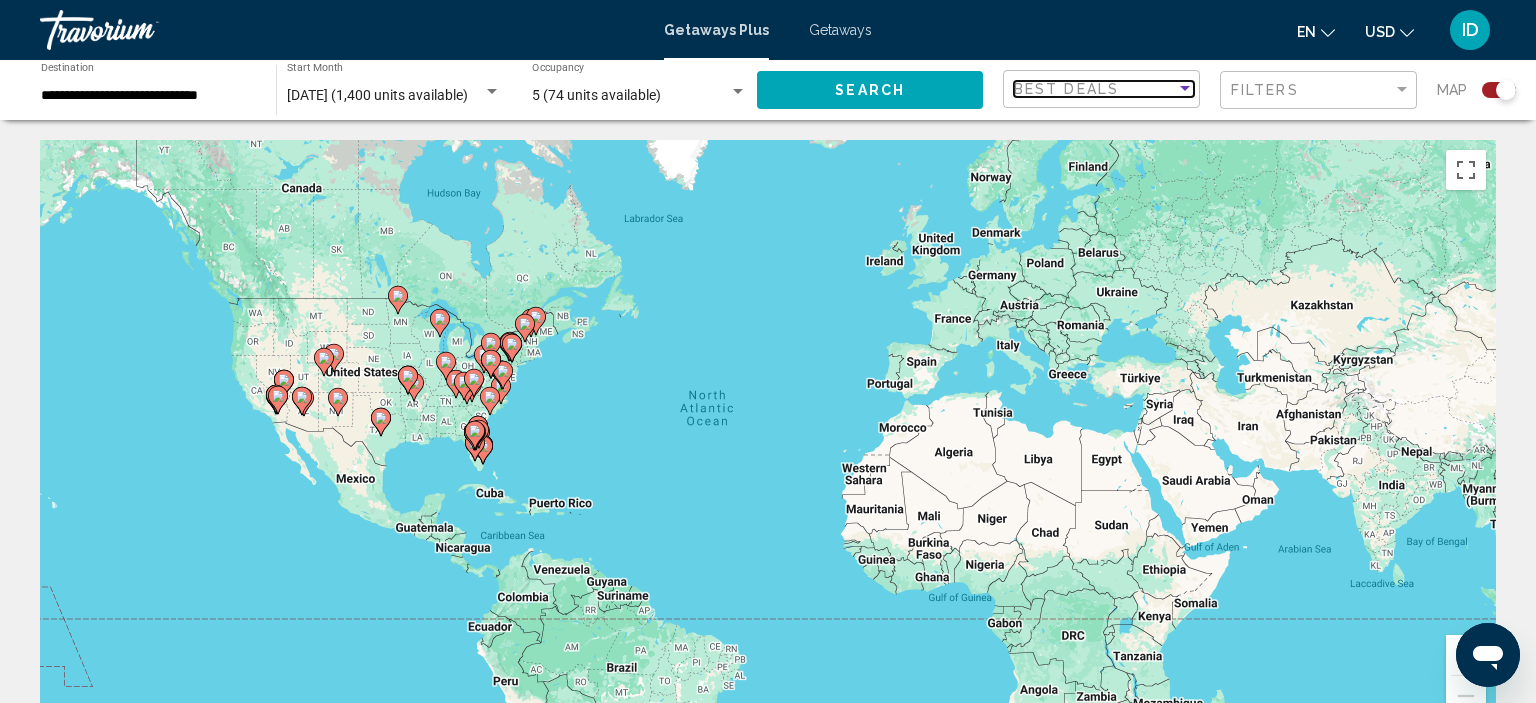 click on "Best Deals" at bounding box center [1095, 89] 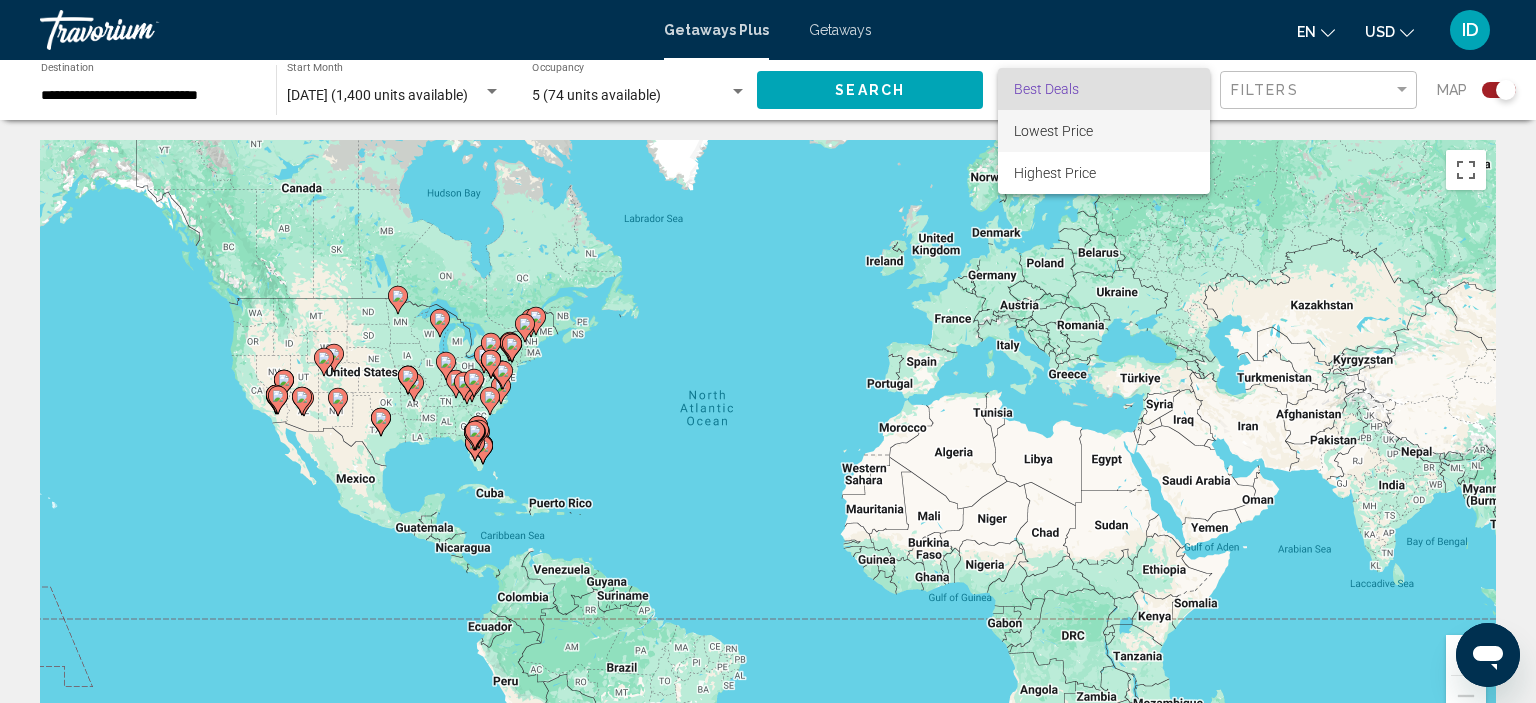 click on "Lowest Price" at bounding box center (1053, 131) 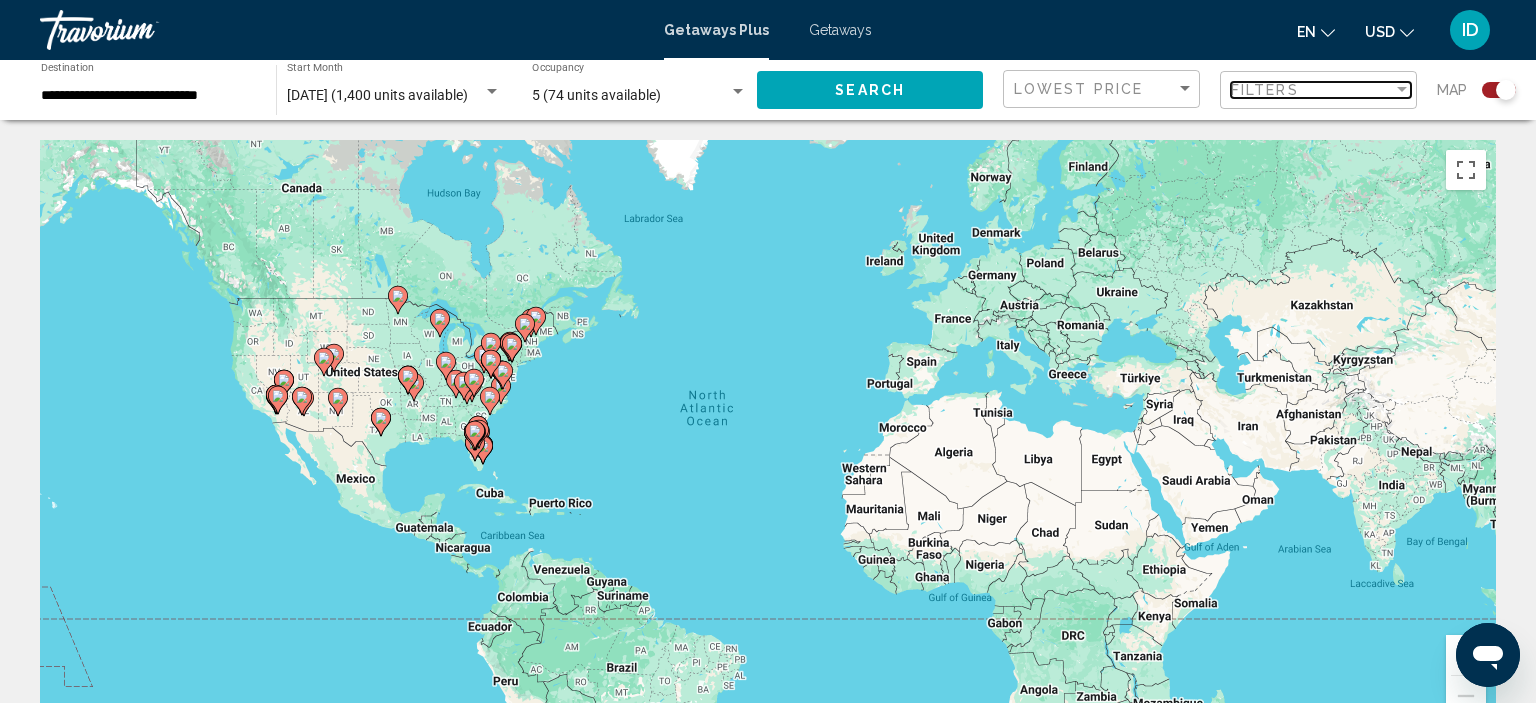 click on "Filters" at bounding box center [1312, 90] 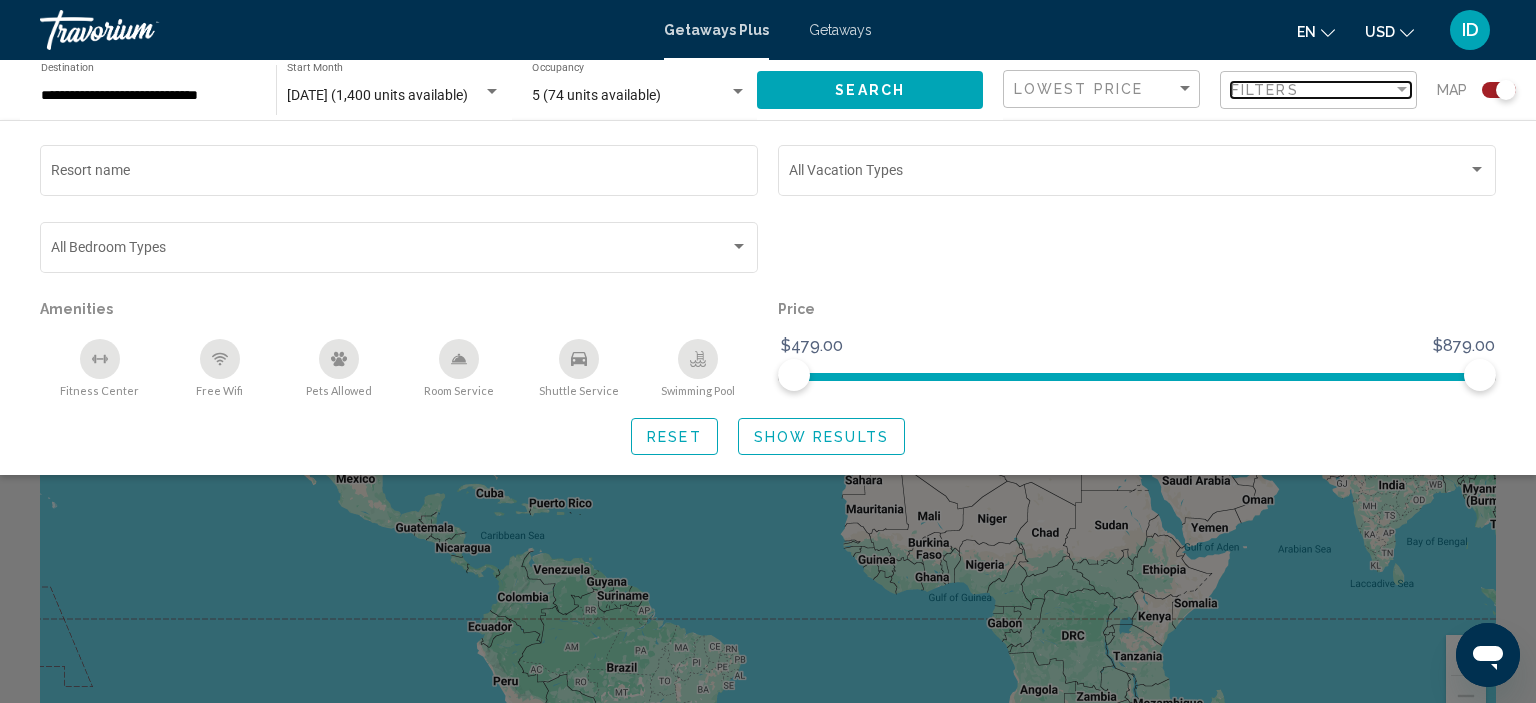 click on "Filters" at bounding box center [1312, 90] 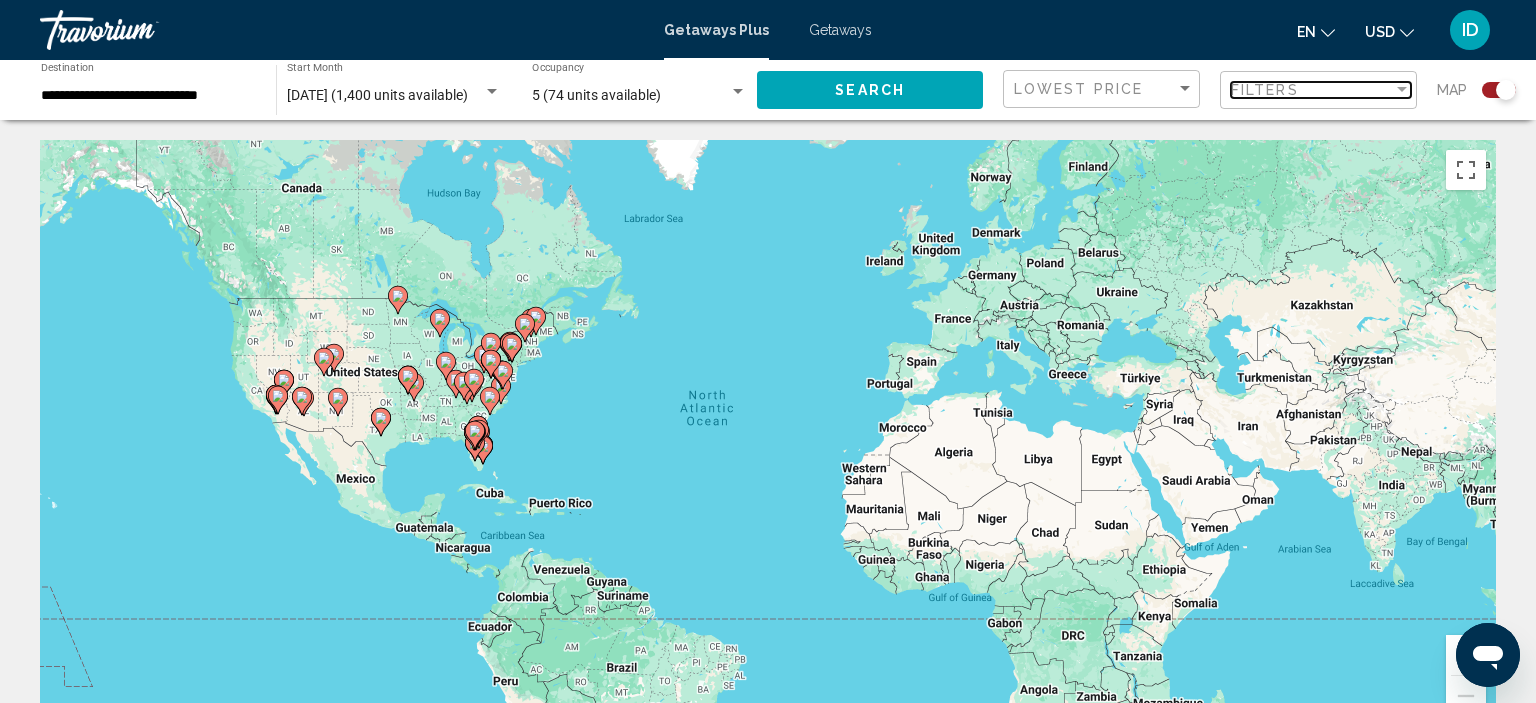 click on "Filters" at bounding box center [1312, 90] 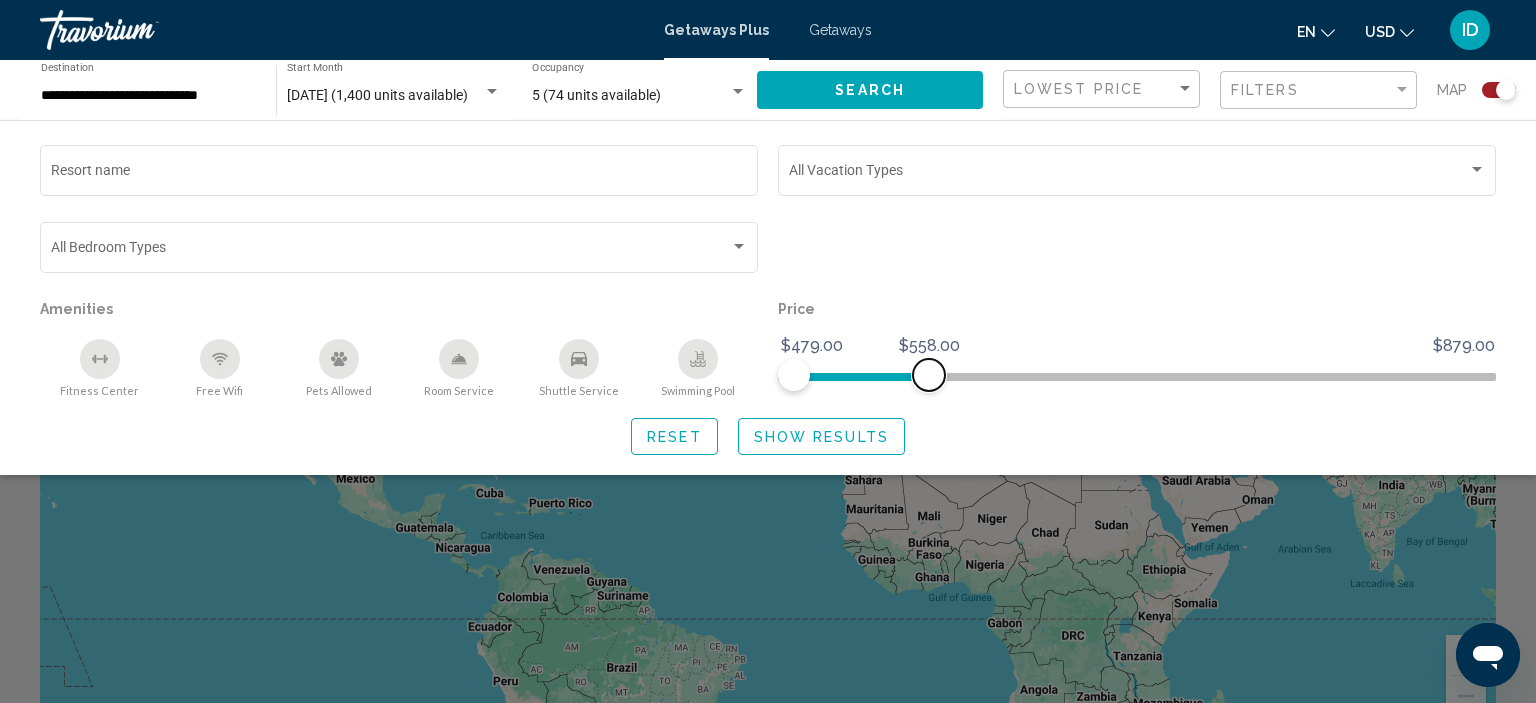 drag, startPoint x: 1425, startPoint y: 386, endPoint x: 916, endPoint y: 377, distance: 509.07956 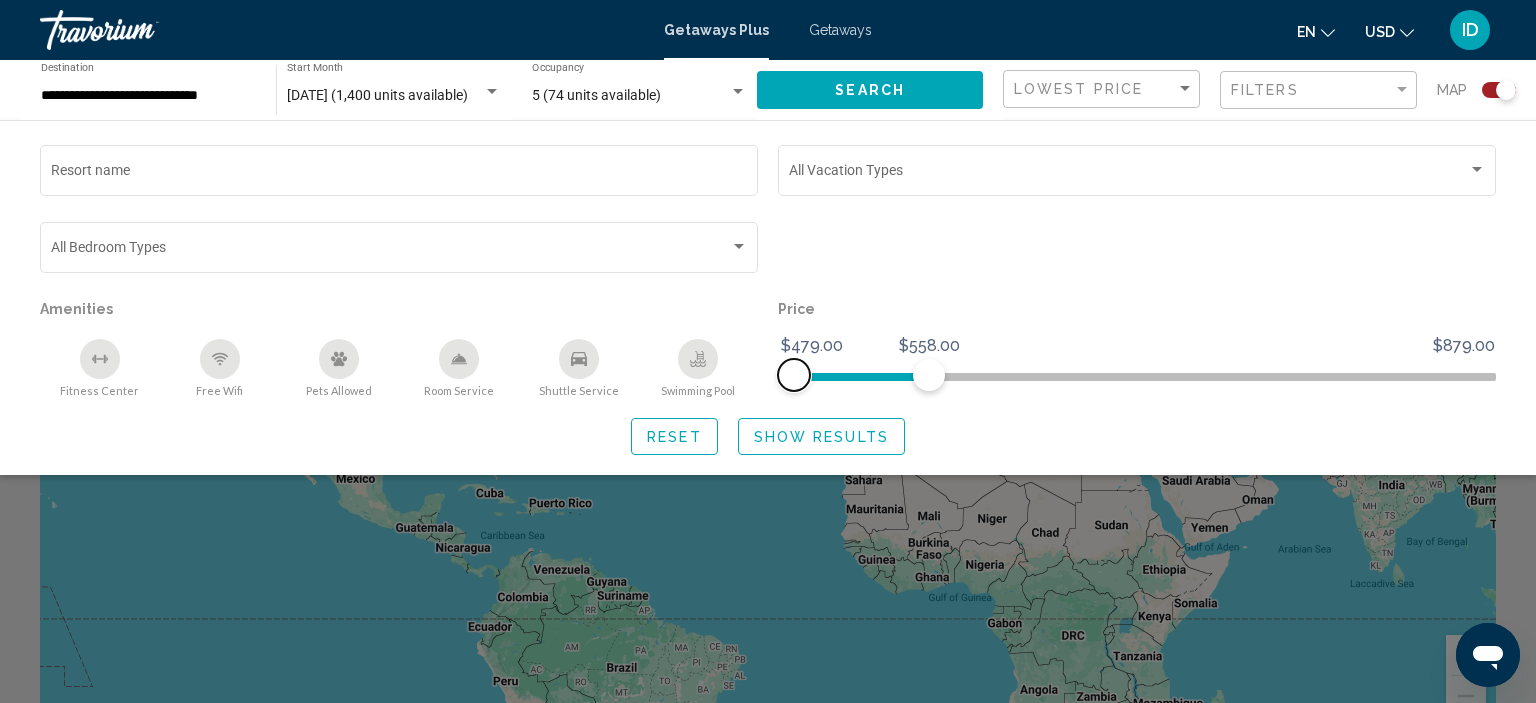drag, startPoint x: 781, startPoint y: 380, endPoint x: 665, endPoint y: 374, distance: 116.15507 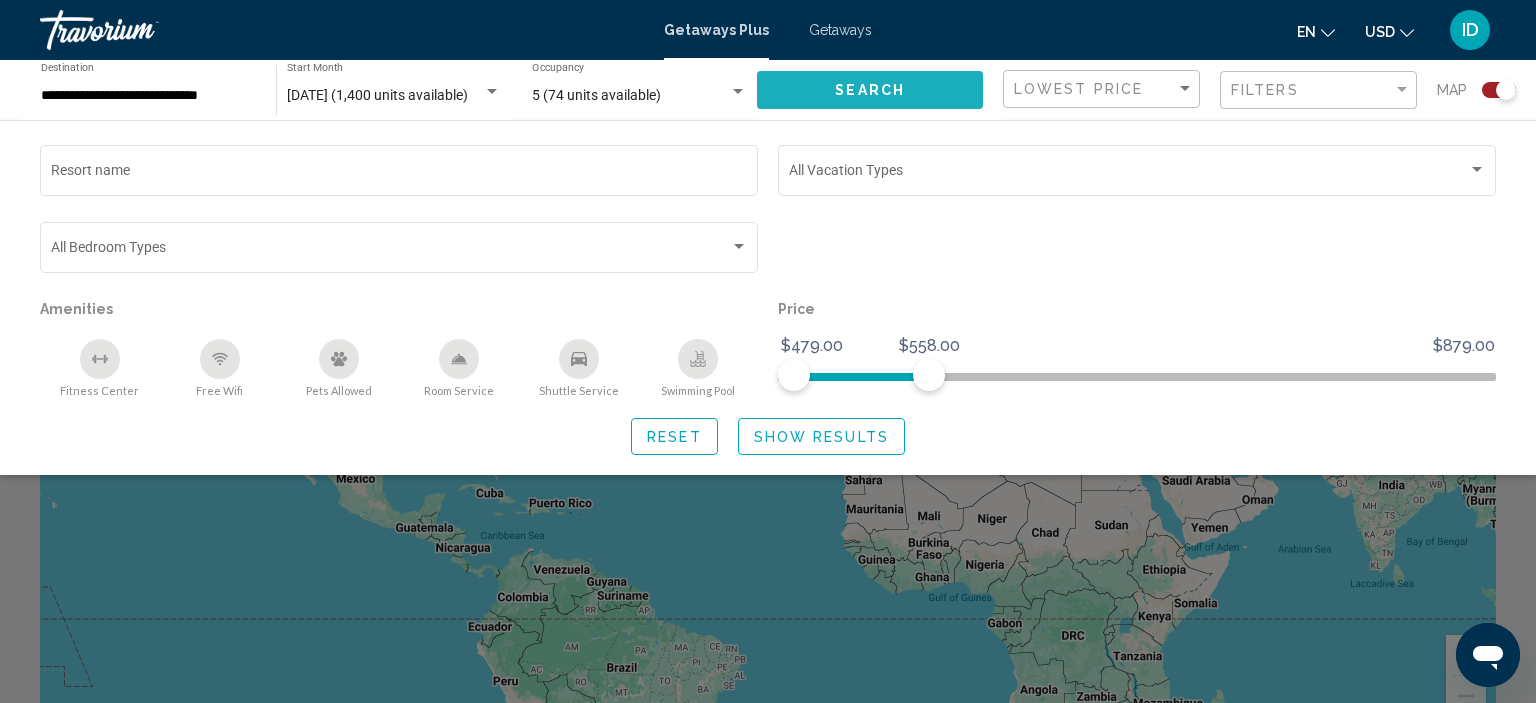 click on "Search" 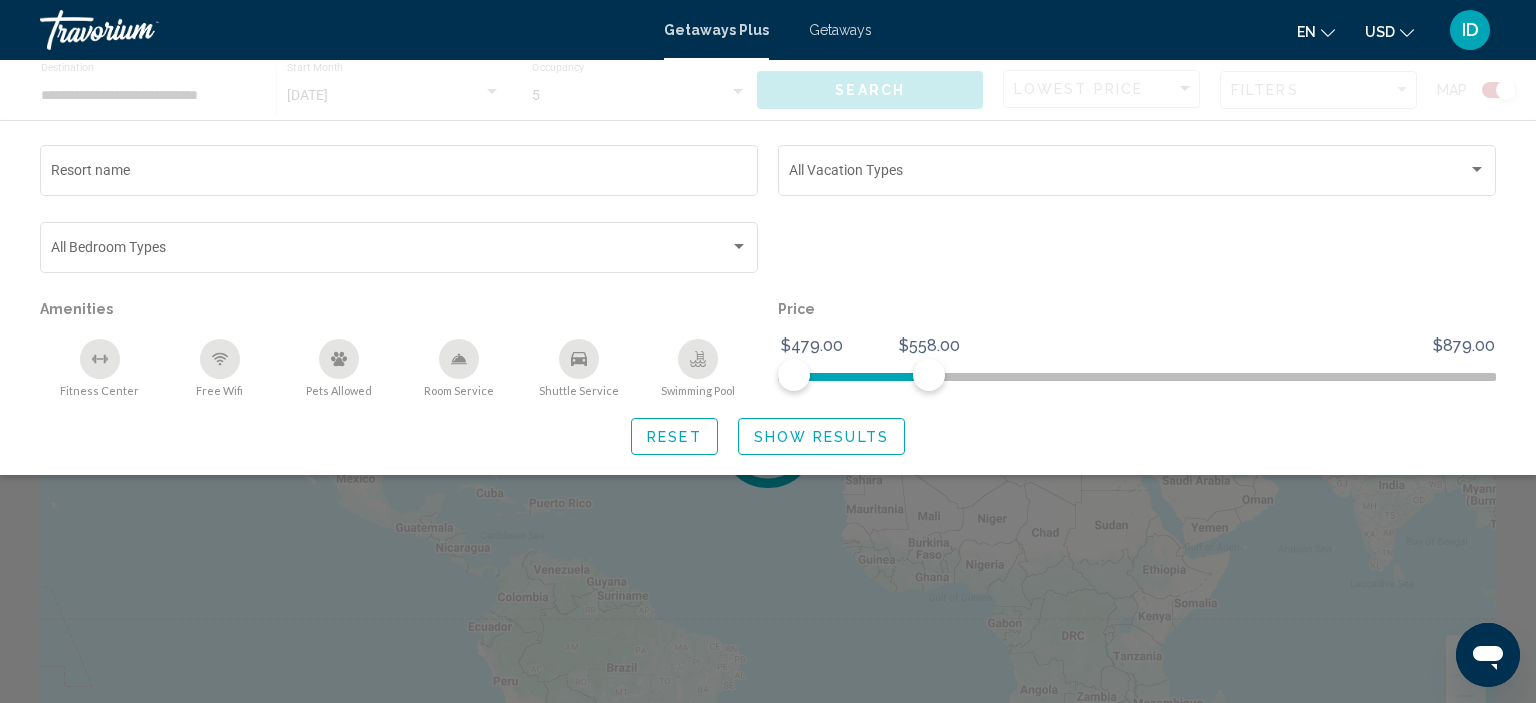click 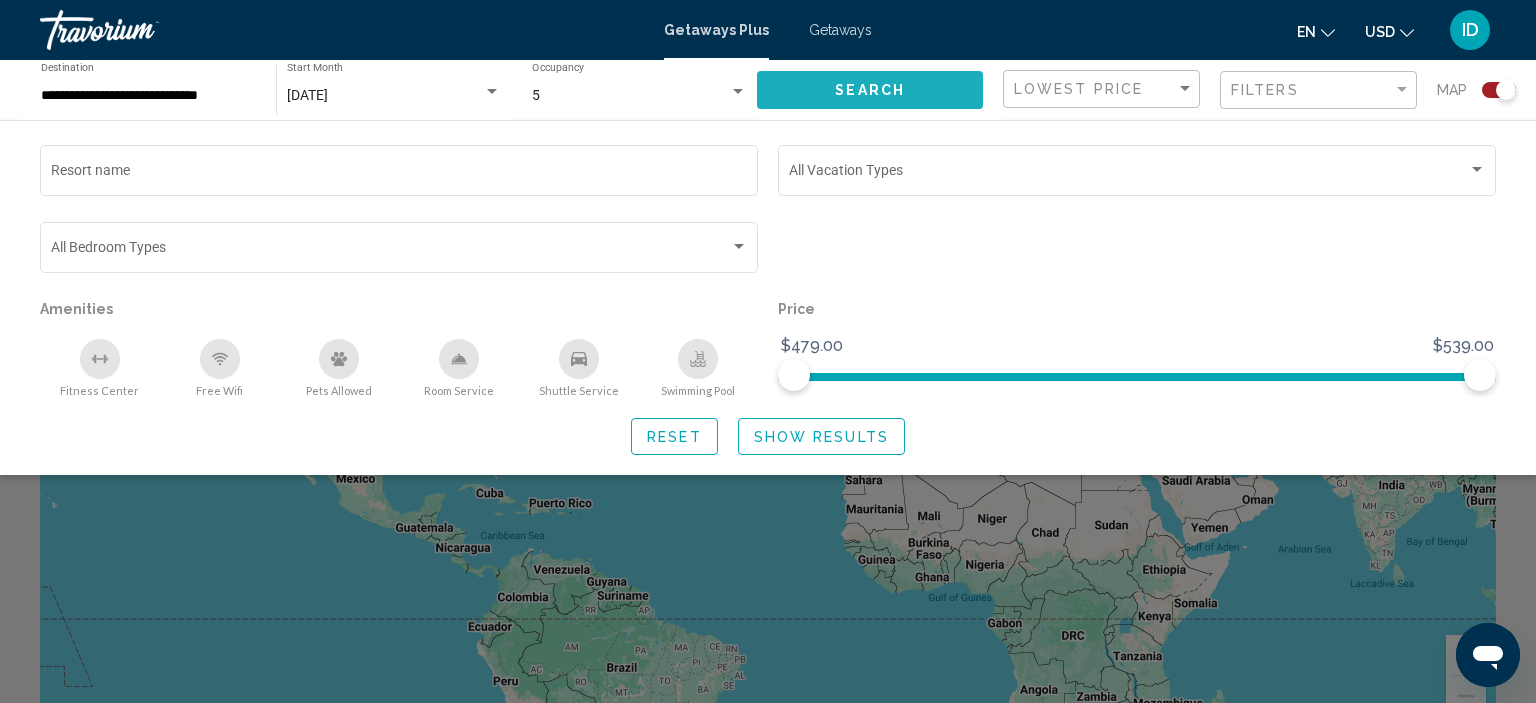 click on "Search" 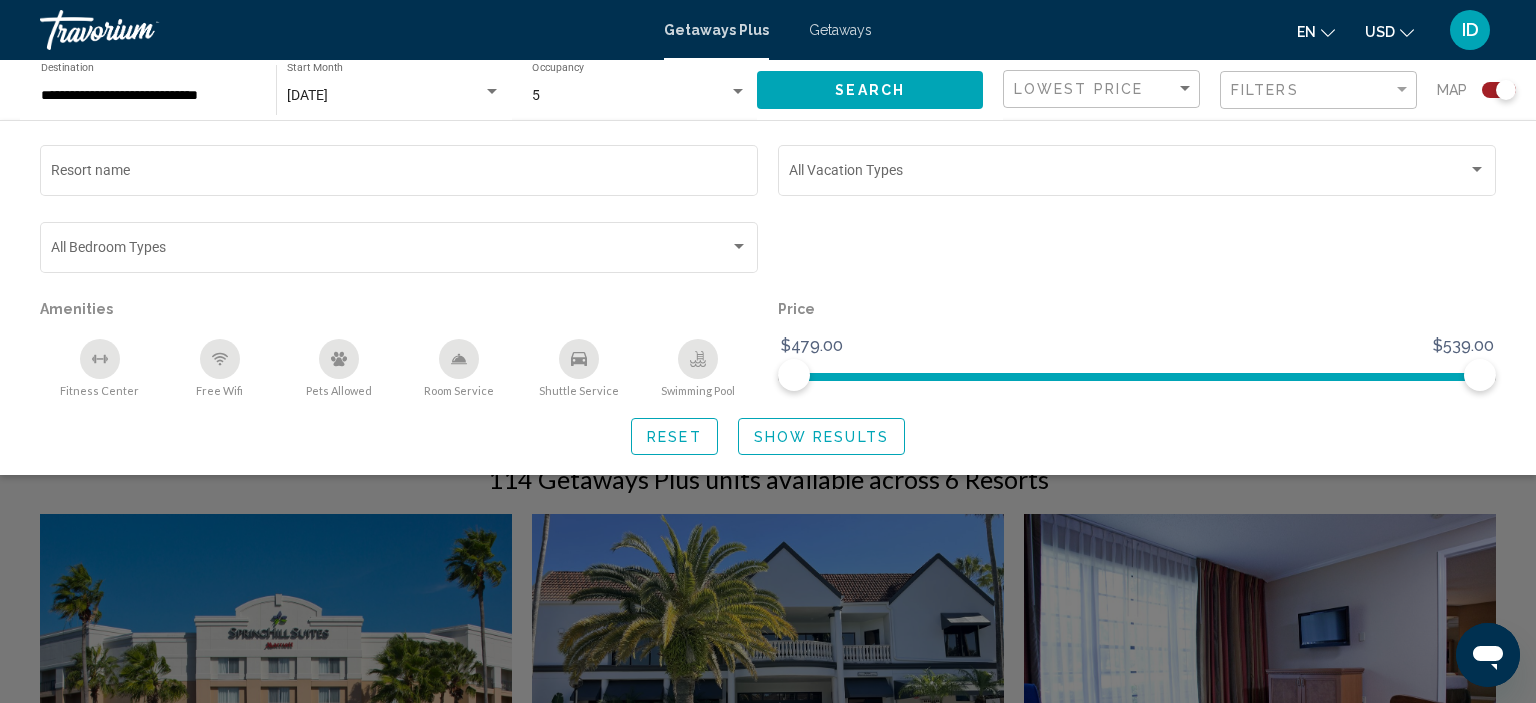 click on "Show Results" 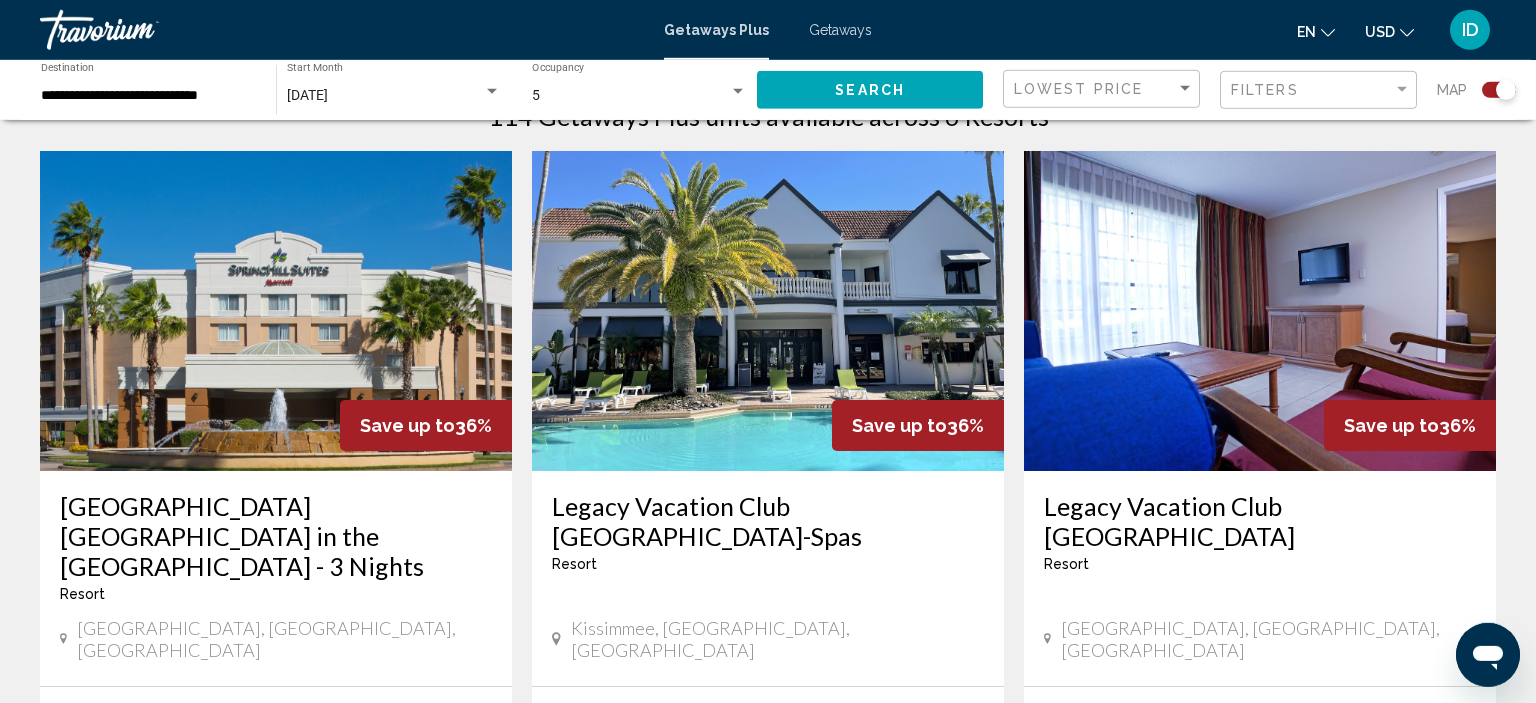 scroll, scrollTop: 633, scrollLeft: 0, axis: vertical 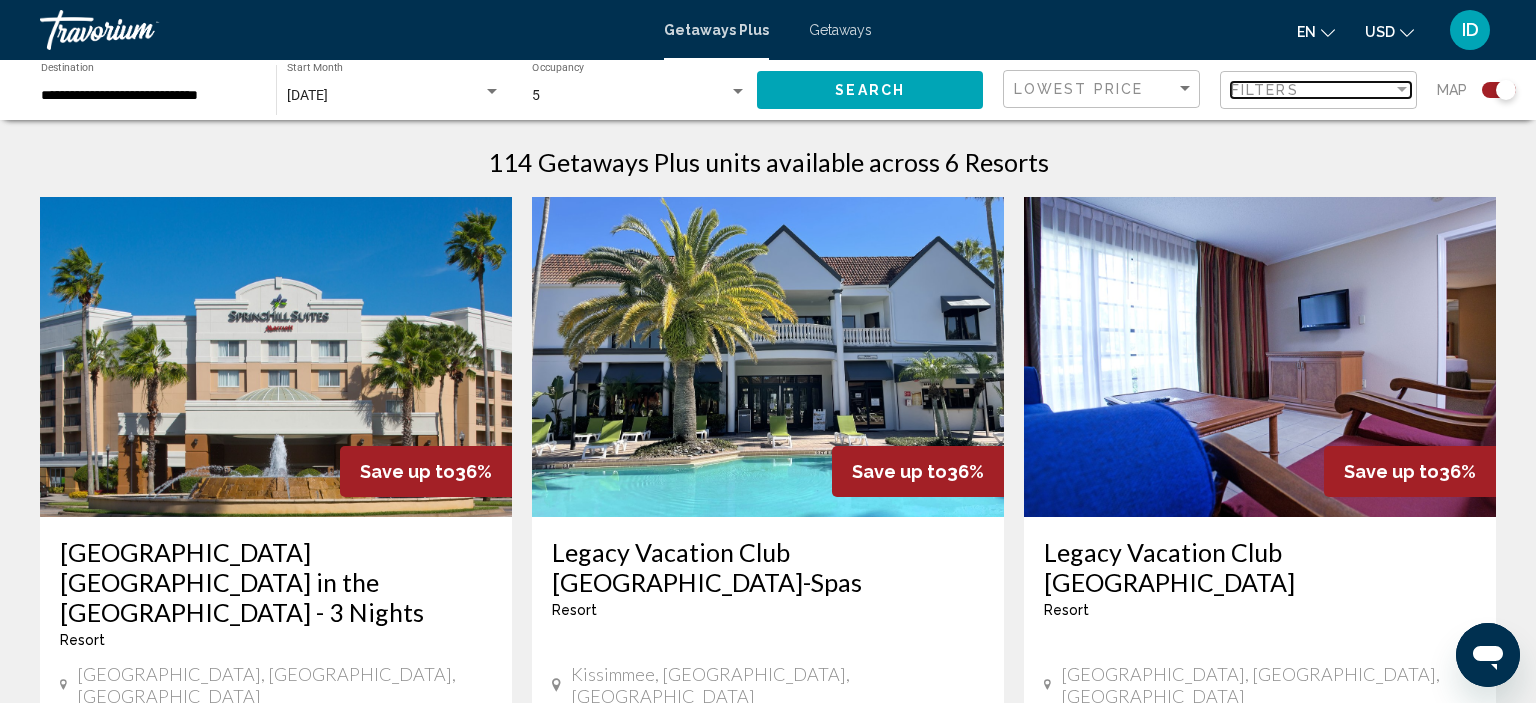 drag, startPoint x: 1335, startPoint y: 94, endPoint x: 1279, endPoint y: 117, distance: 60.53924 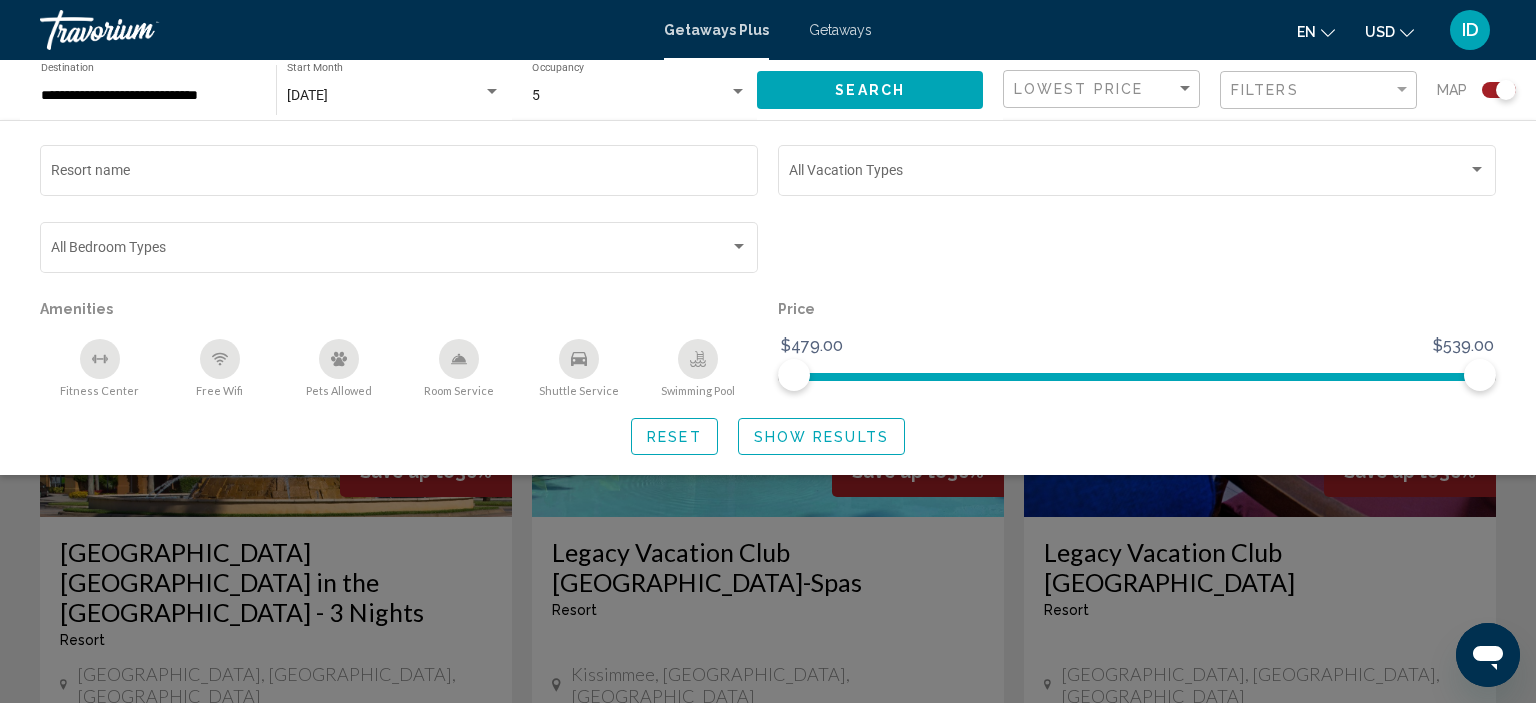 click on "Lowest Price" 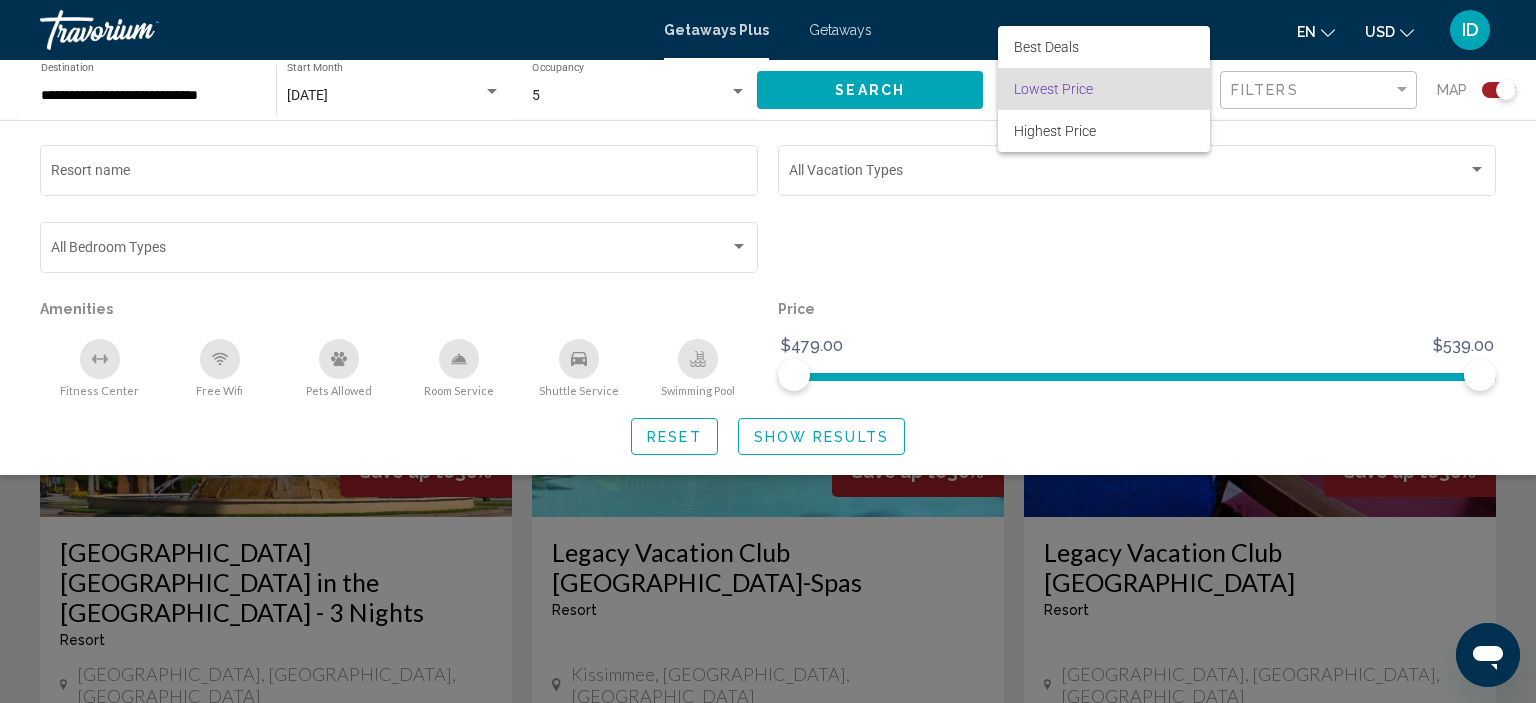 click on "Lowest Price" at bounding box center (1104, 89) 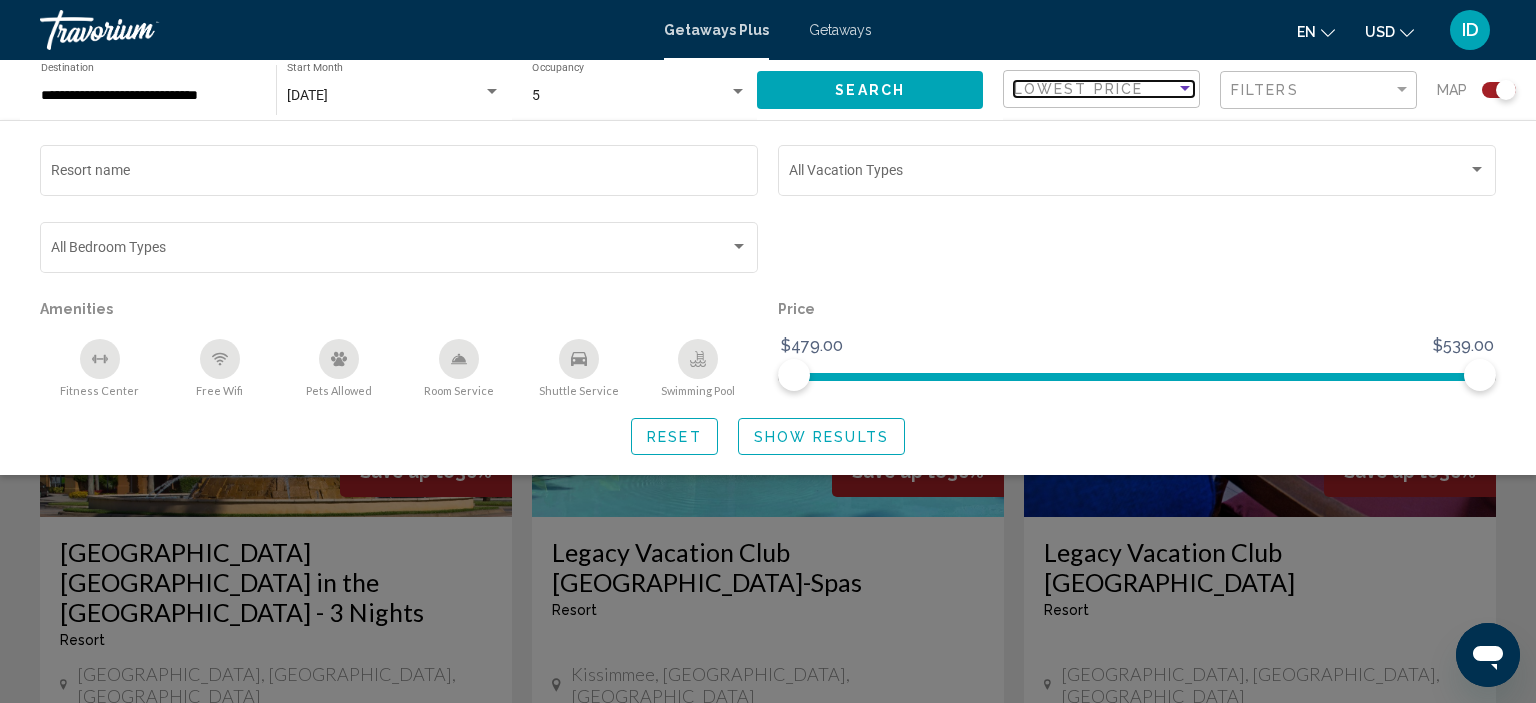 scroll, scrollTop: 1181, scrollLeft: 0, axis: vertical 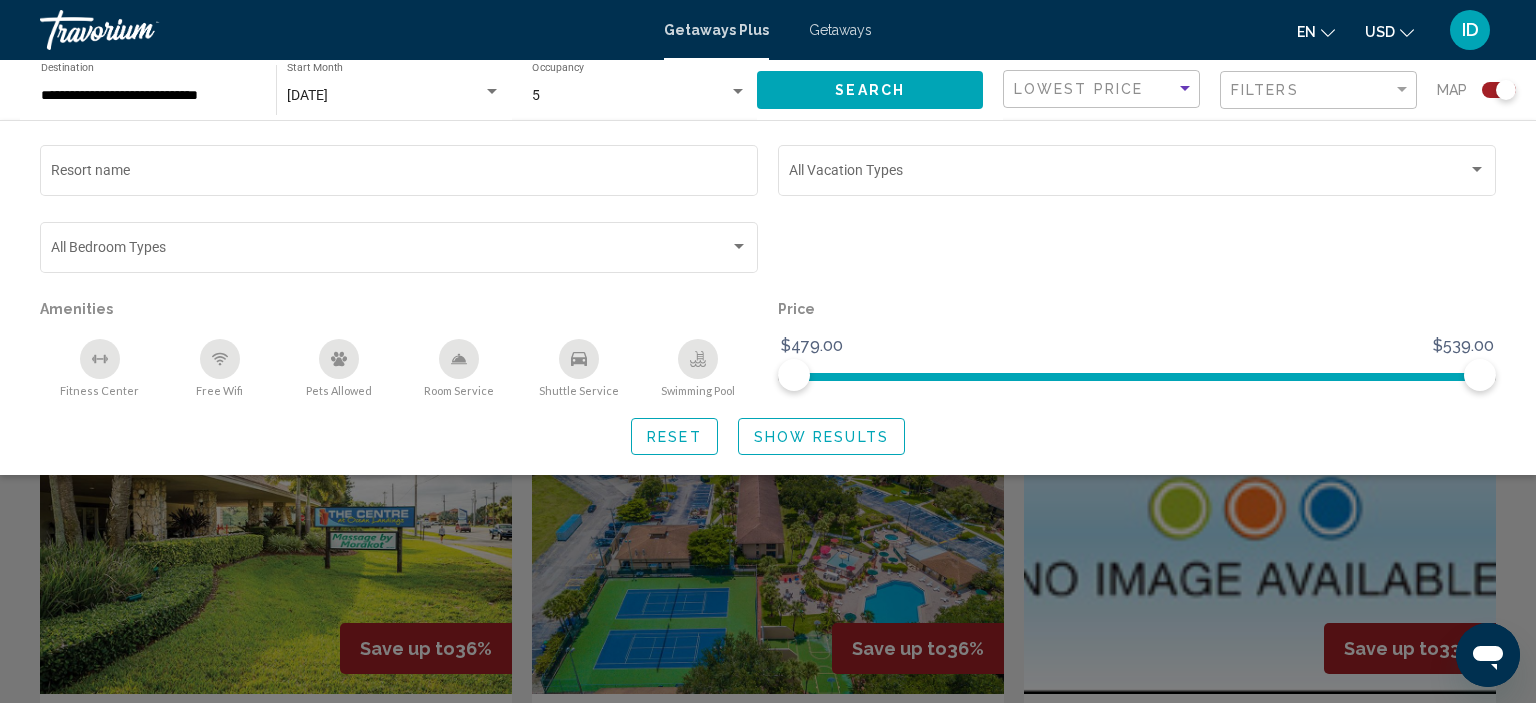 click 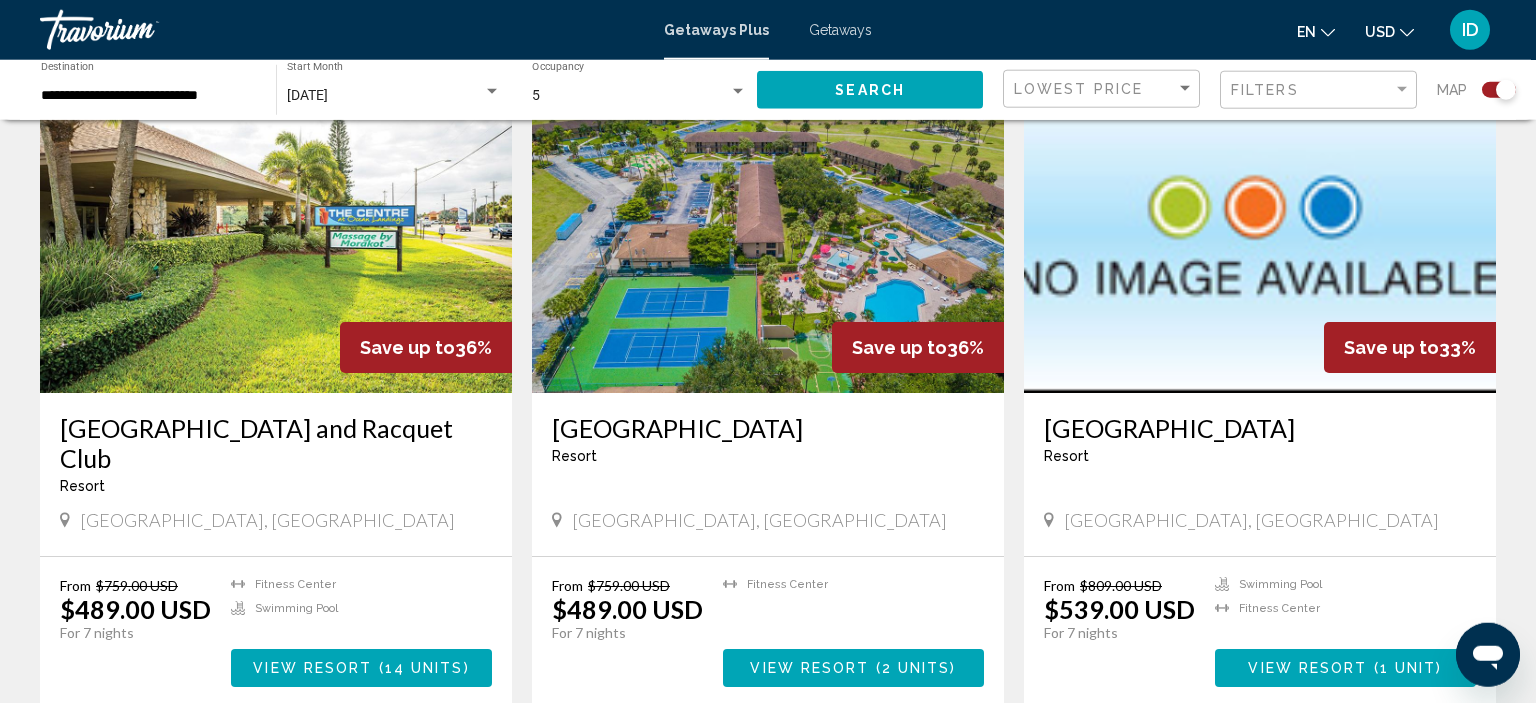 scroll, scrollTop: 1584, scrollLeft: 0, axis: vertical 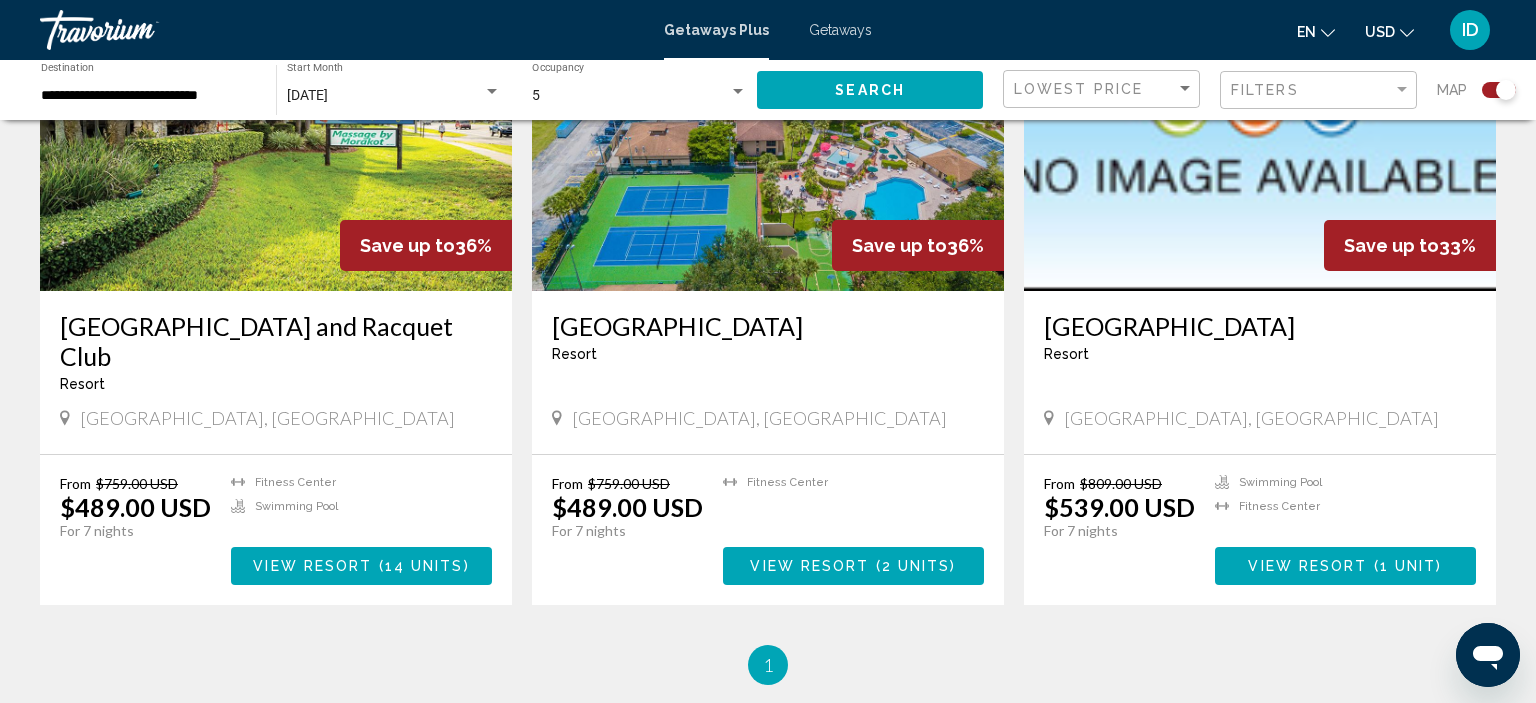 click at bounding box center [873, 567] 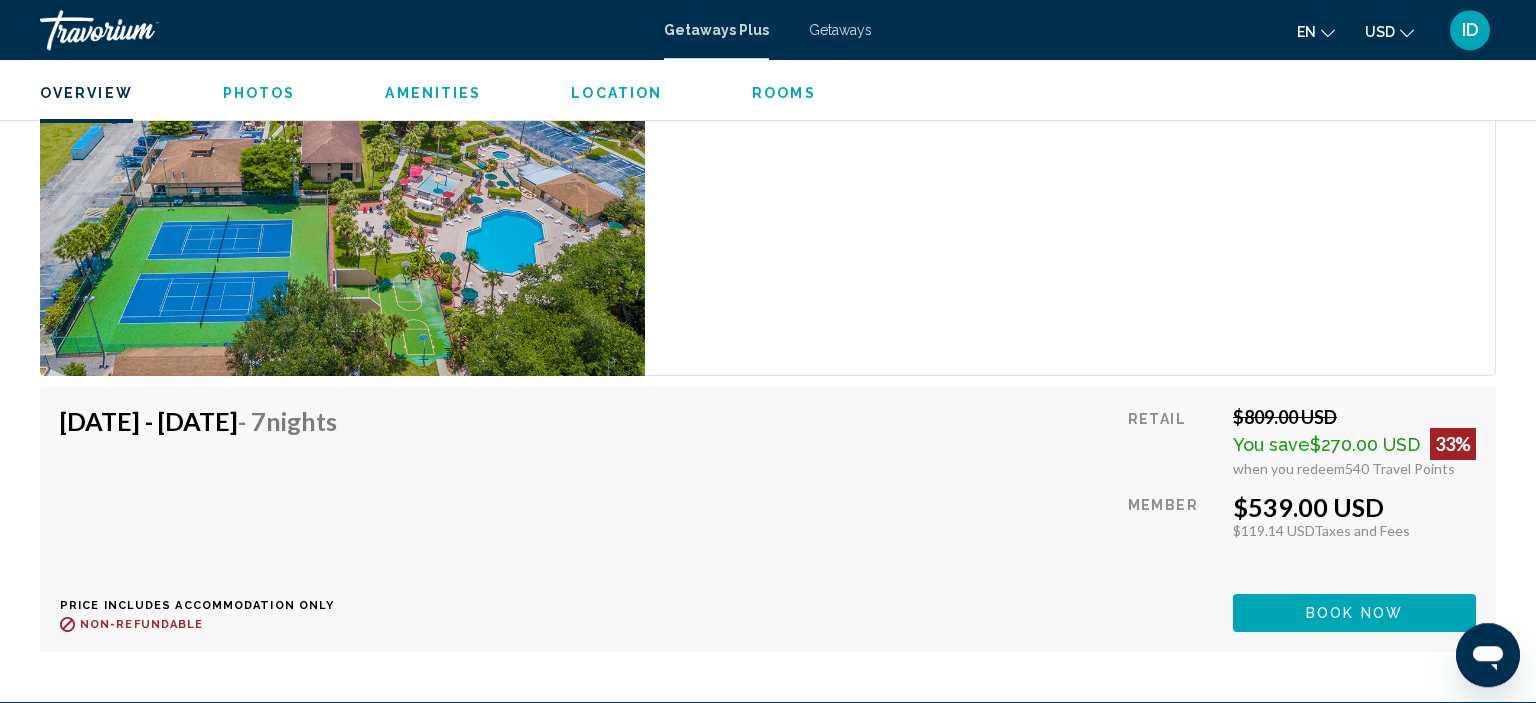 scroll, scrollTop: 3968, scrollLeft: 0, axis: vertical 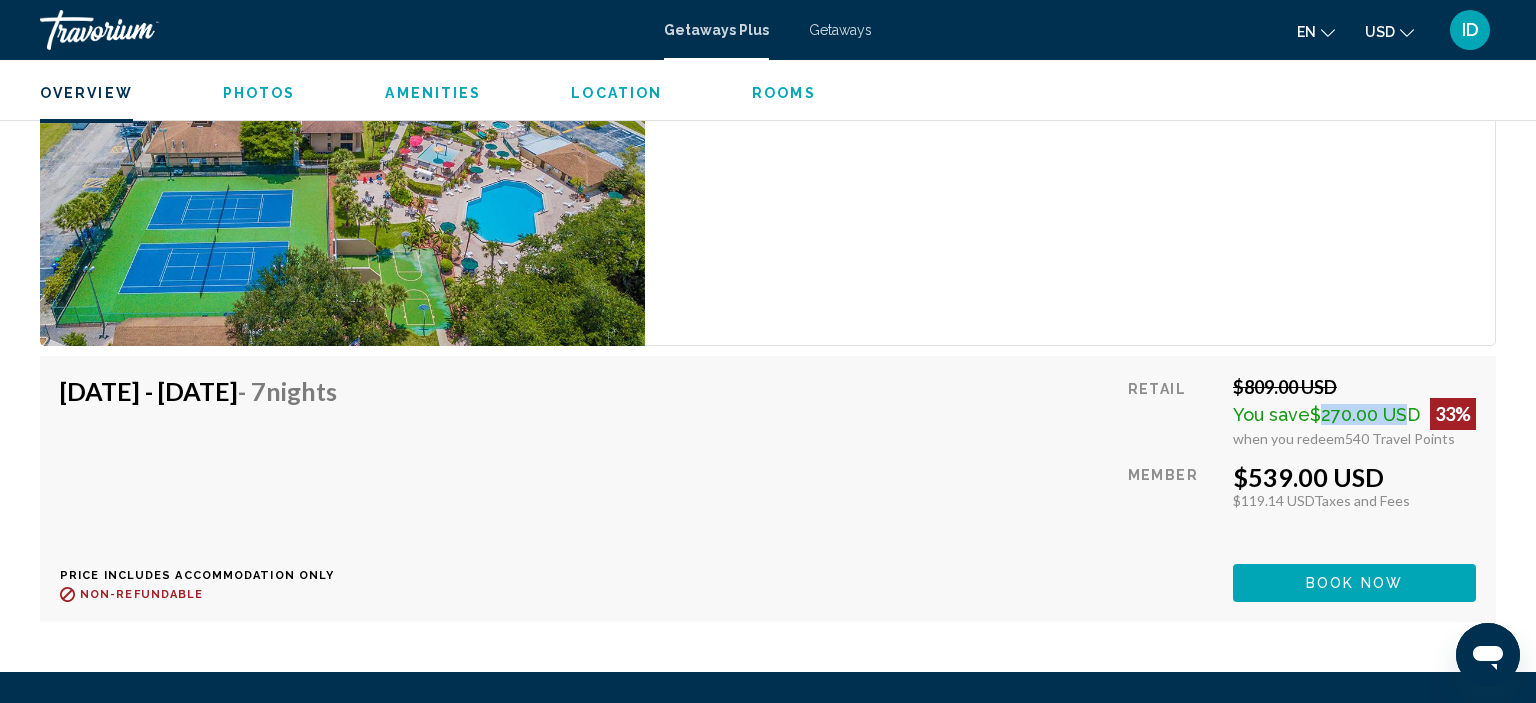 drag, startPoint x: 1310, startPoint y: 419, endPoint x: 1396, endPoint y: 416, distance: 86.05231 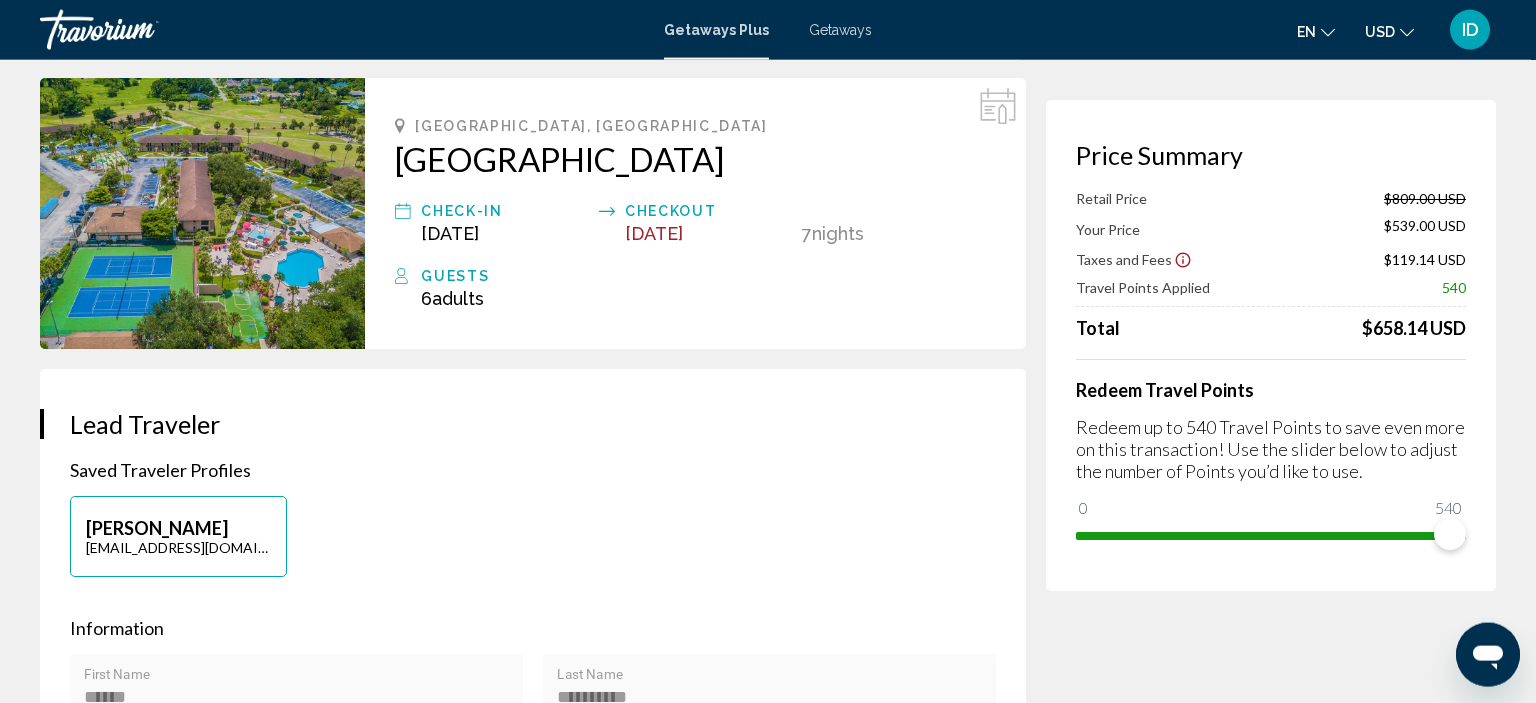 scroll, scrollTop: 105, scrollLeft: 0, axis: vertical 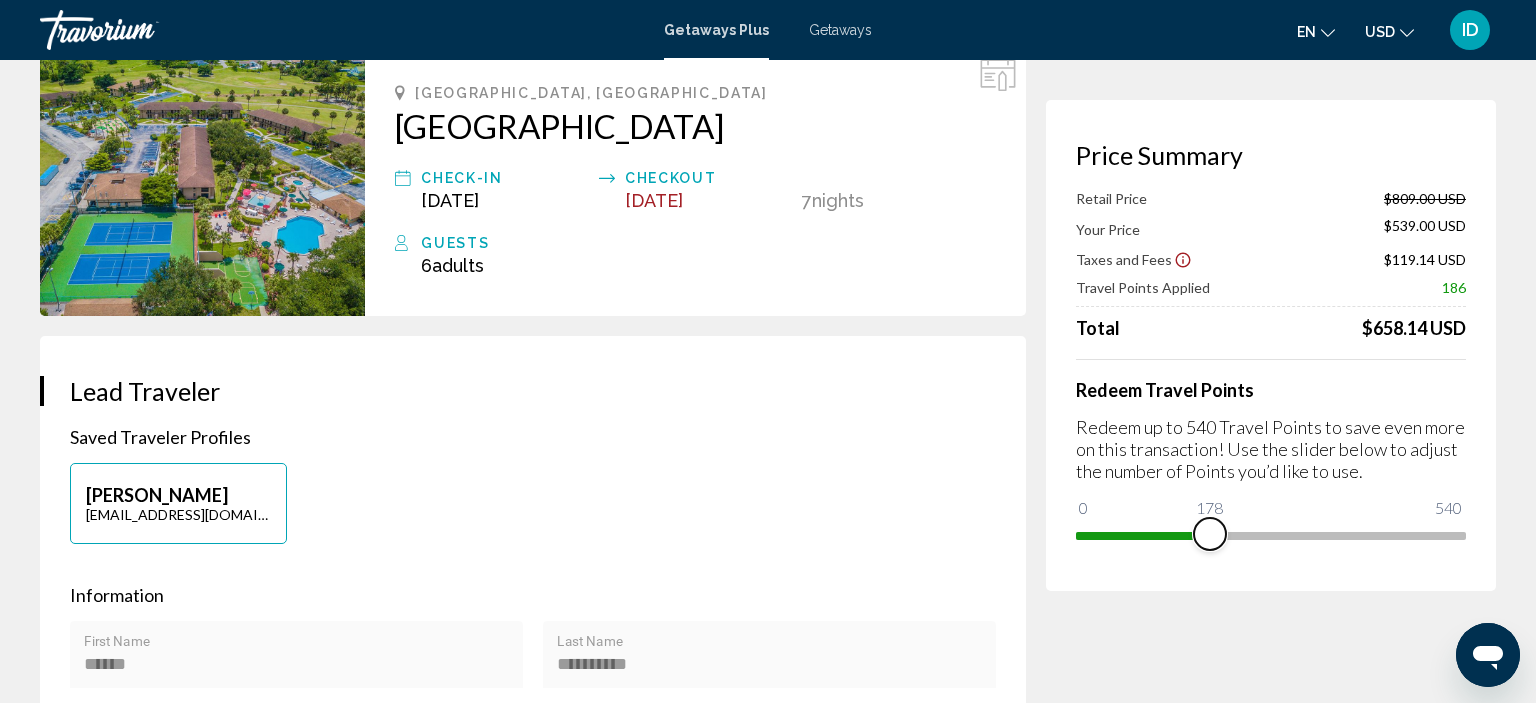 drag, startPoint x: 1458, startPoint y: 541, endPoint x: 1192, endPoint y: 518, distance: 266.99252 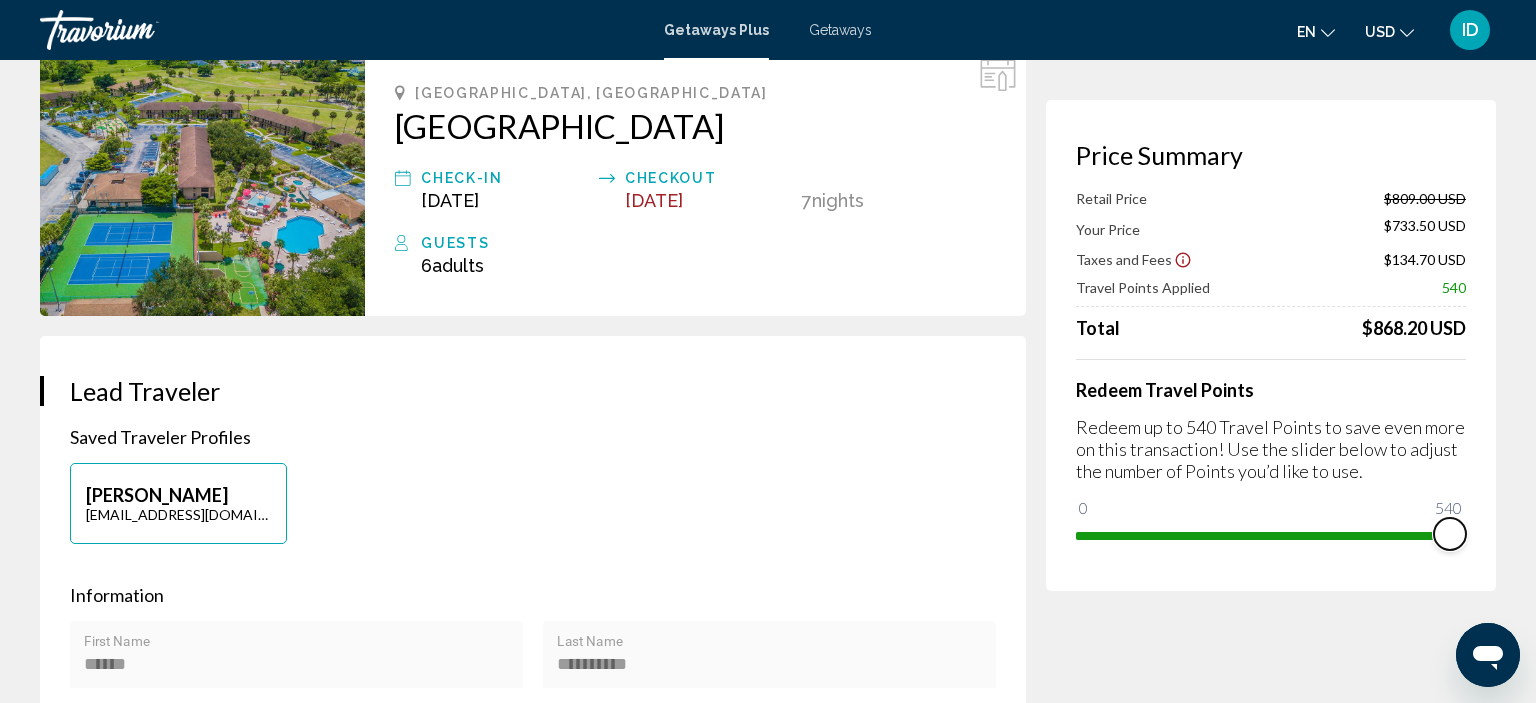 drag, startPoint x: 1368, startPoint y: 550, endPoint x: 1531, endPoint y: 558, distance: 163.1962 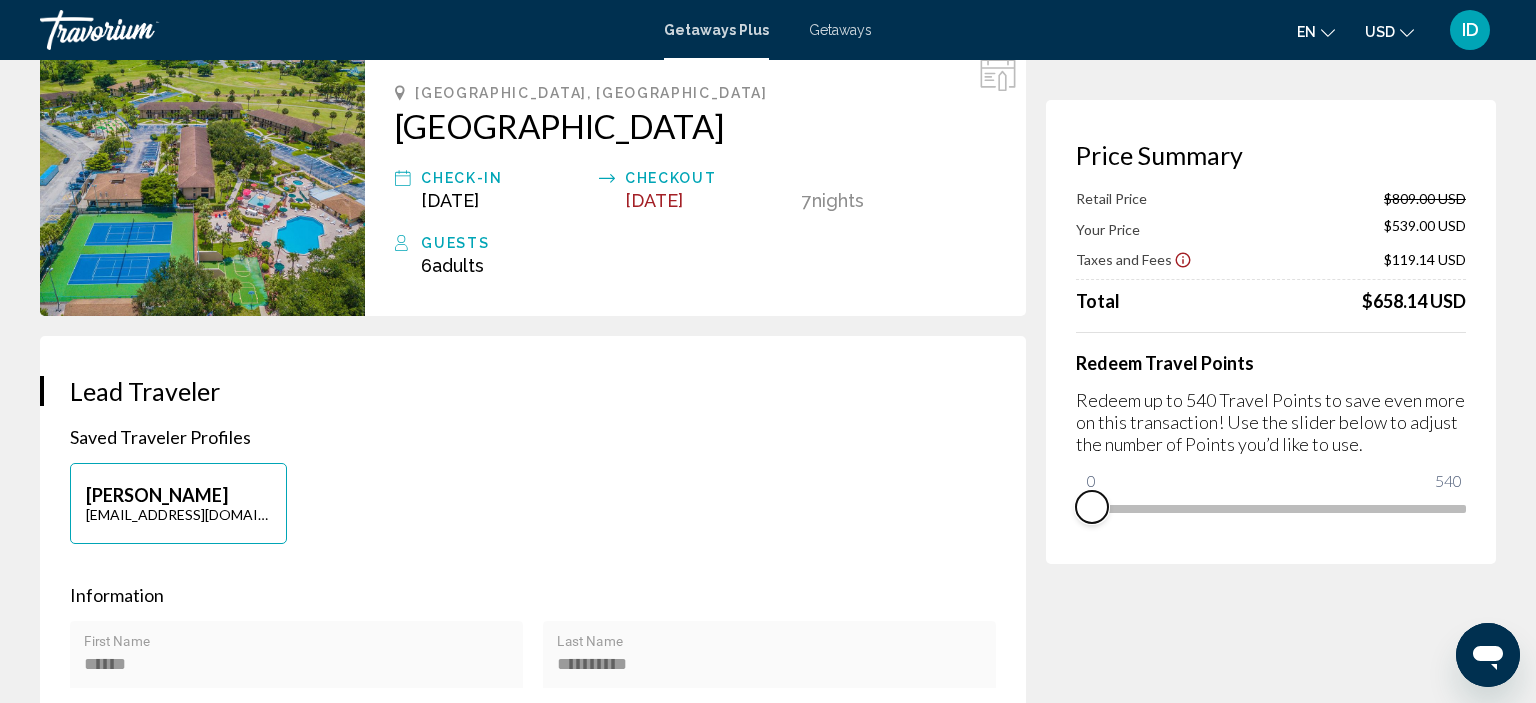 drag, startPoint x: 1454, startPoint y: 534, endPoint x: 1078, endPoint y: 518, distance: 376.34027 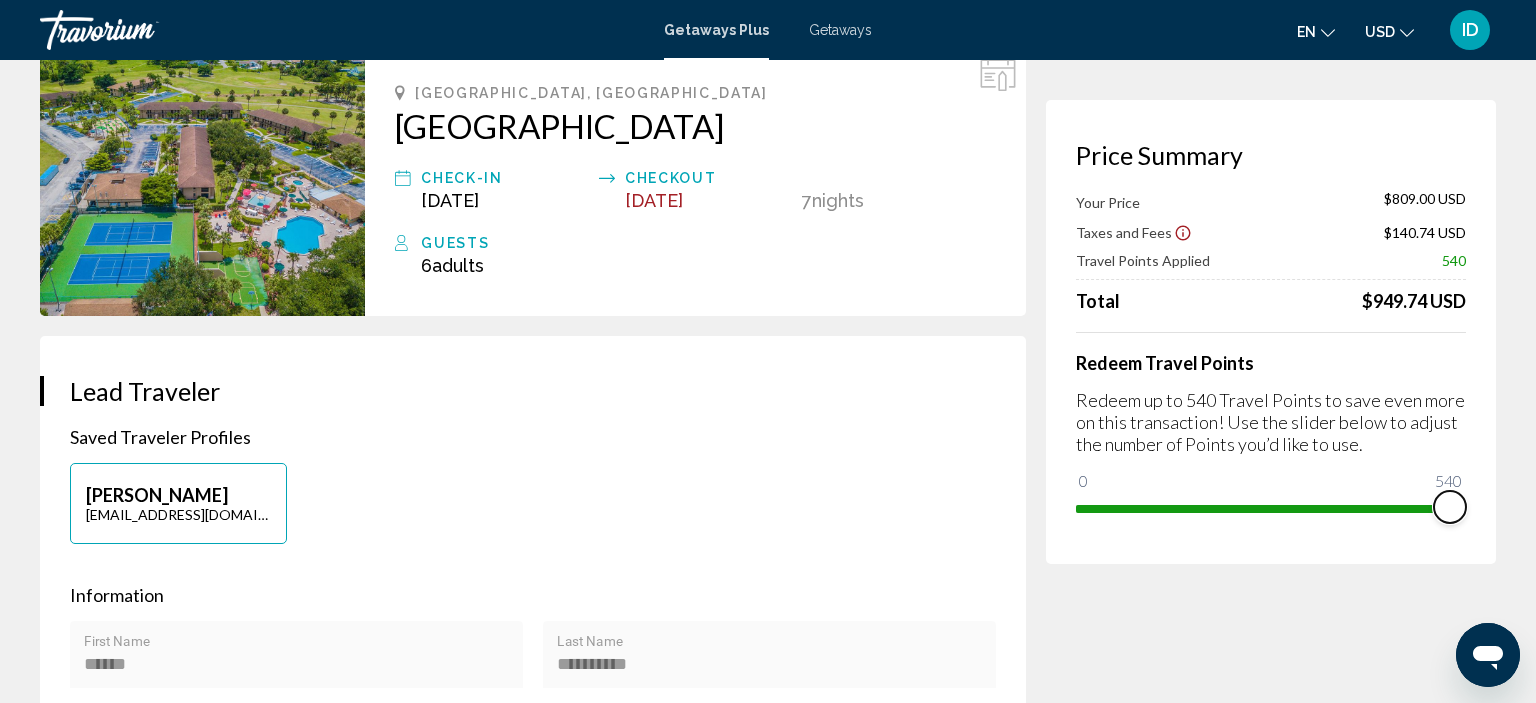 drag, startPoint x: 1098, startPoint y: 484, endPoint x: 1442, endPoint y: 461, distance: 344.76804 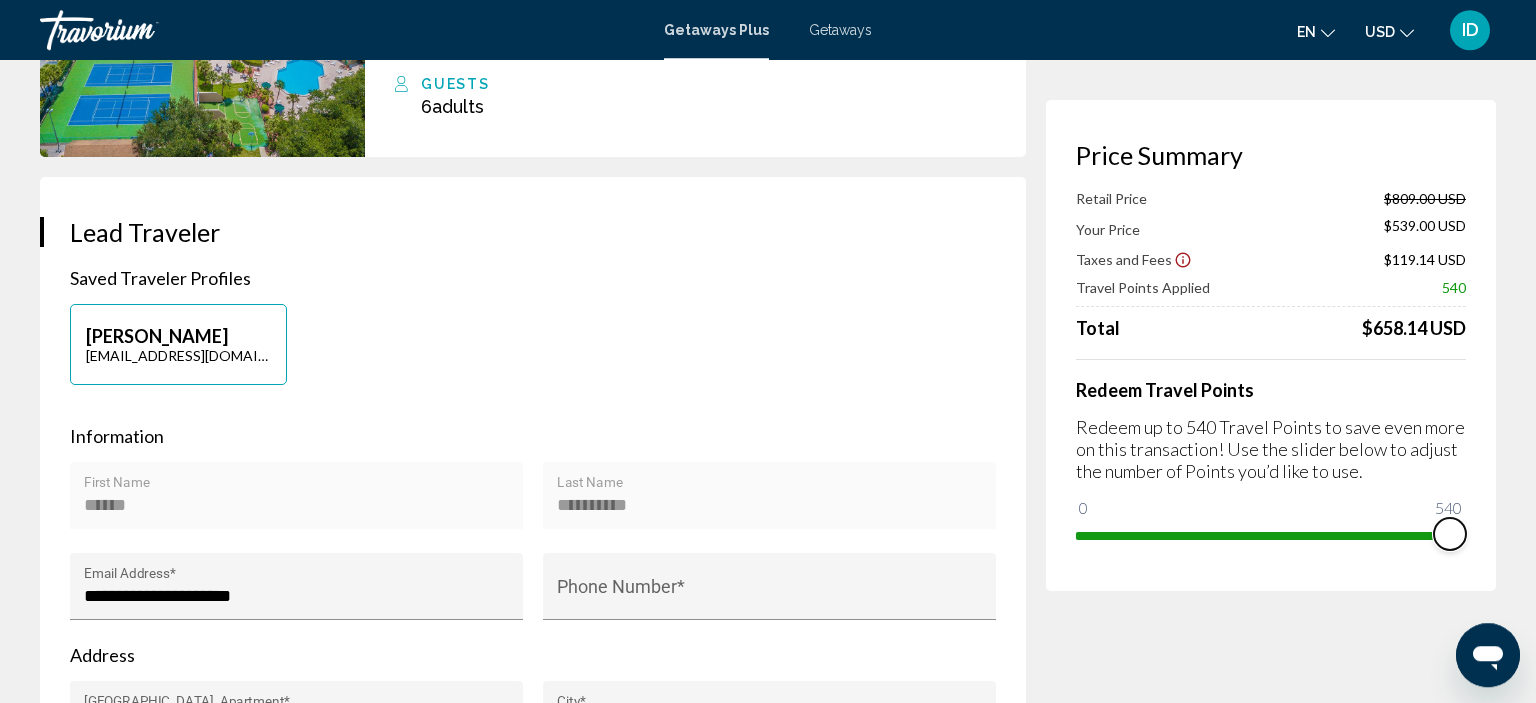 scroll, scrollTop: 0, scrollLeft: 0, axis: both 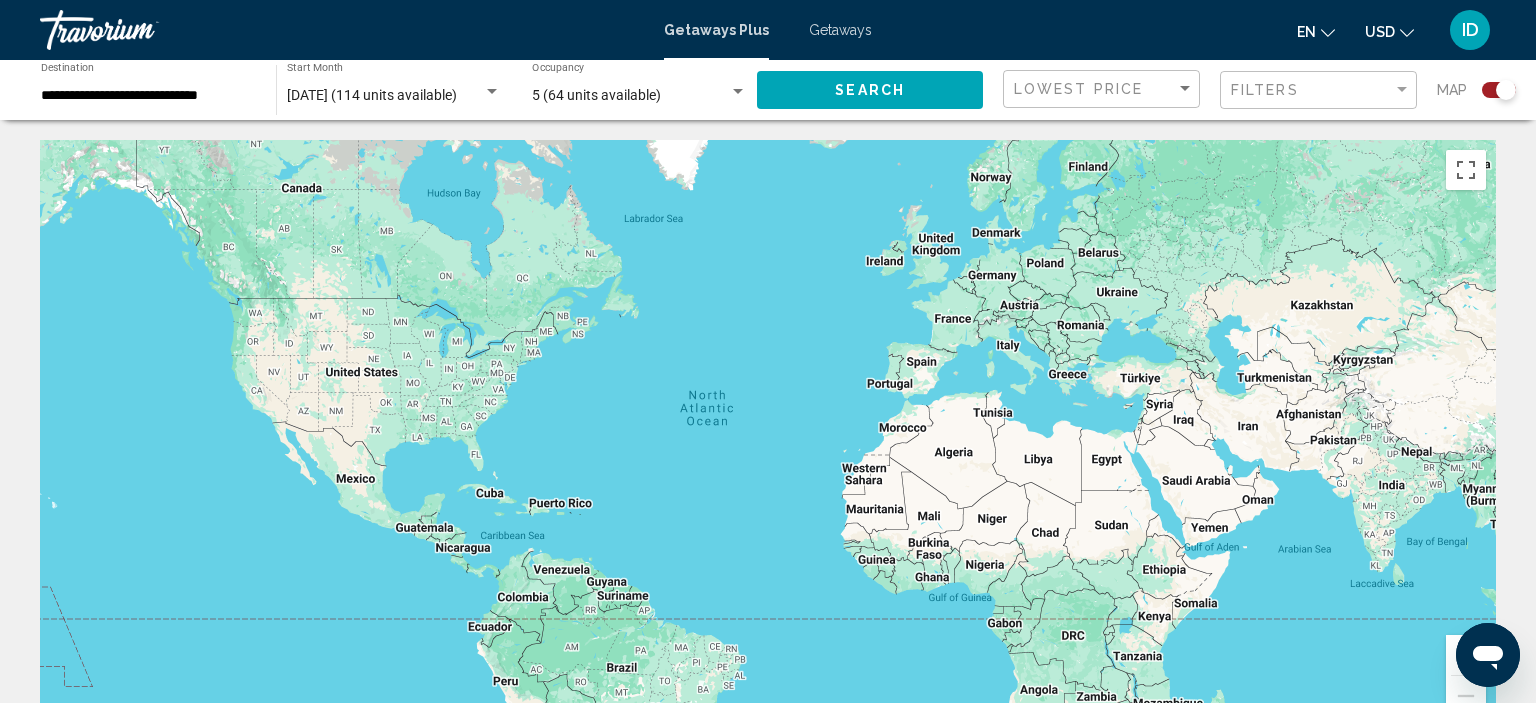 click on "Getaways" at bounding box center [840, 30] 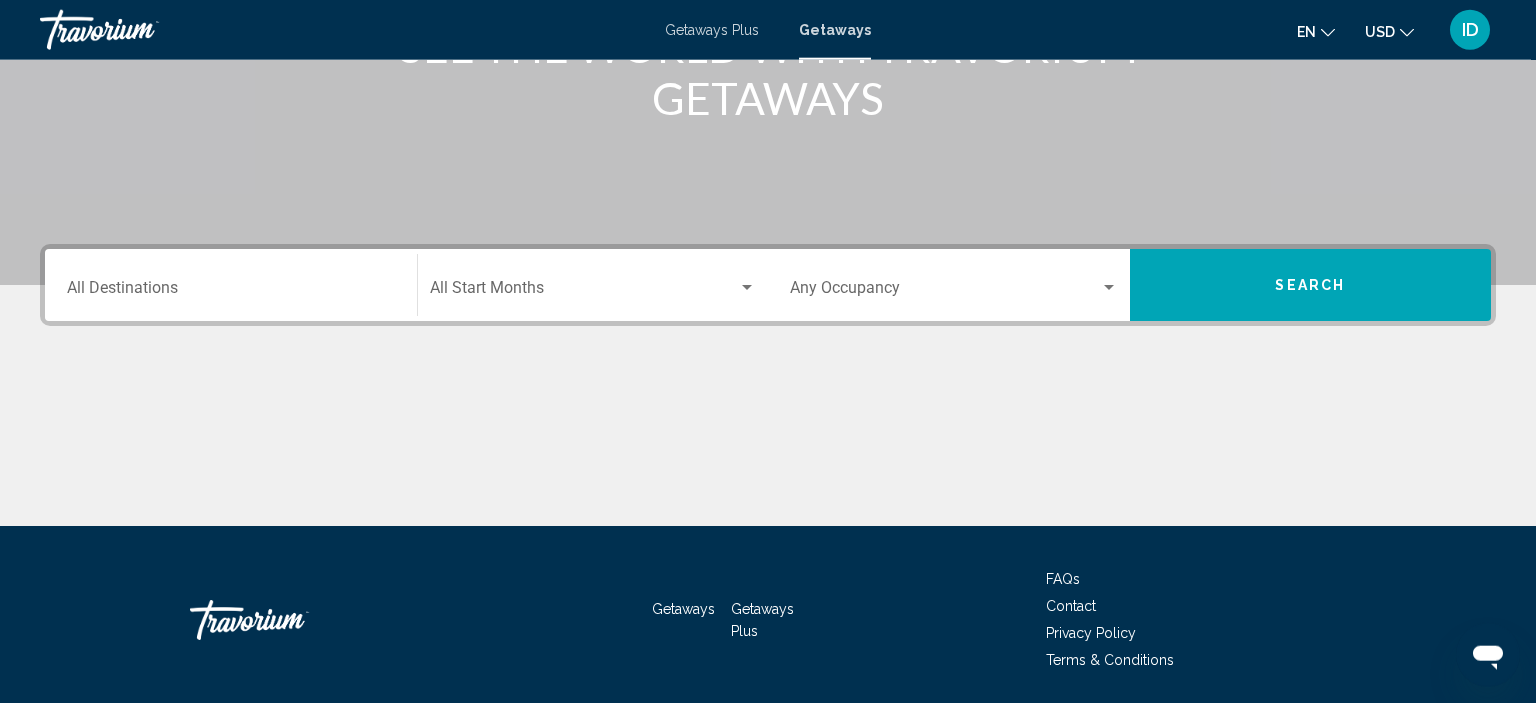scroll, scrollTop: 316, scrollLeft: 0, axis: vertical 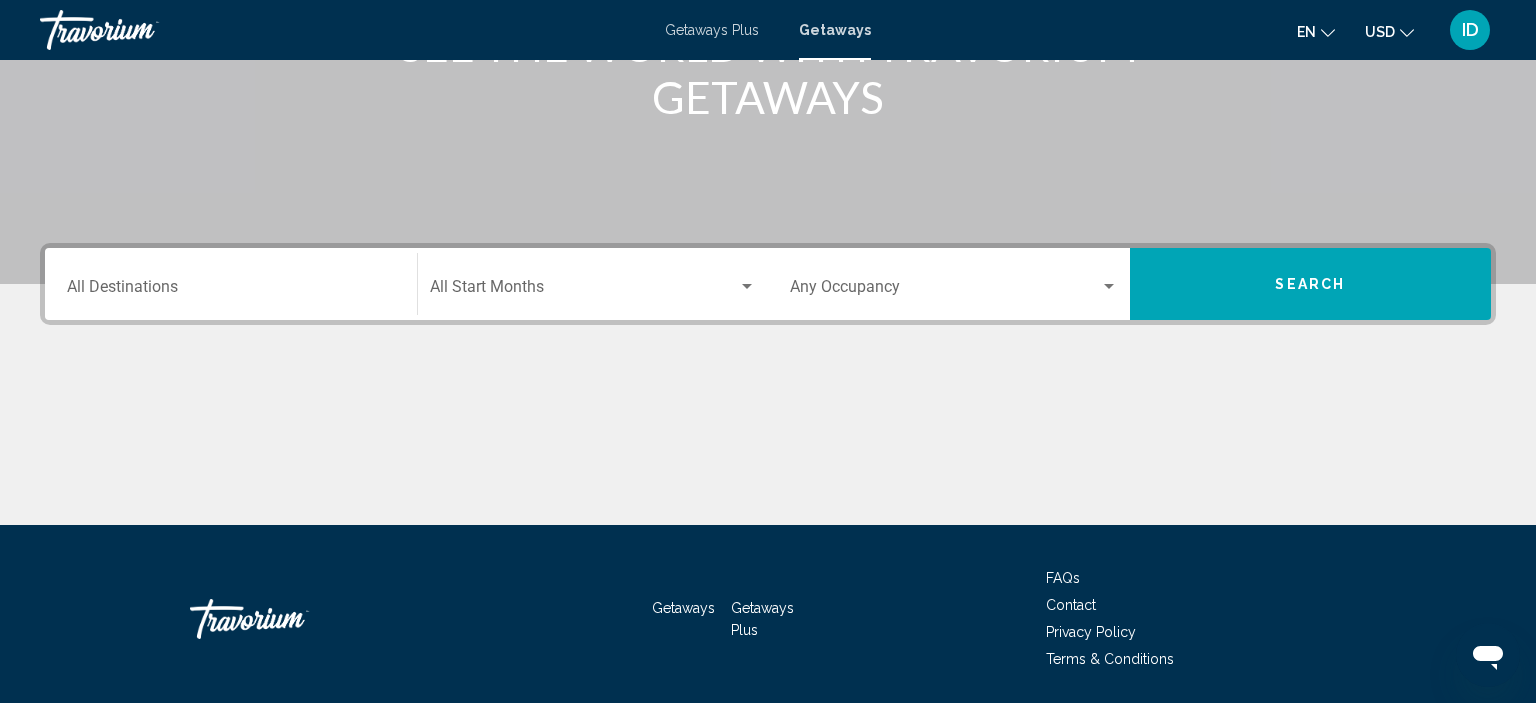 click on "Destination All Destinations" at bounding box center [231, 291] 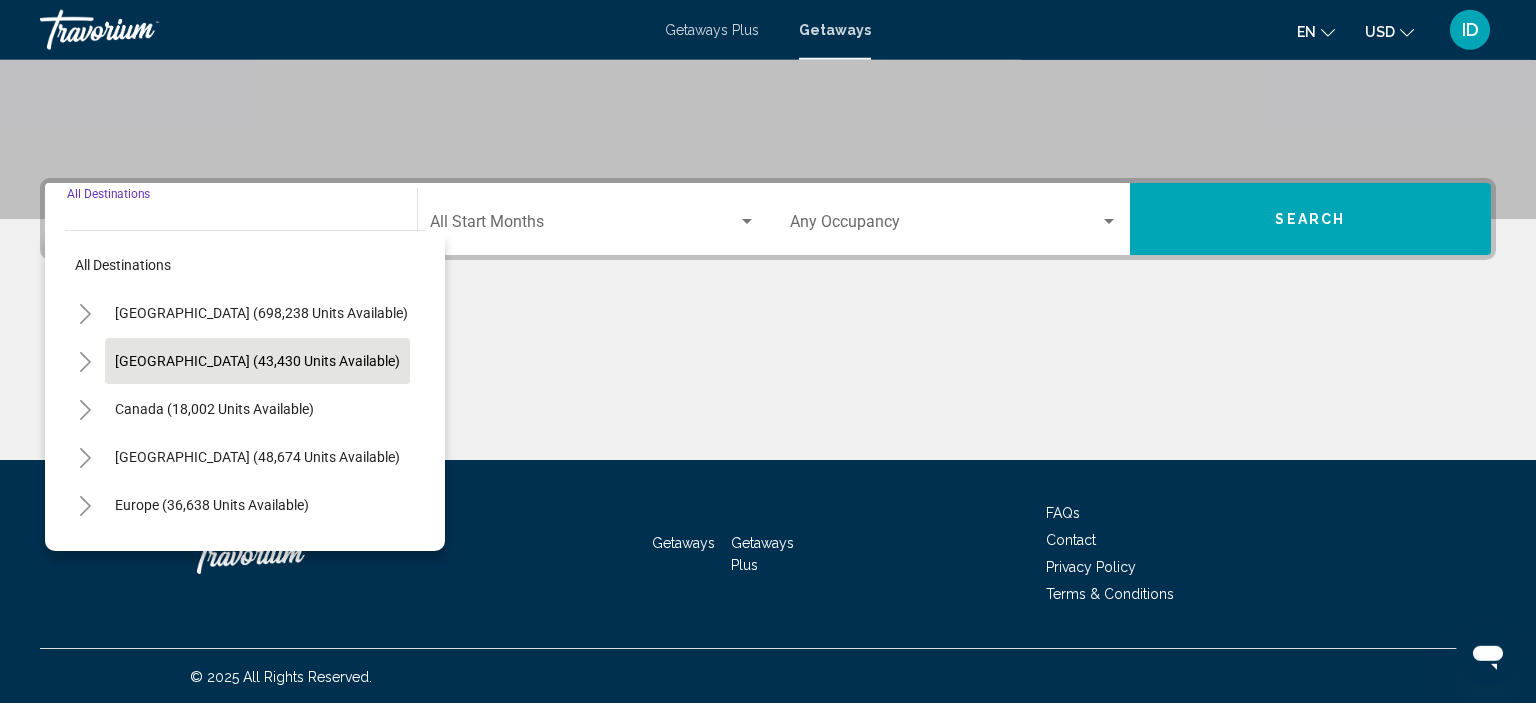 scroll, scrollTop: 382, scrollLeft: 0, axis: vertical 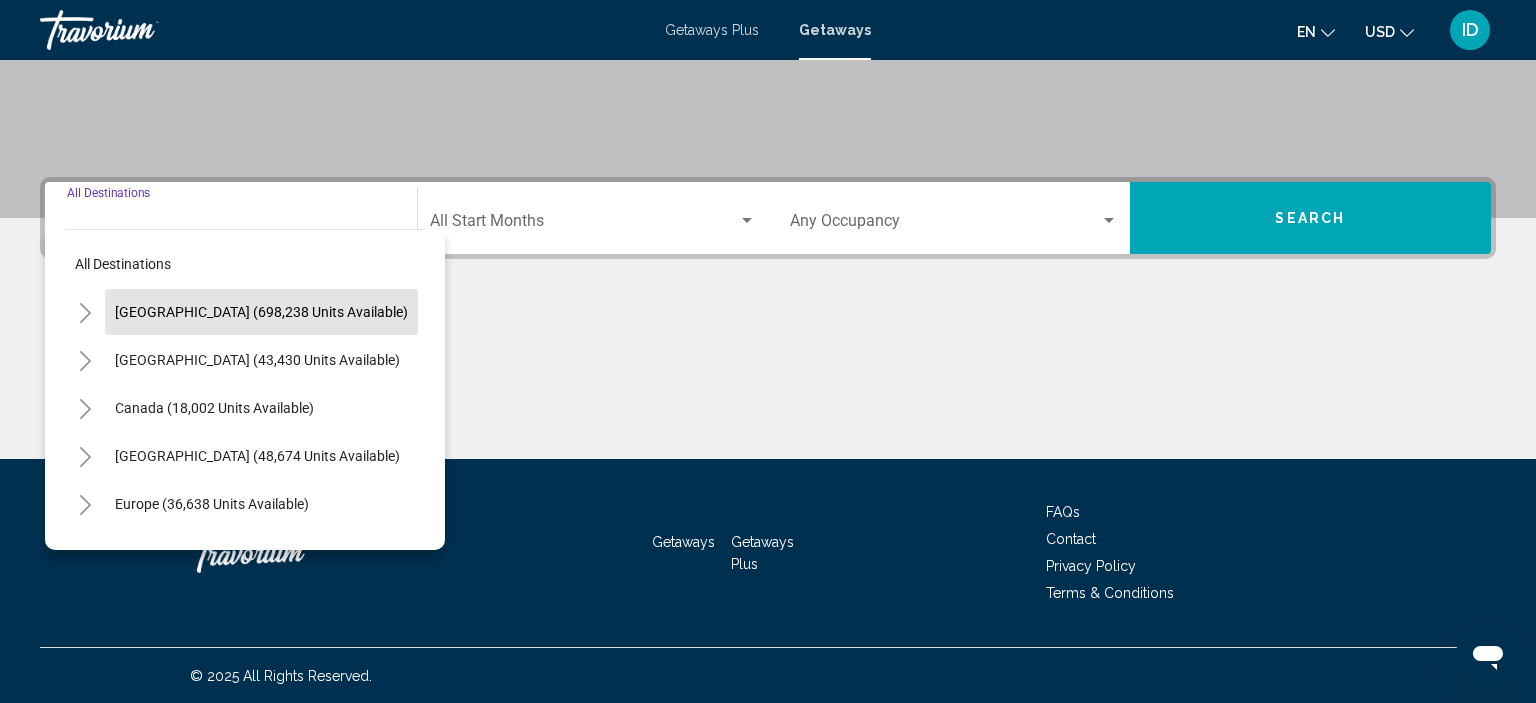 click on "[GEOGRAPHIC_DATA] (698,238 units available)" at bounding box center [257, 360] 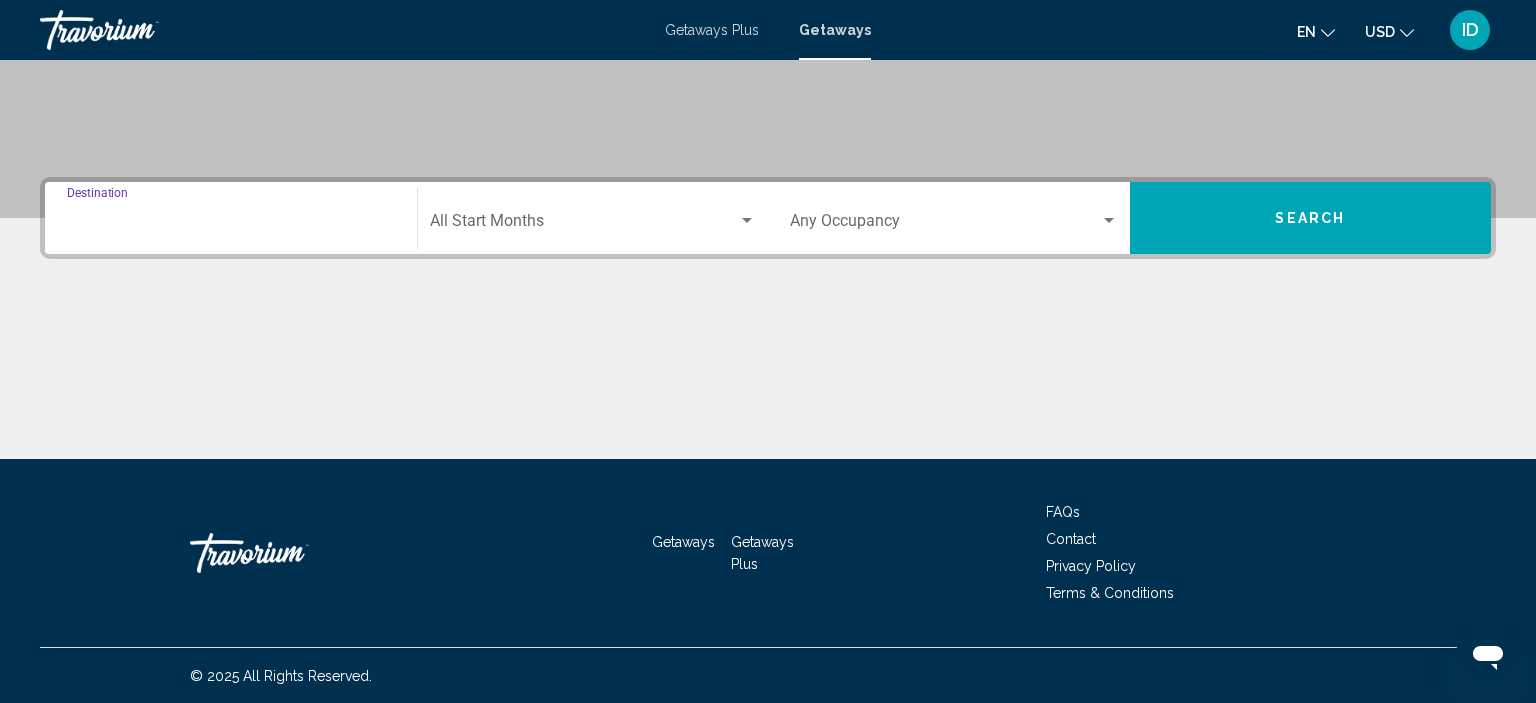 type on "**********" 